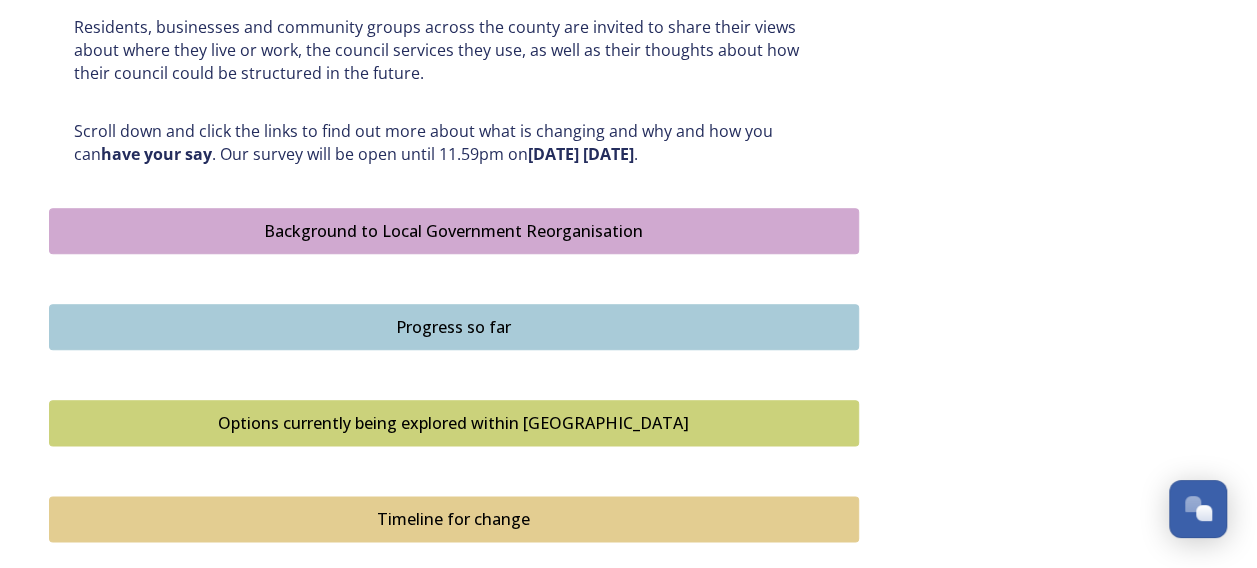 scroll, scrollTop: 1100, scrollLeft: 0, axis: vertical 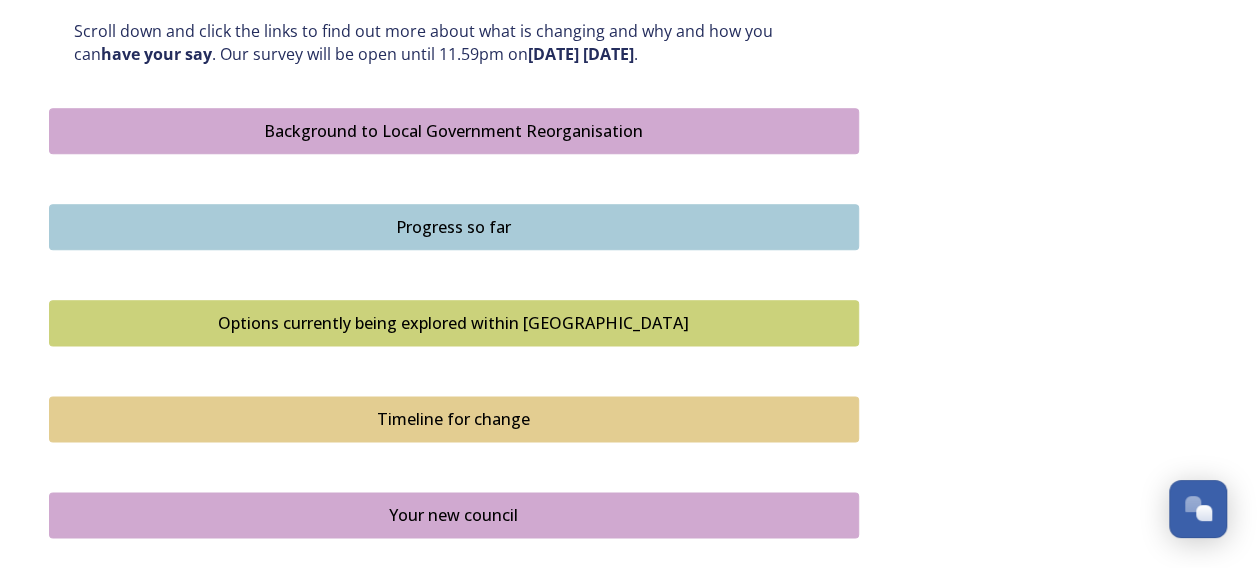 click on "Options currently being explored within [GEOGRAPHIC_DATA]" at bounding box center (454, 323) 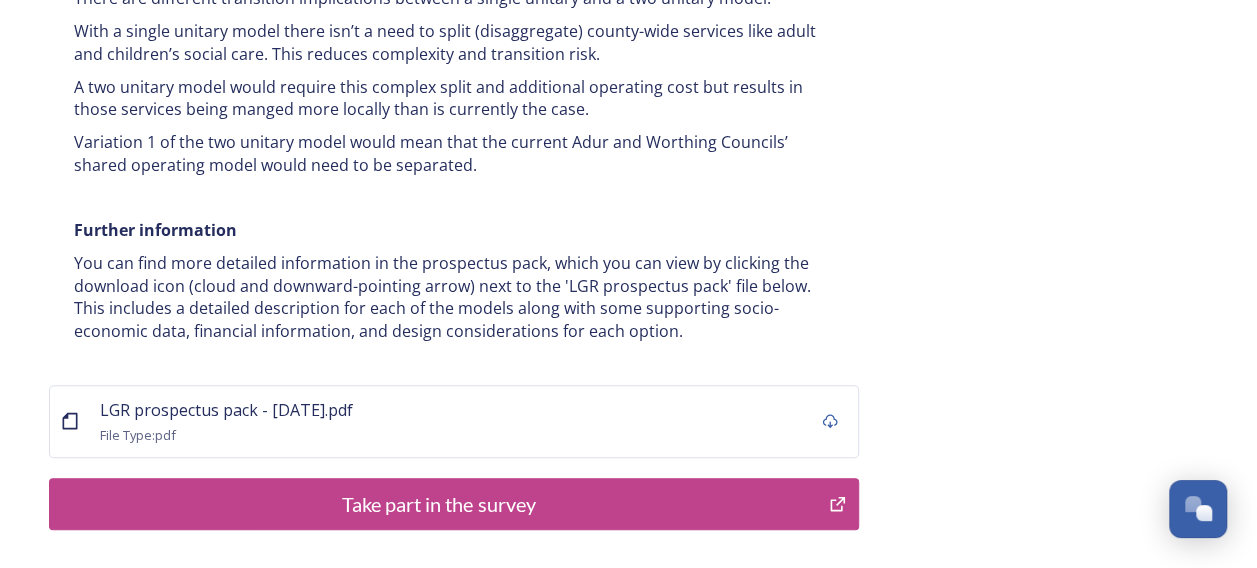scroll, scrollTop: 4146, scrollLeft: 0, axis: vertical 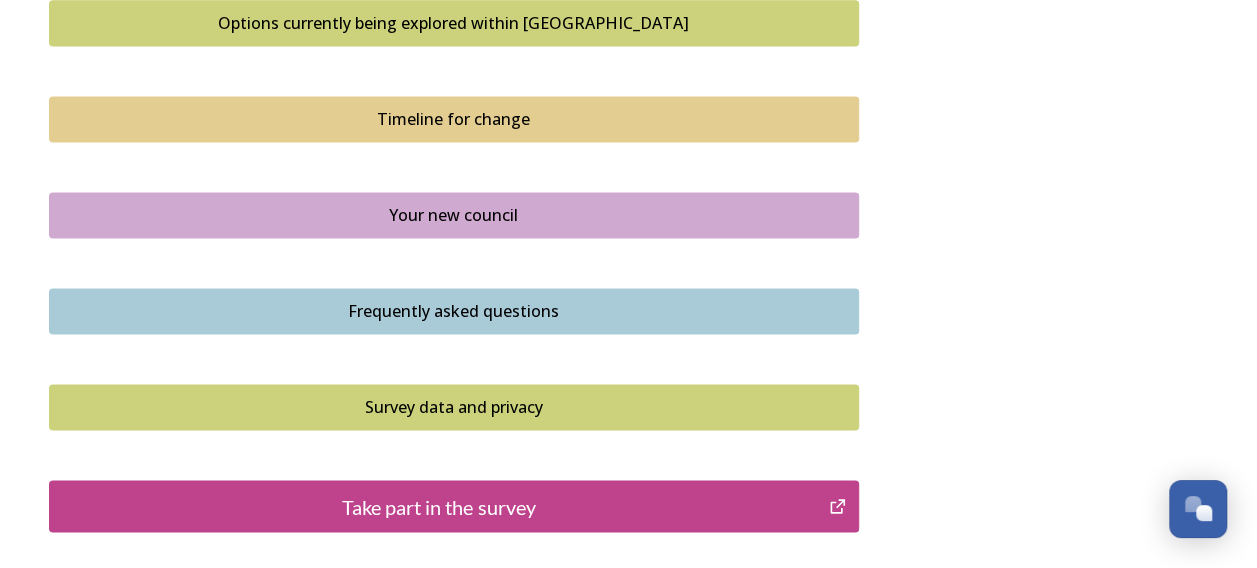 drag, startPoint x: 368, startPoint y: 102, endPoint x: 341, endPoint y: 120, distance: 32.449963 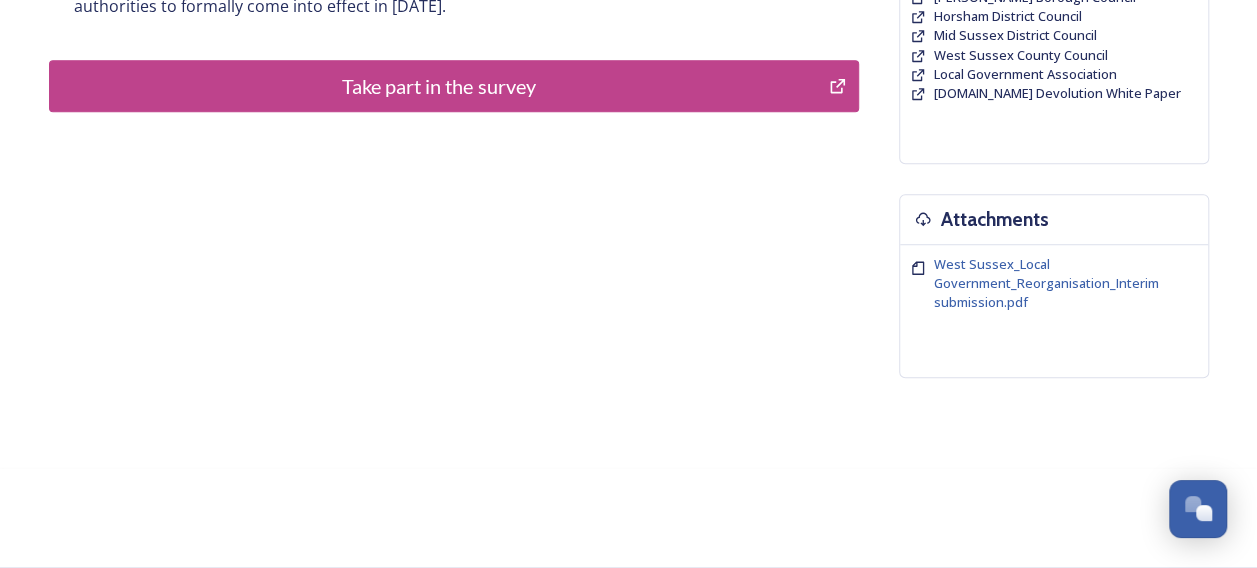 scroll, scrollTop: 0, scrollLeft: 0, axis: both 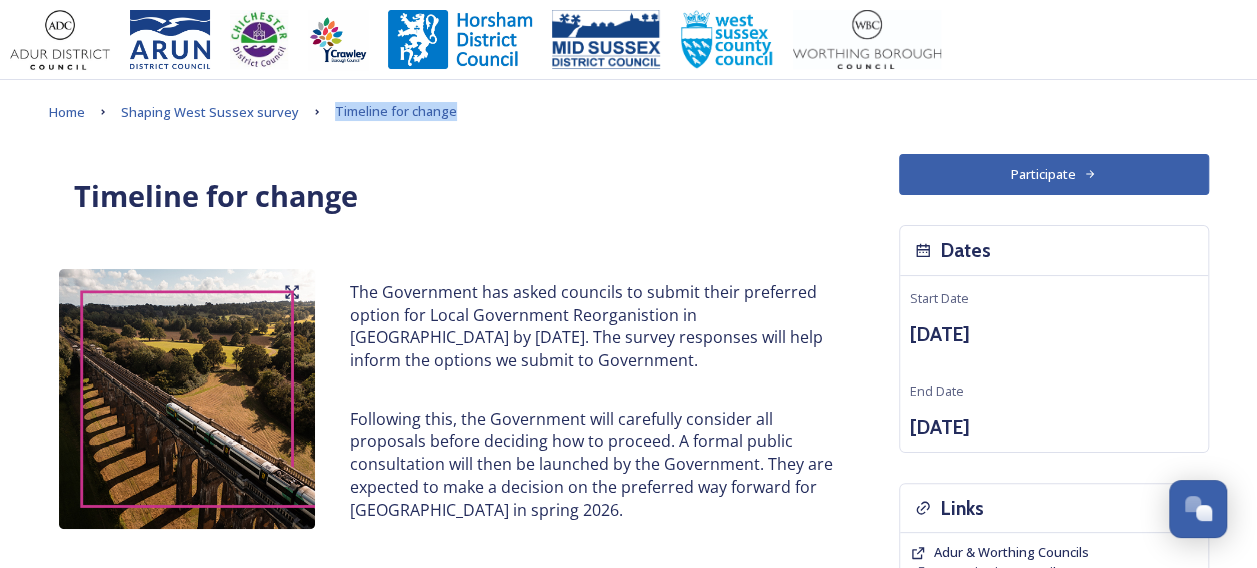 click on "Home Shaping West Sussex survey Timeline for change" at bounding box center [629, 112] 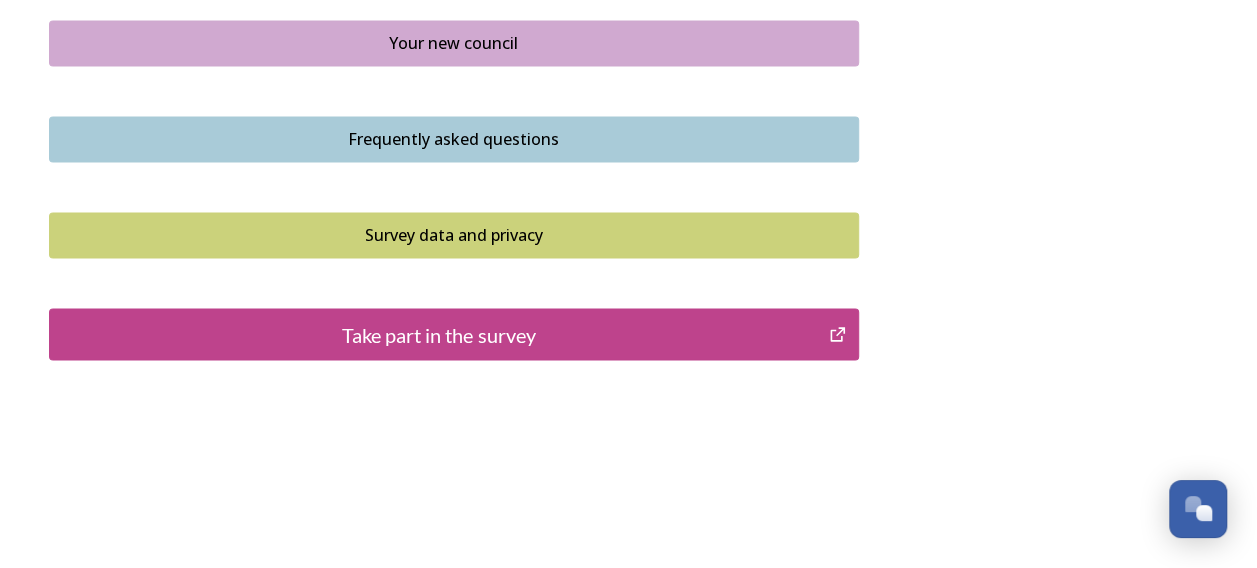scroll, scrollTop: 1578, scrollLeft: 0, axis: vertical 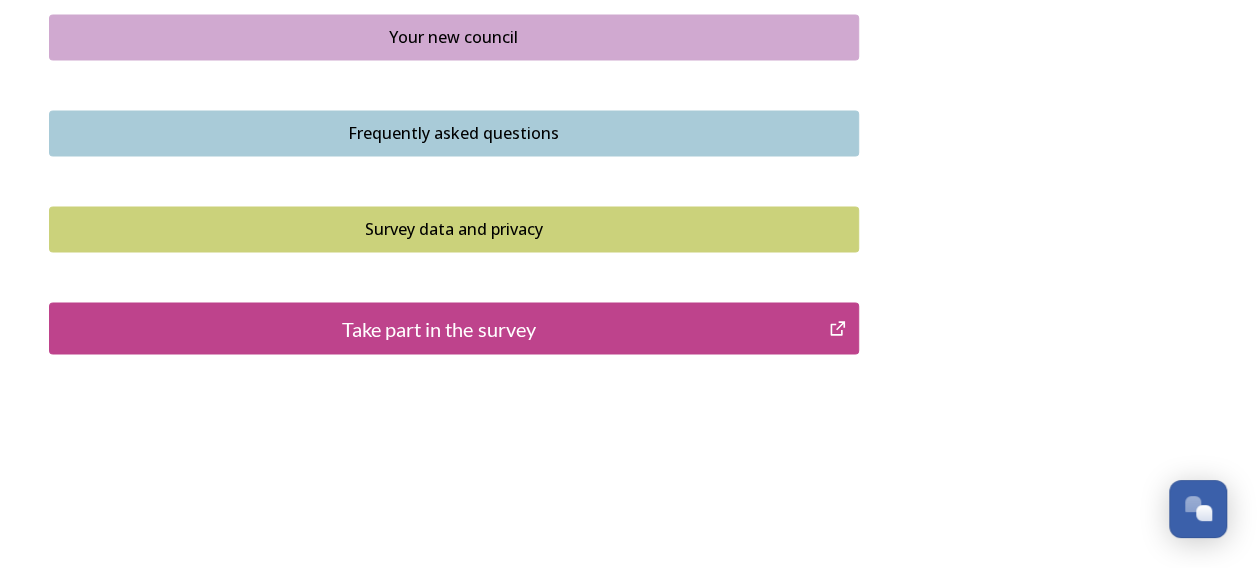 click on "Take part in the survey" at bounding box center (439, 328) 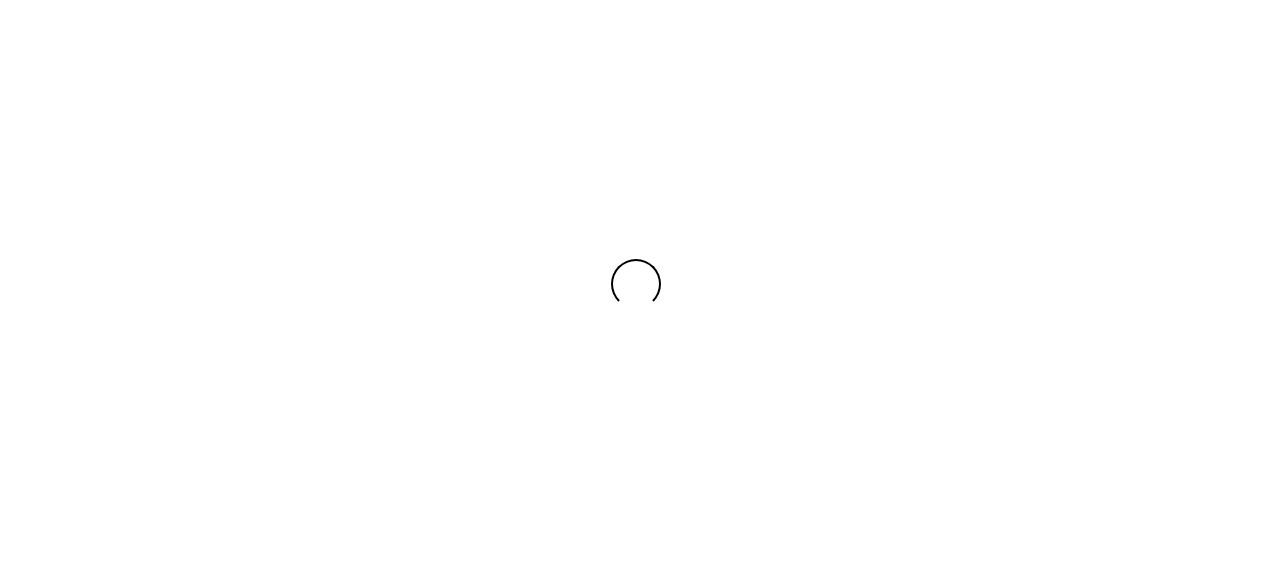 scroll, scrollTop: 0, scrollLeft: 0, axis: both 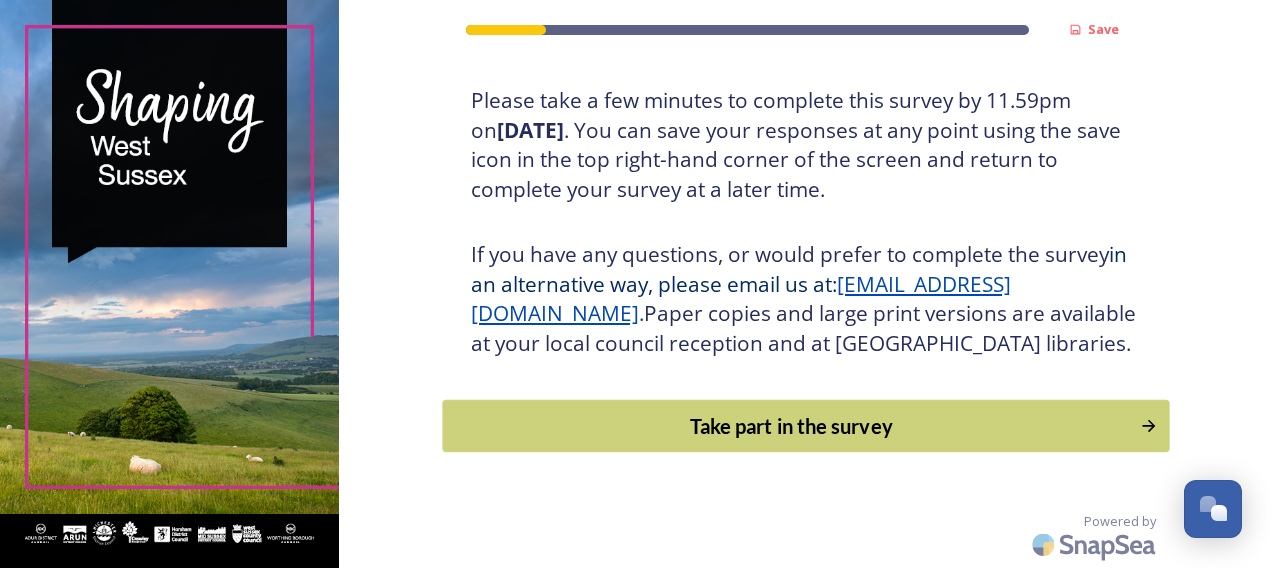 click on "Take part in the survey" at bounding box center (791, 426) 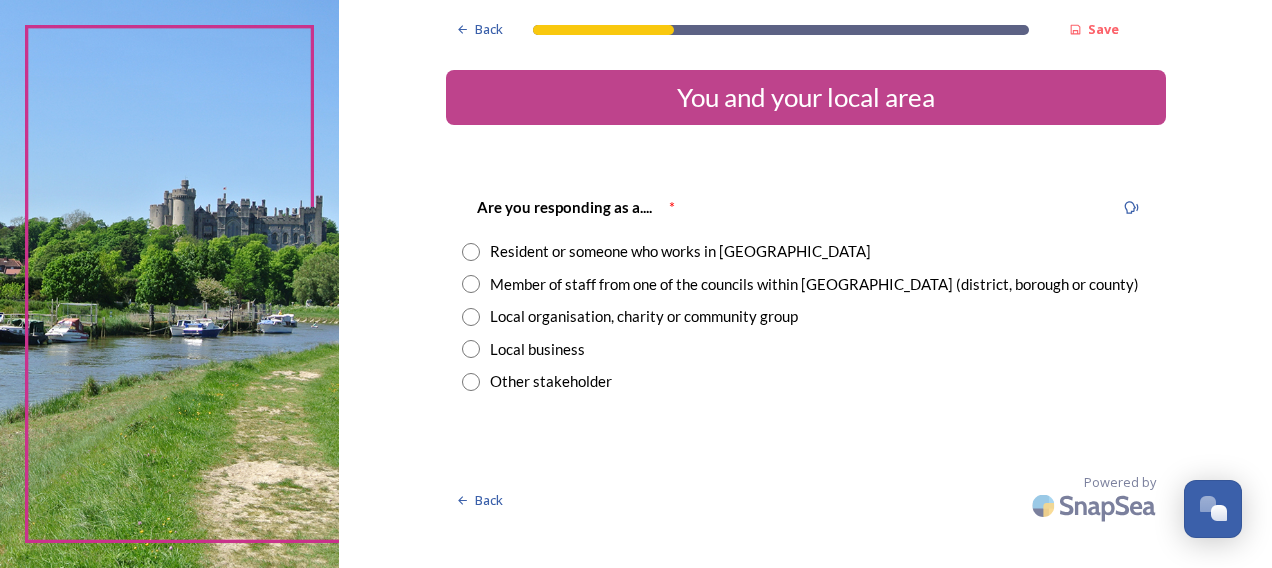click on "Resident or someone who works in [GEOGRAPHIC_DATA]" at bounding box center (680, 251) 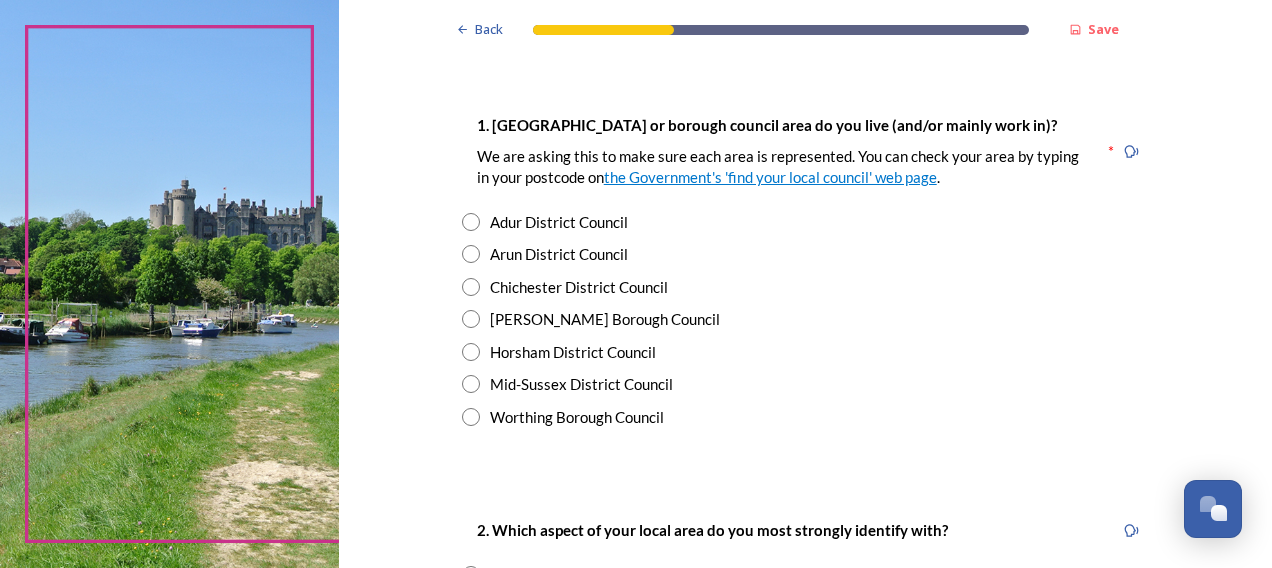 scroll, scrollTop: 400, scrollLeft: 0, axis: vertical 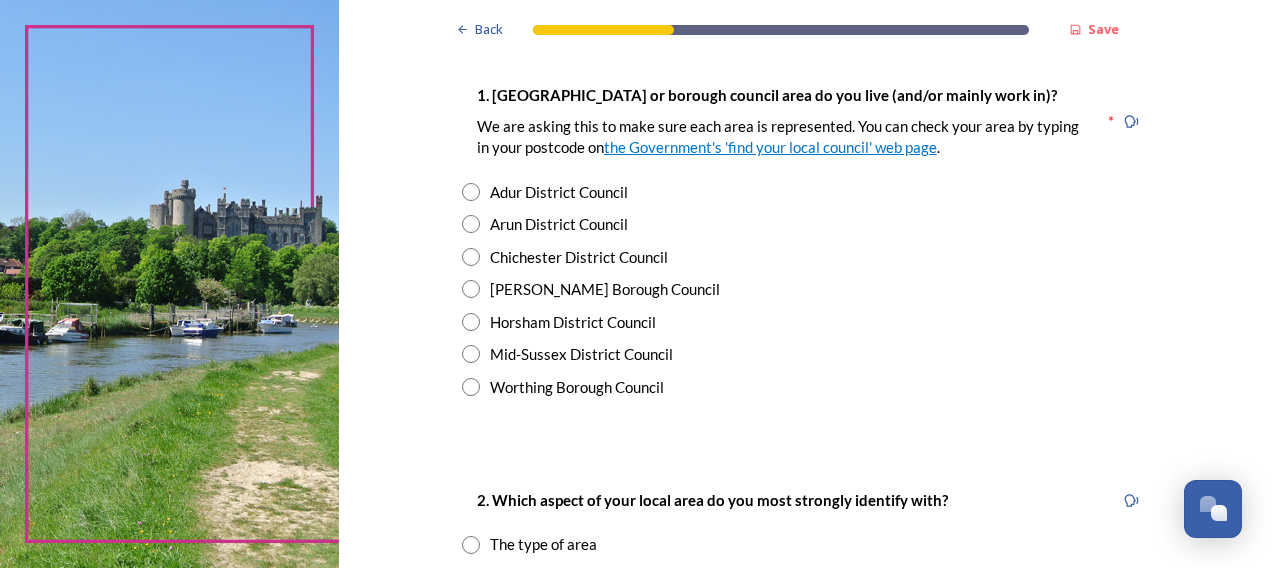 click on "Mid-Sussex District Council" at bounding box center (581, 354) 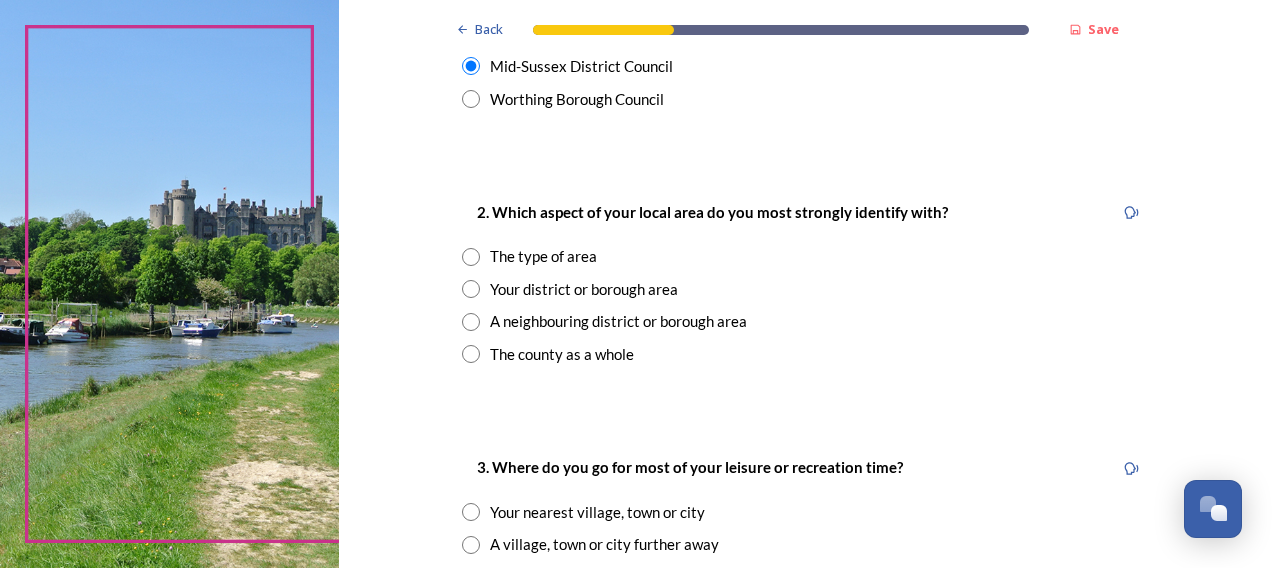 scroll, scrollTop: 700, scrollLeft: 0, axis: vertical 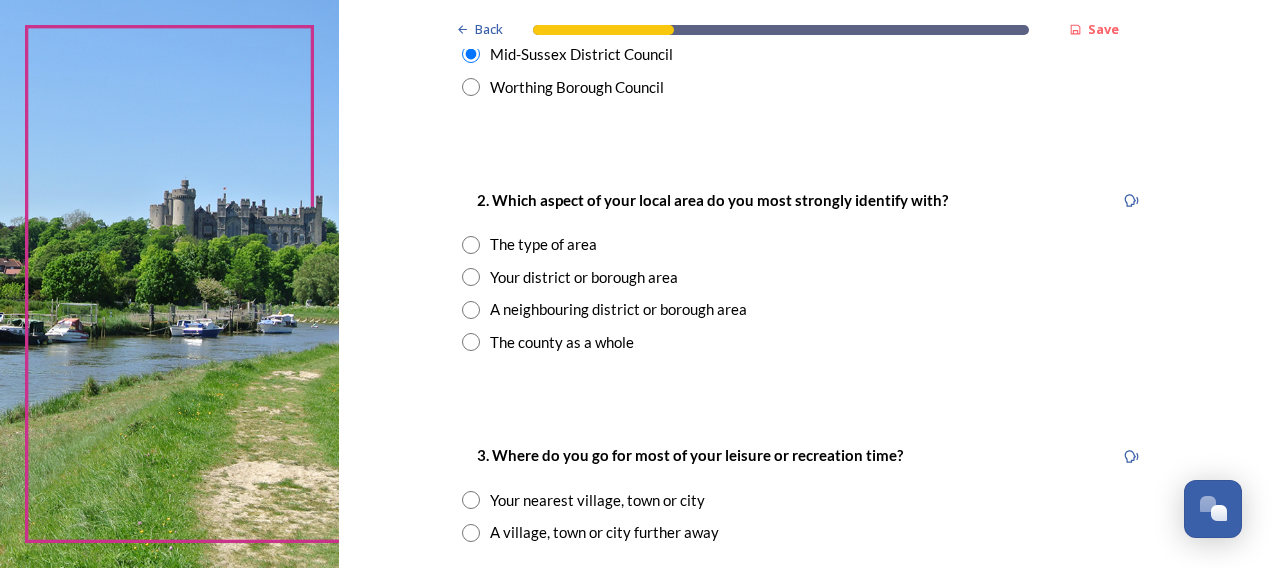 click on "Your district or borough area" at bounding box center [584, 277] 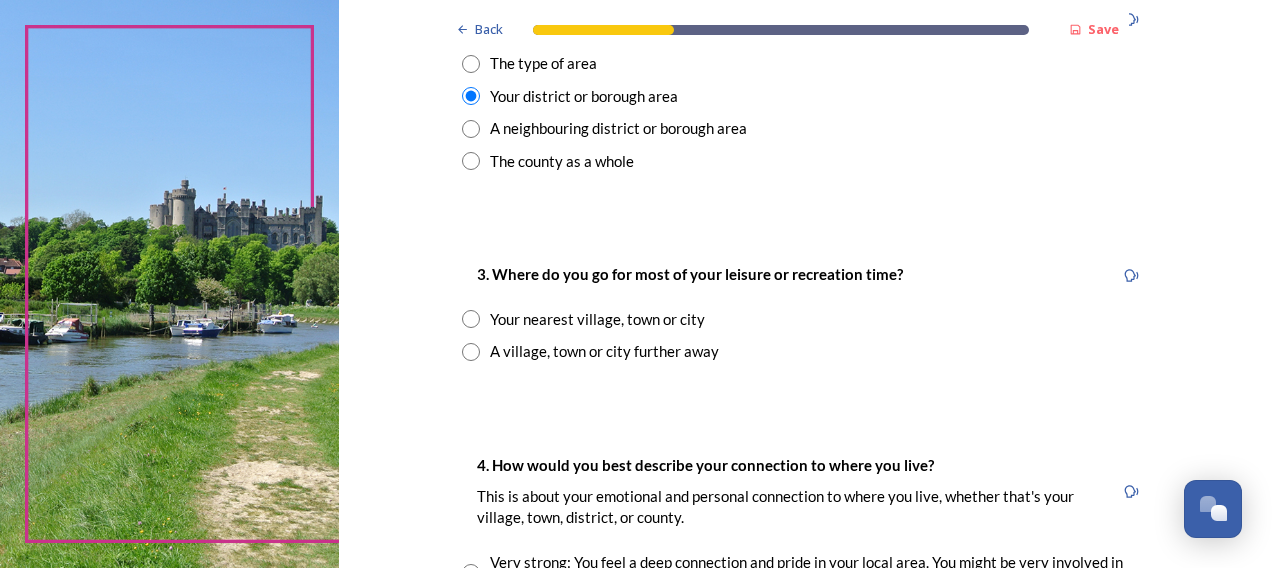 scroll, scrollTop: 900, scrollLeft: 0, axis: vertical 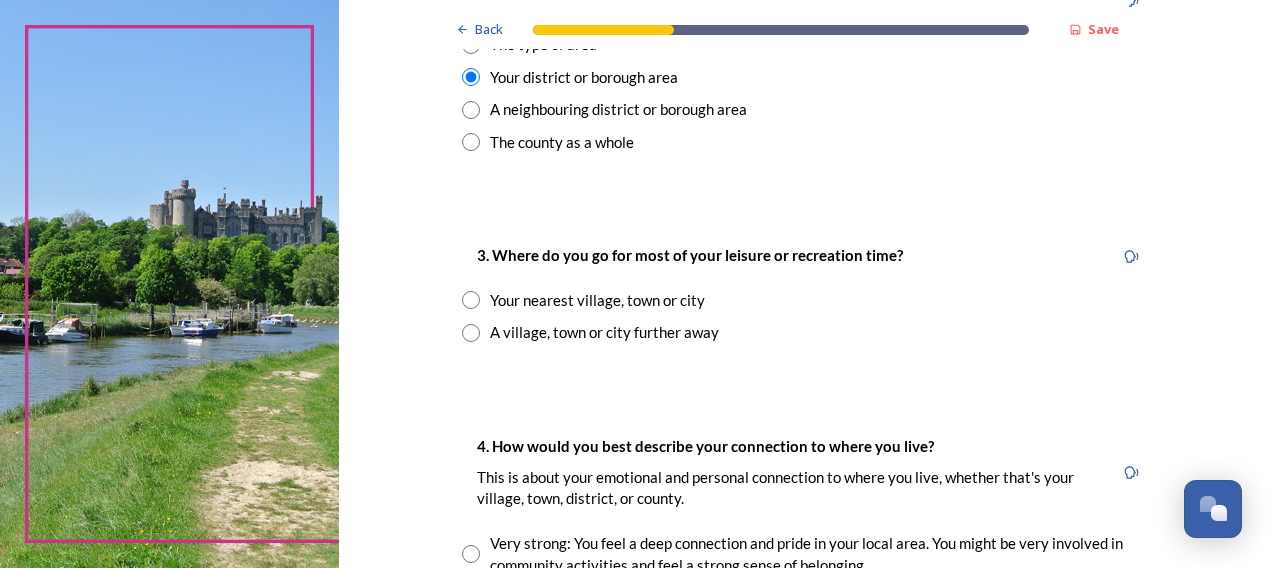 click on "A village, town or city further away" at bounding box center (604, 332) 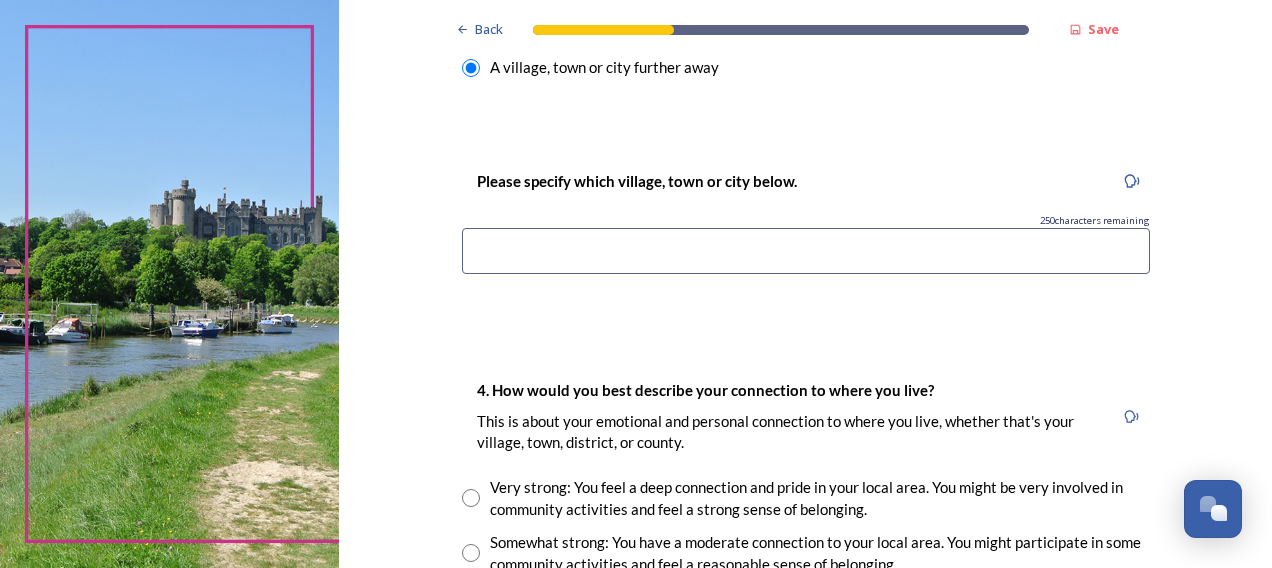 scroll, scrollTop: 1200, scrollLeft: 0, axis: vertical 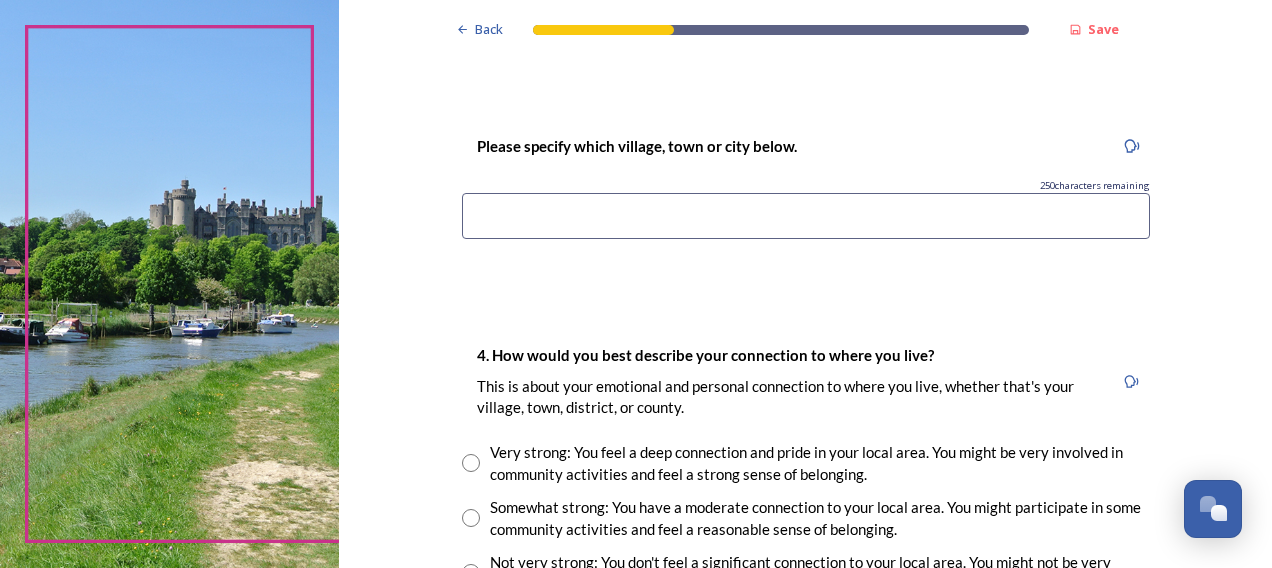 drag, startPoint x: 564, startPoint y: 226, endPoint x: 627, endPoint y: 238, distance: 64.132675 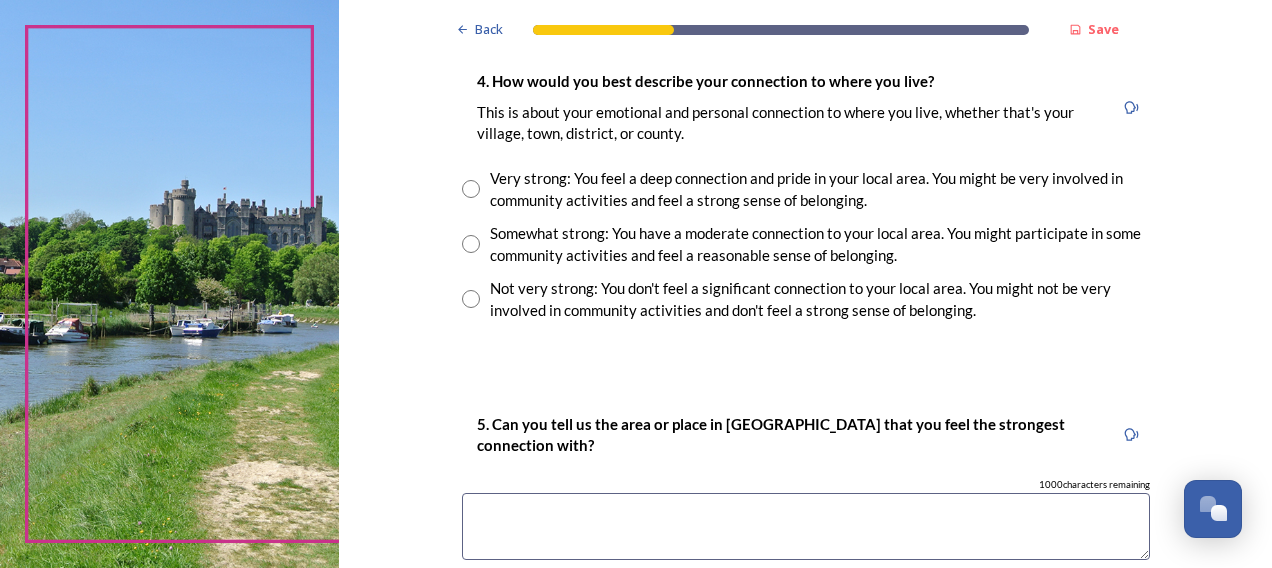 scroll, scrollTop: 1500, scrollLeft: 0, axis: vertical 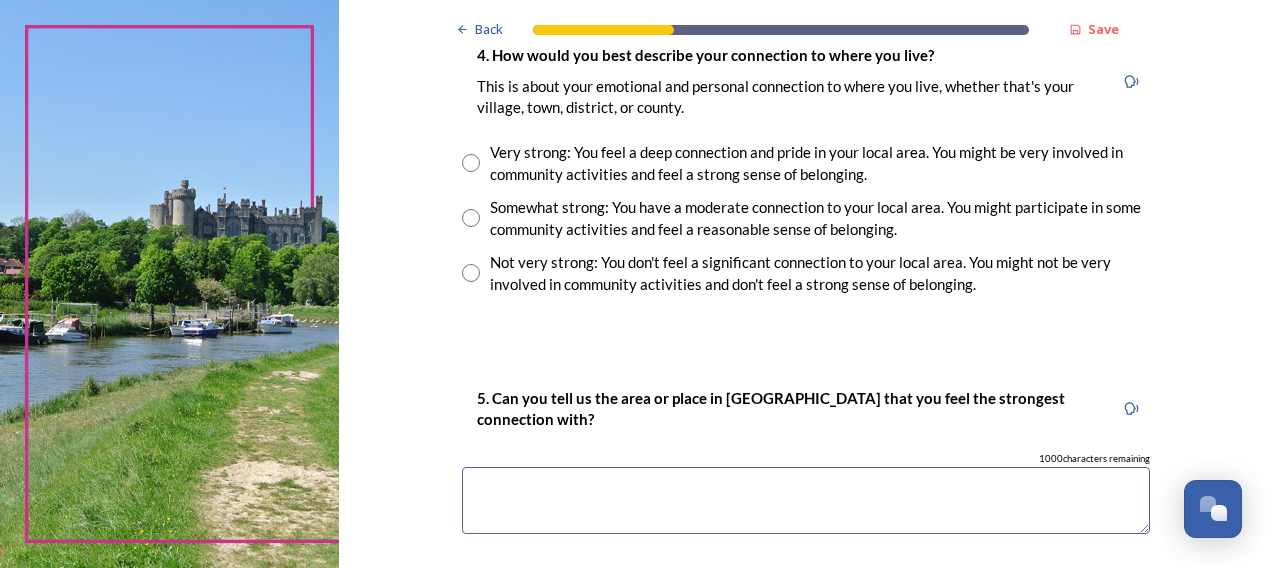 type on "Brighton" 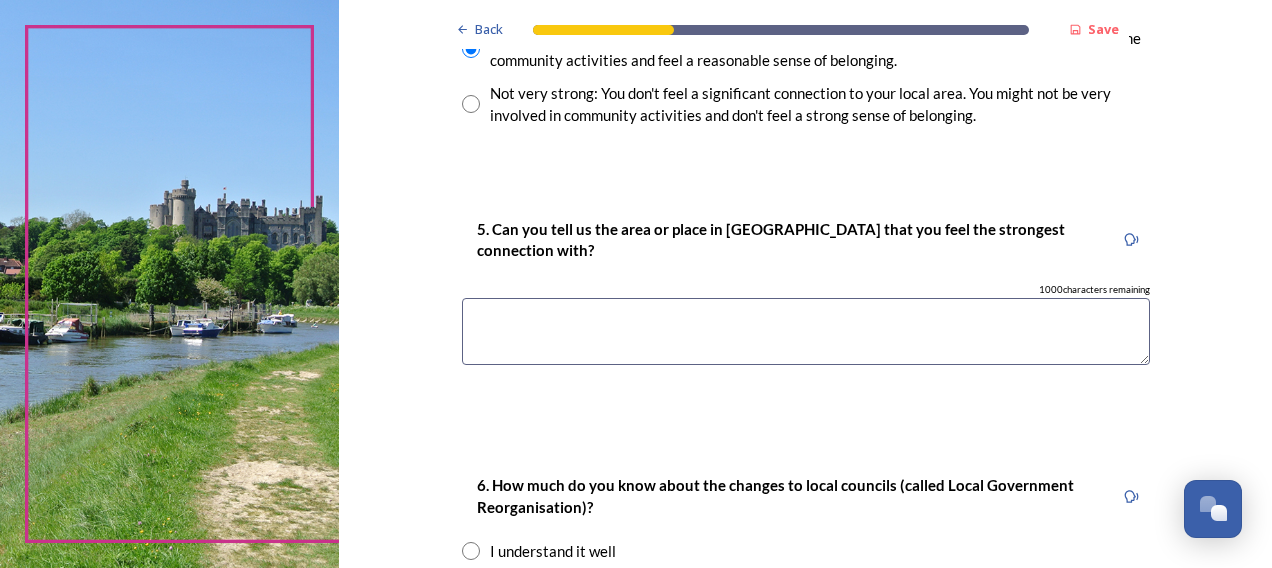 scroll, scrollTop: 1700, scrollLeft: 0, axis: vertical 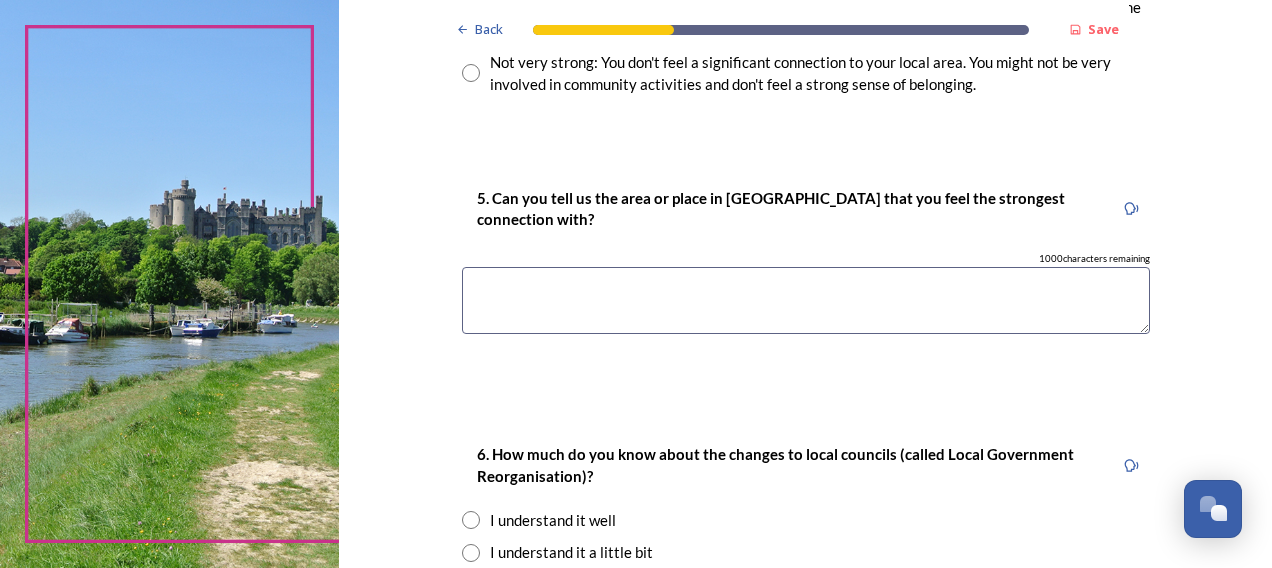 click at bounding box center (806, 300) 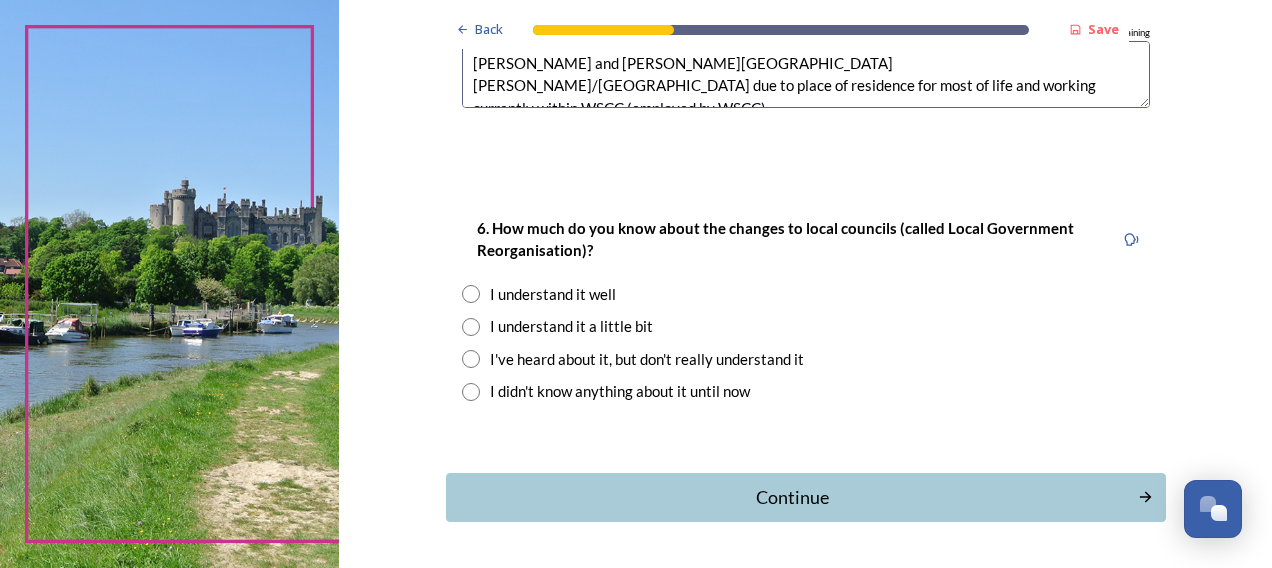 scroll, scrollTop: 1994, scrollLeft: 0, axis: vertical 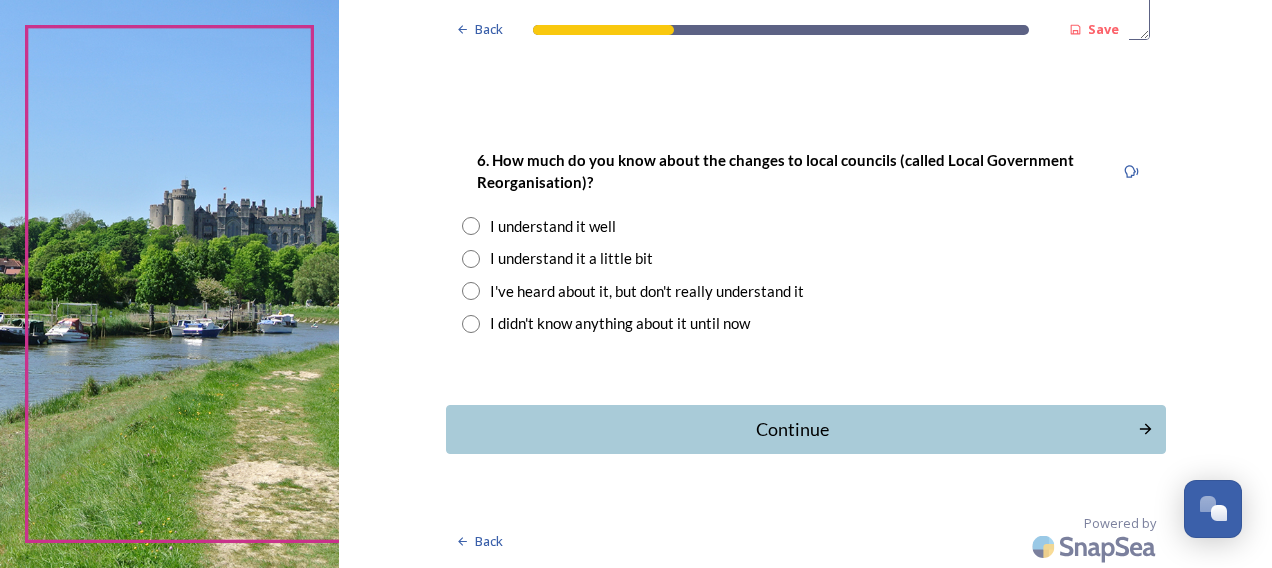 type on "Horsham and Burgess Hill/Haywards Heath due to place of residence for most of life and working currently within WSCC (employed by WSCC)" 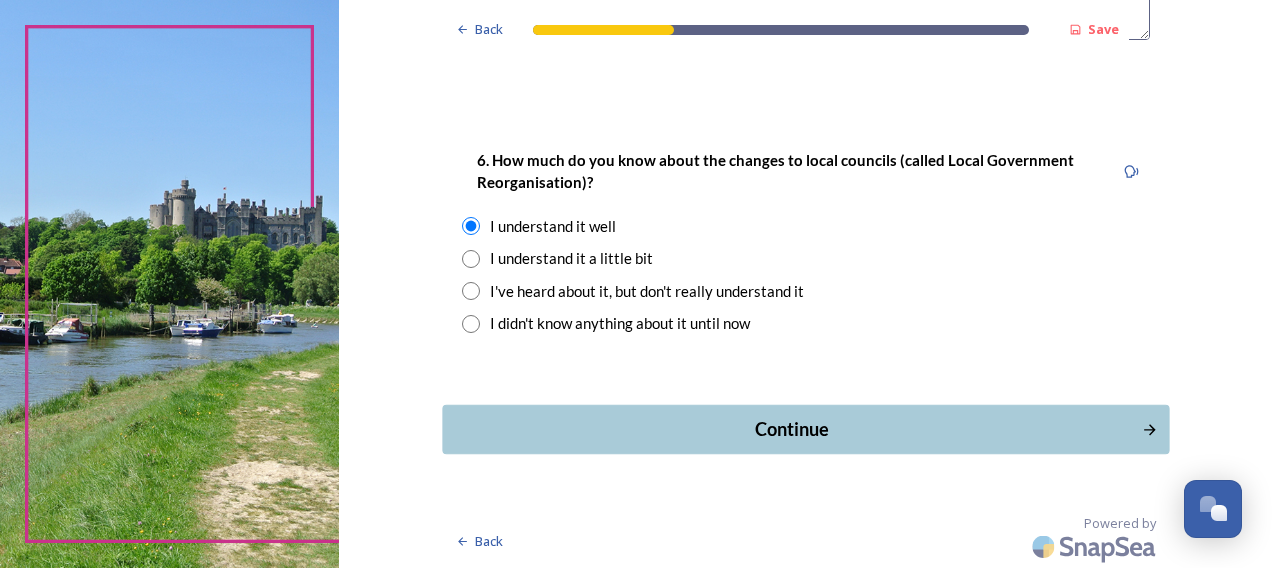 click on "Continue" at bounding box center [791, 429] 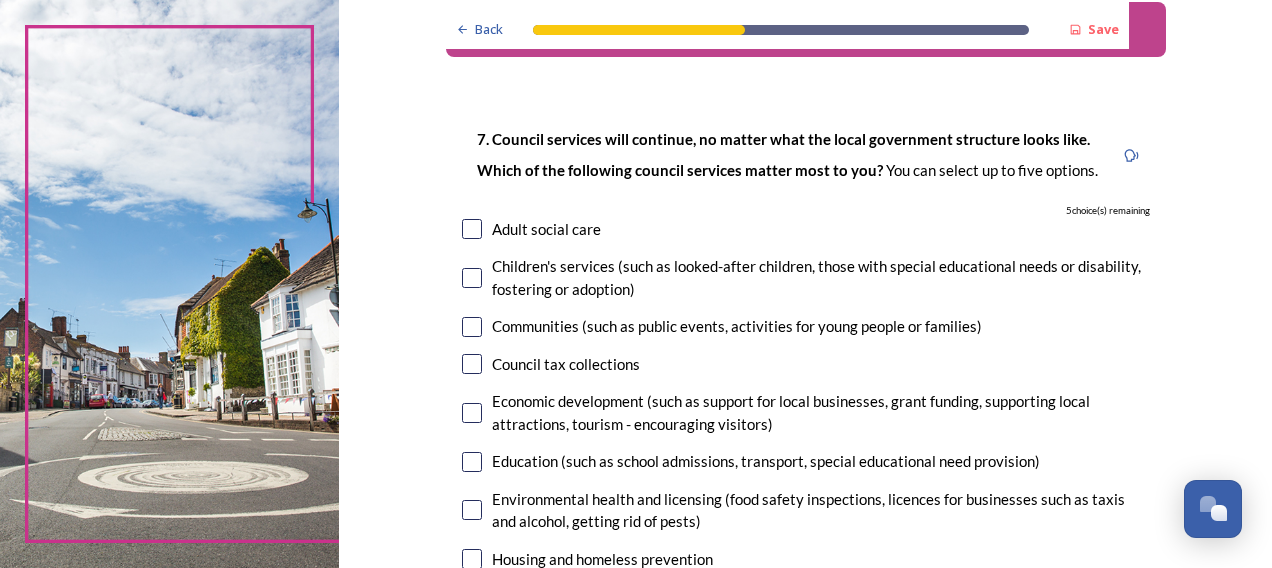 scroll, scrollTop: 100, scrollLeft: 0, axis: vertical 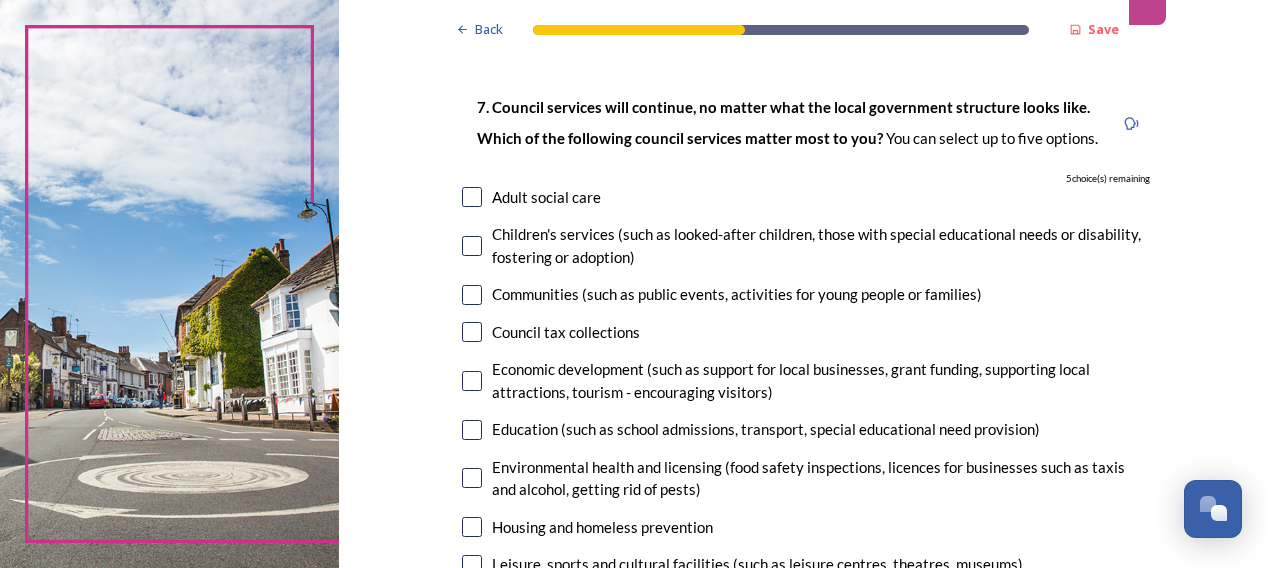 click on "Adult social care" at bounding box center (546, 197) 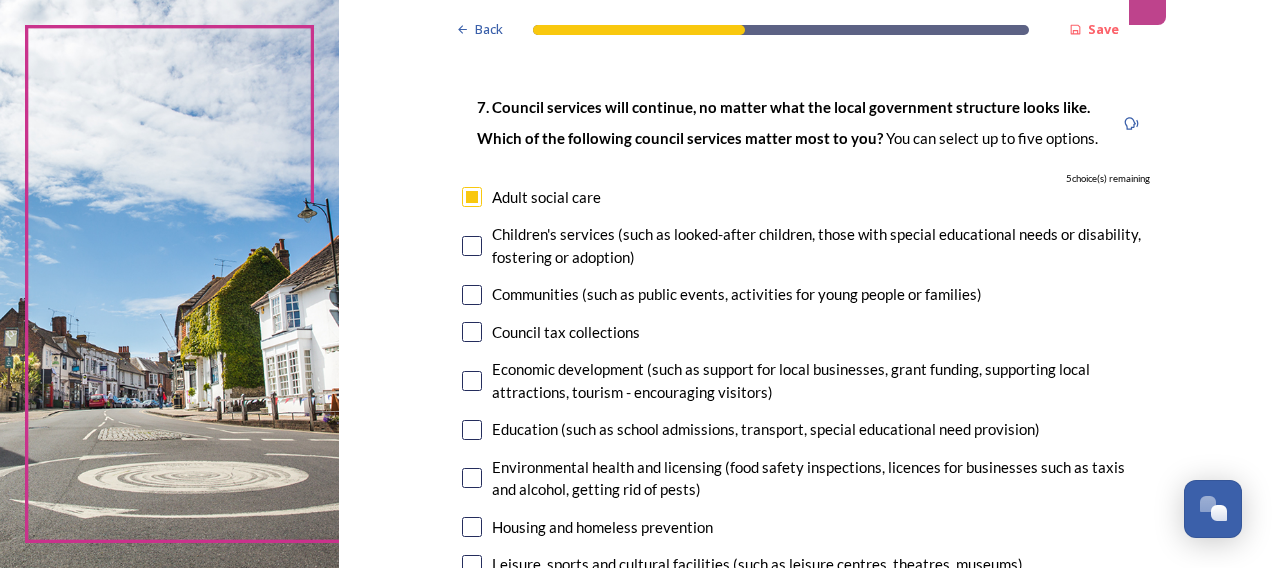 checkbox on "true" 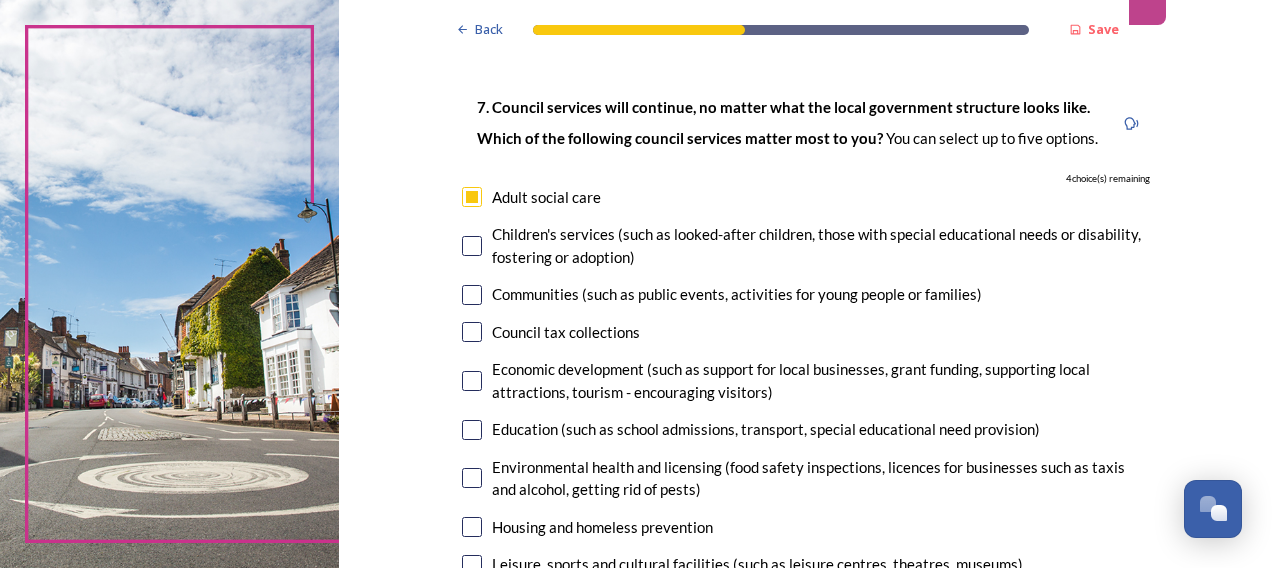 click on "Children's services (such as looked-after children, those with special educational needs or disability, fostering or adoption)" at bounding box center (821, 245) 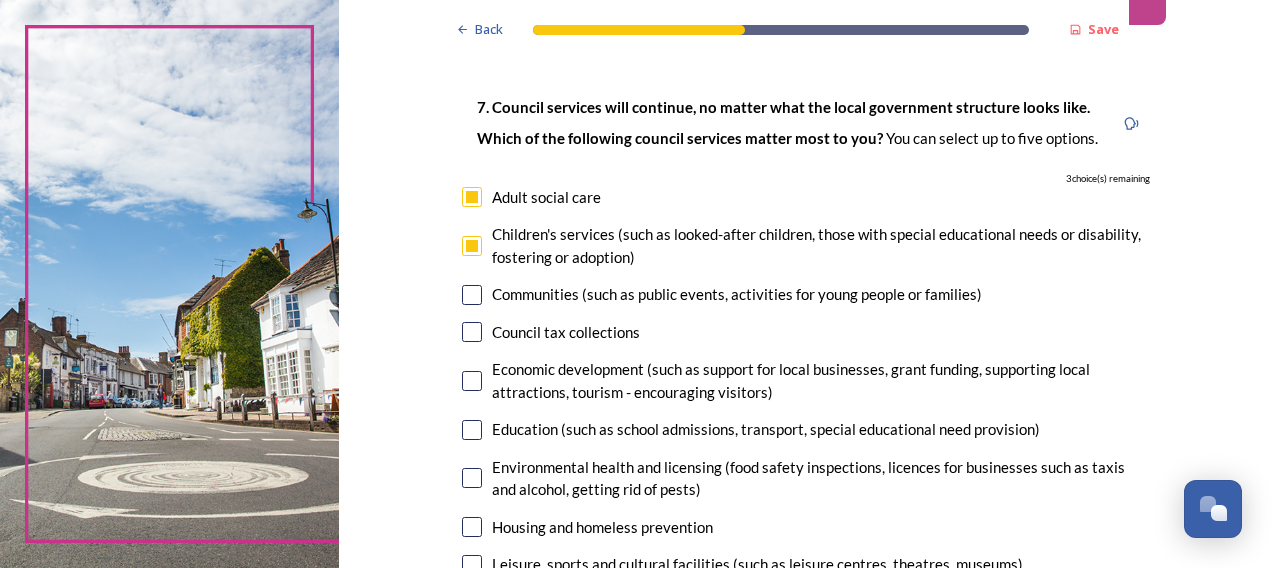 scroll, scrollTop: 200, scrollLeft: 0, axis: vertical 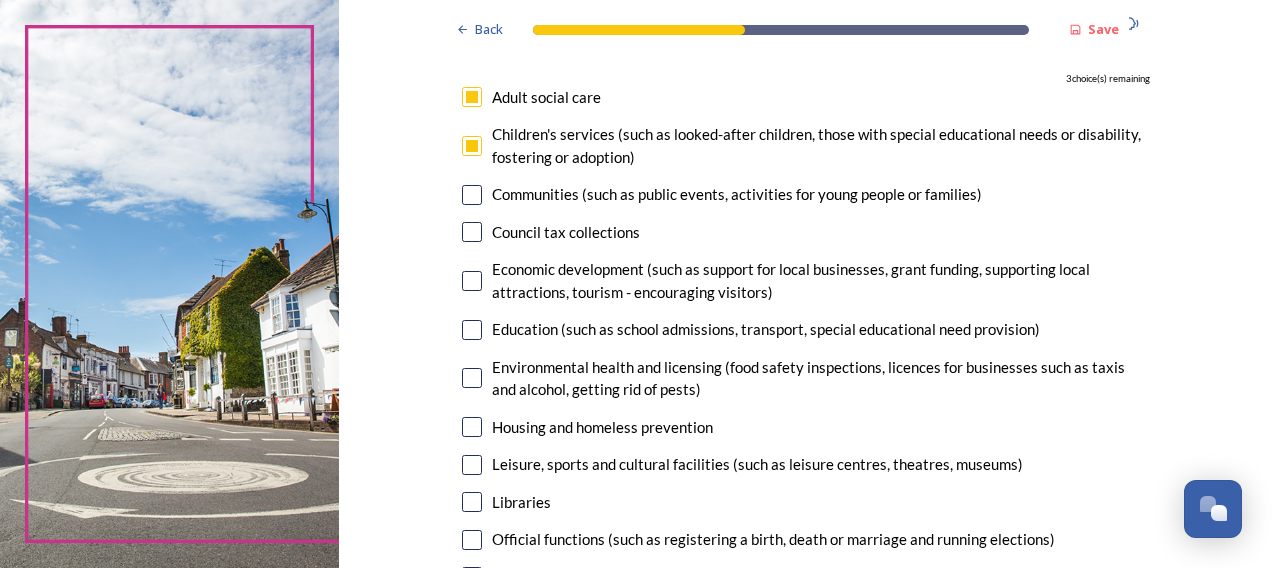 click on "Council tax collections" at bounding box center [566, 232] 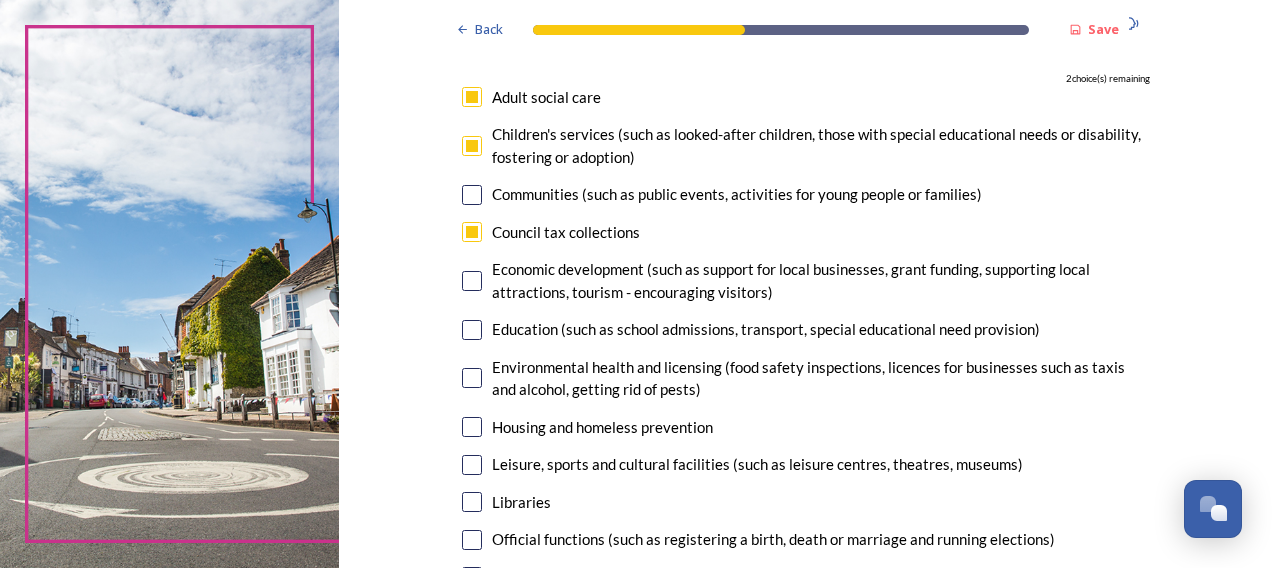 click on "Council tax collections" at bounding box center [566, 232] 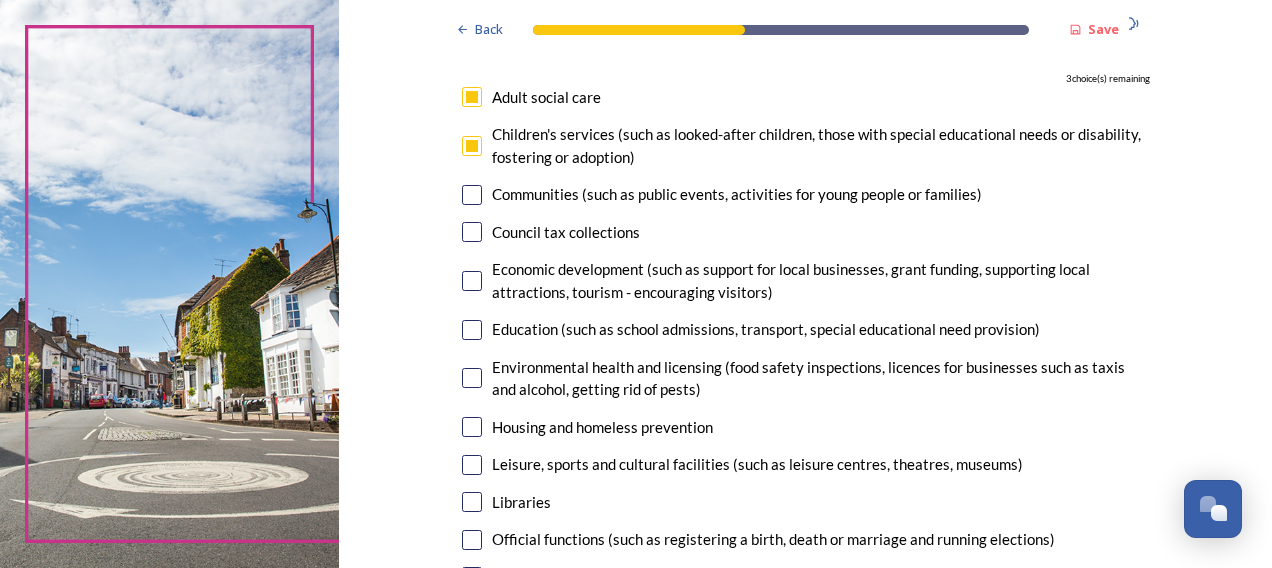 checkbox on "false" 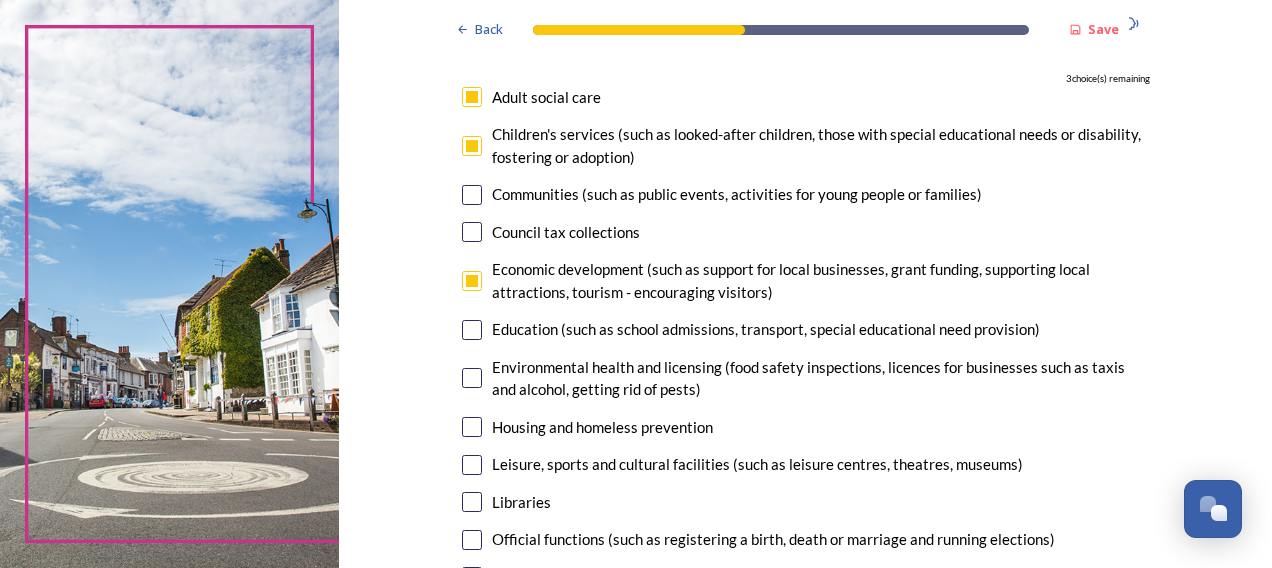 checkbox on "true" 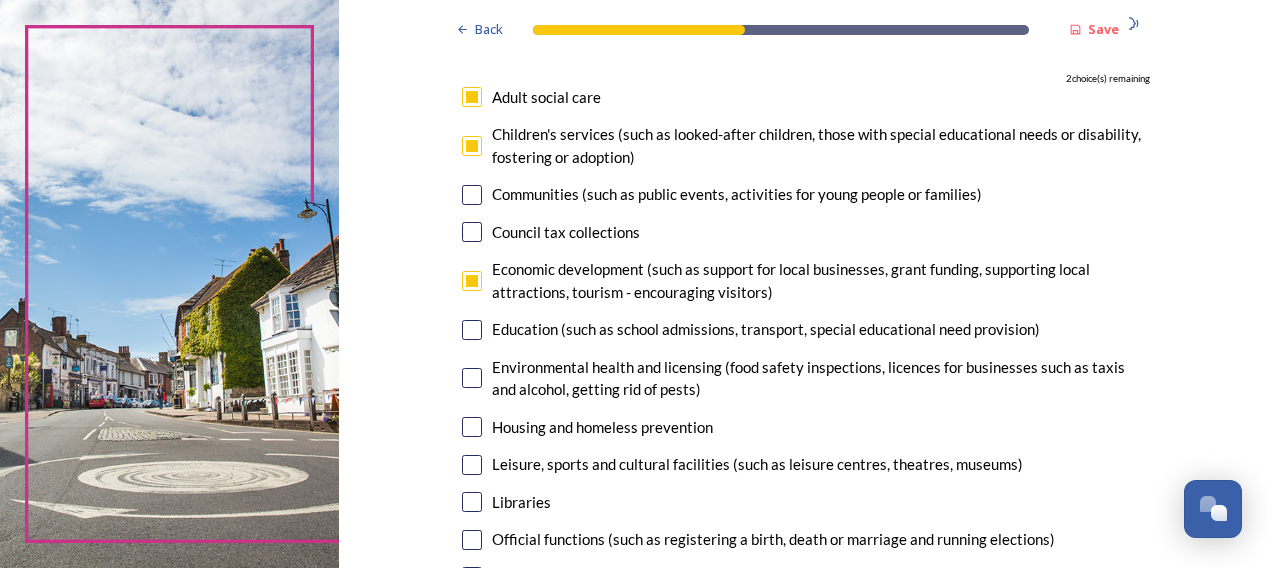 click on "Council tax collections" at bounding box center [566, 232] 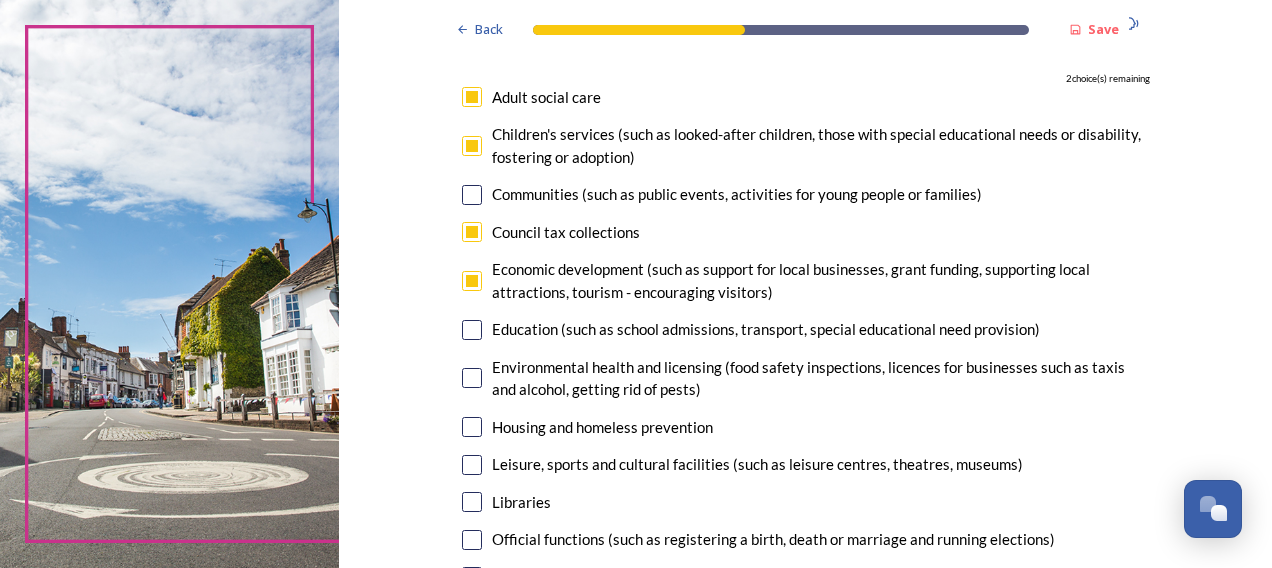 checkbox on "true" 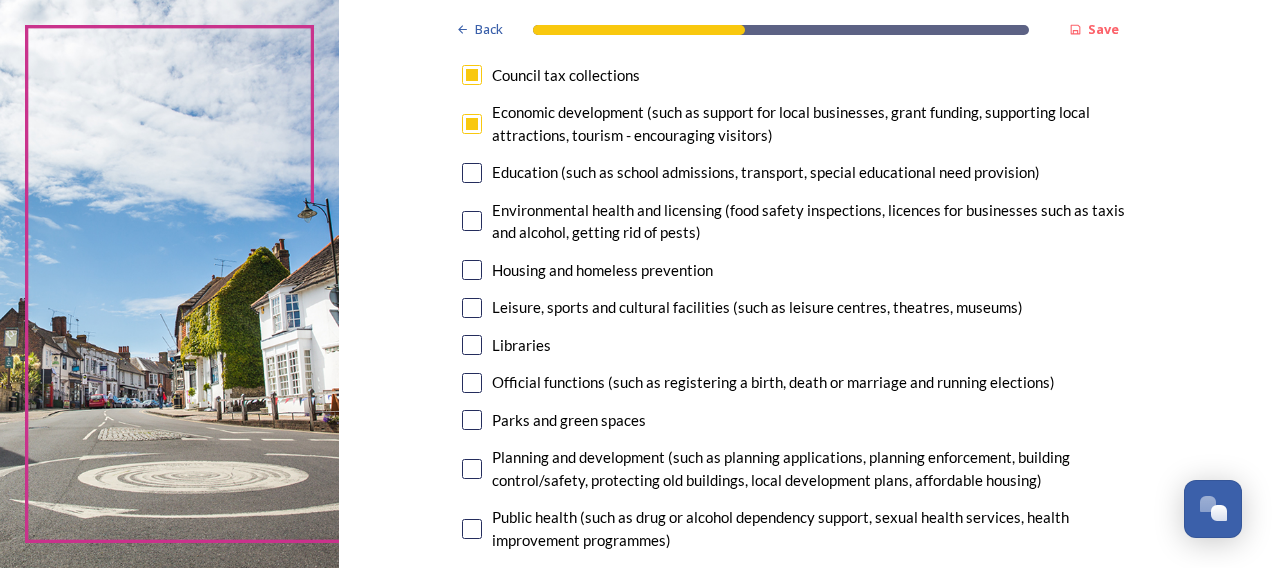 scroll, scrollTop: 400, scrollLeft: 0, axis: vertical 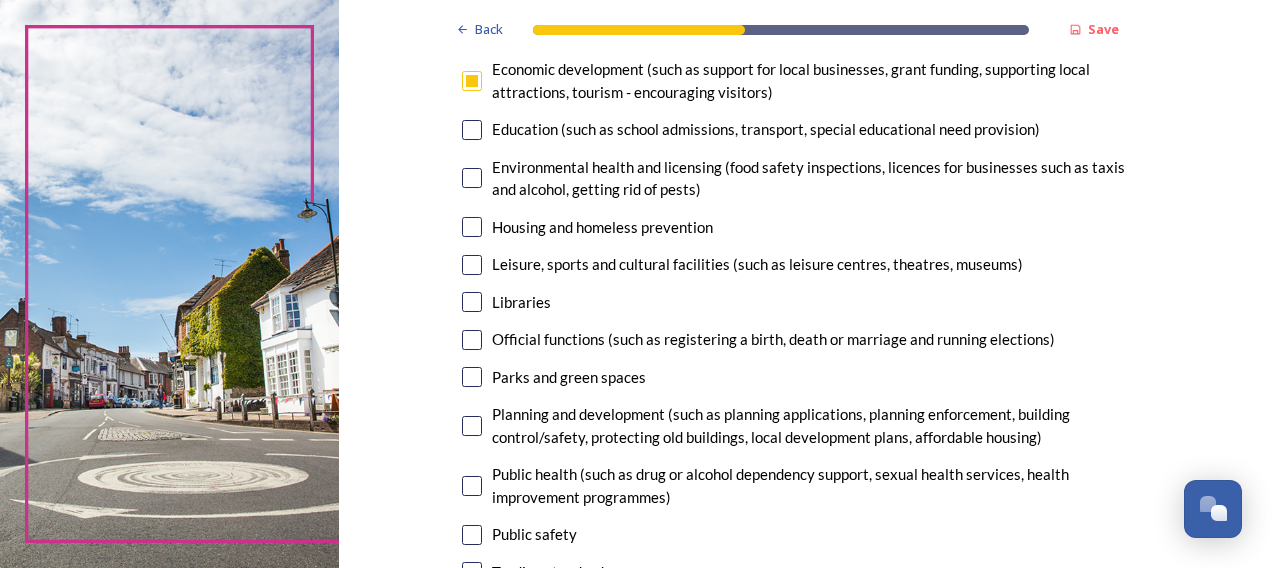 click on "Leisure, sports and cultural facilities (such as leisure centres, theatres, museums)" at bounding box center (757, 264) 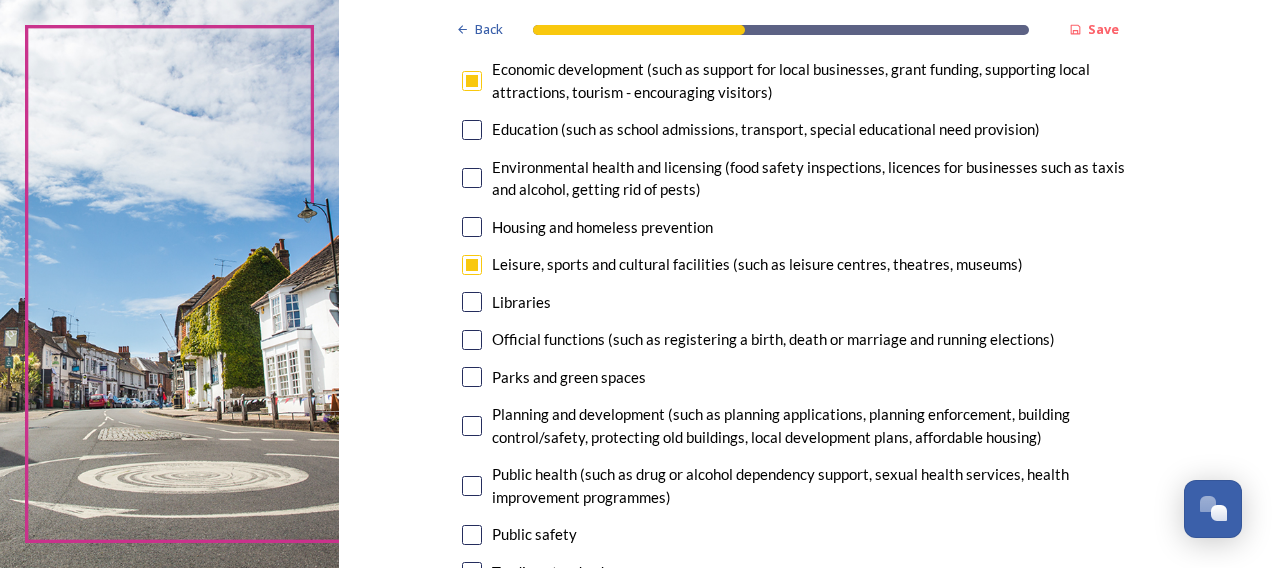 checkbox on "true" 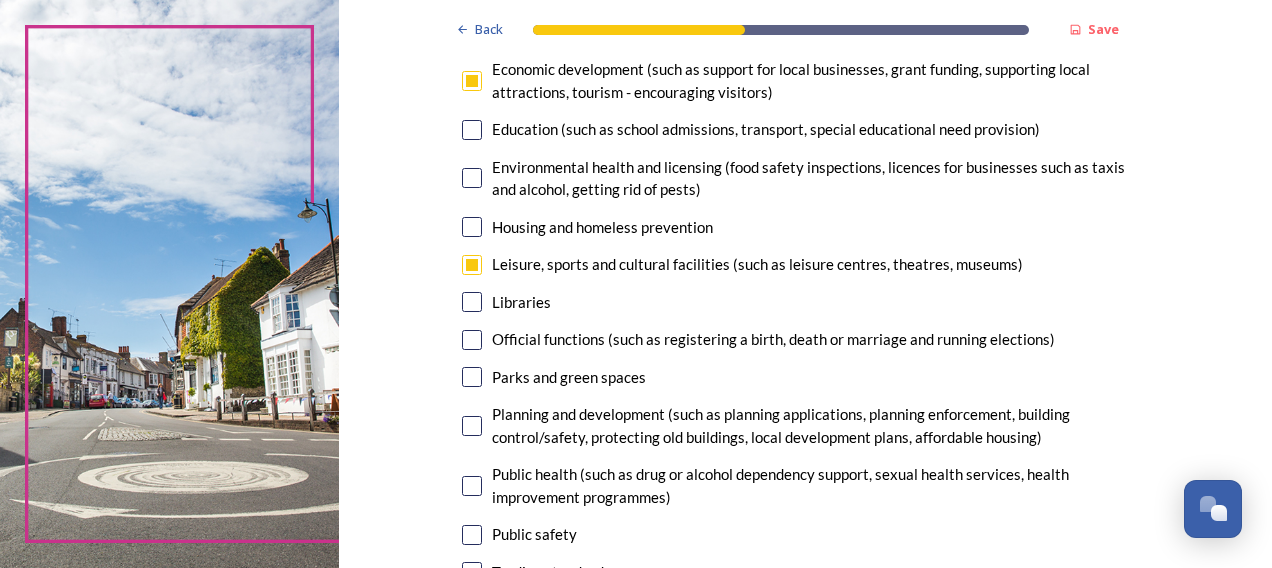 scroll, scrollTop: 500, scrollLeft: 0, axis: vertical 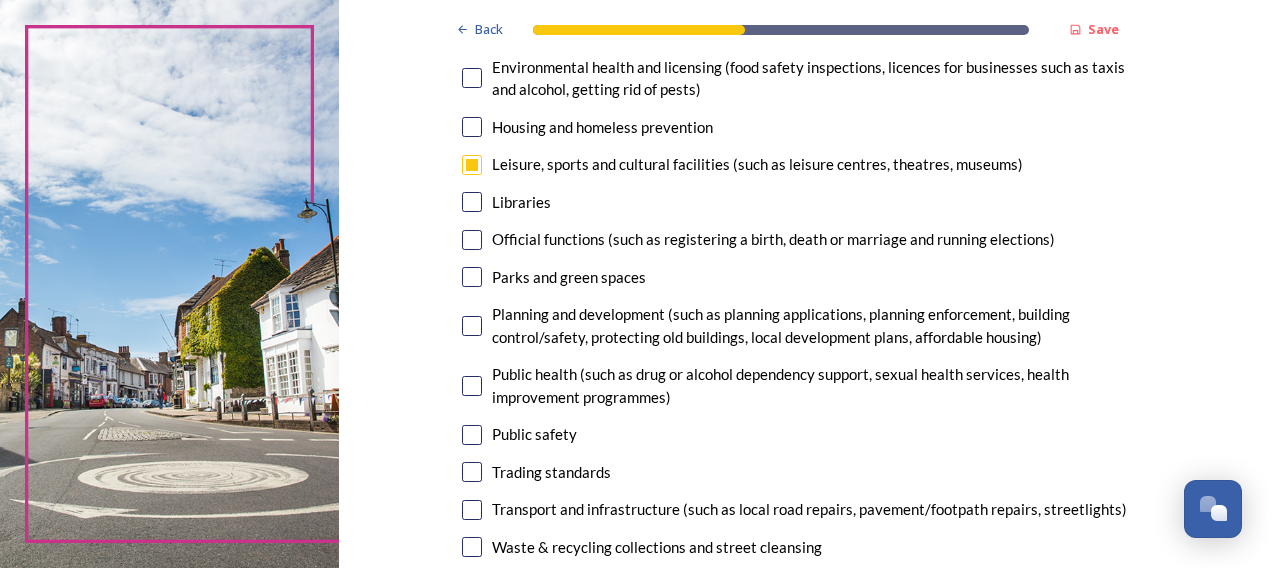 click on "Parks and green spaces" at bounding box center (569, 277) 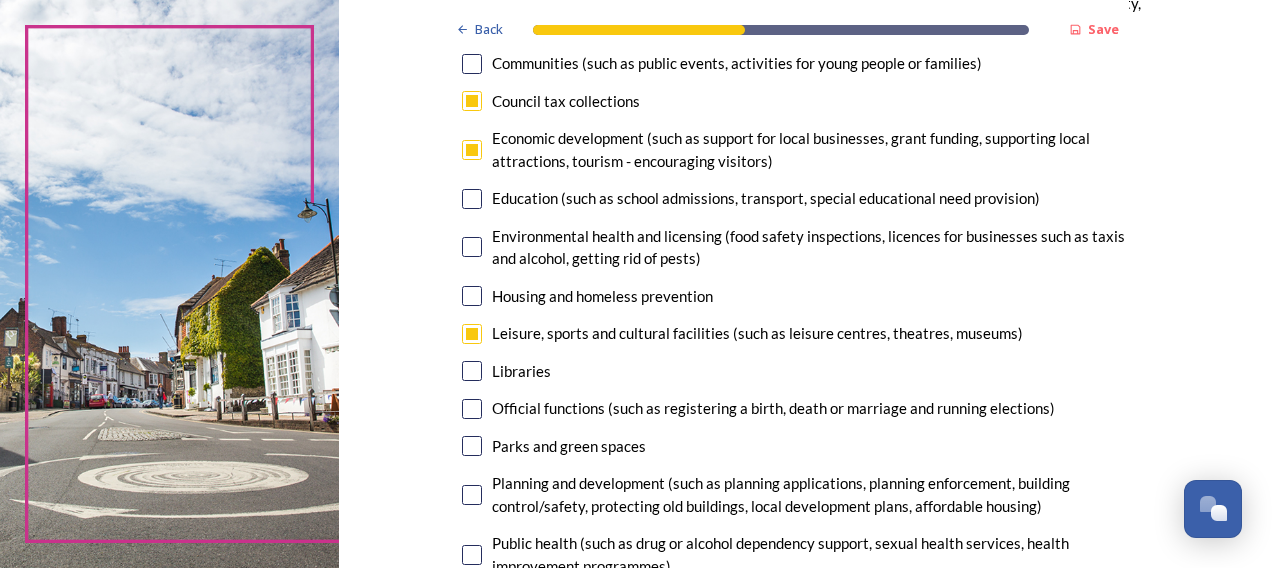 scroll, scrollTop: 300, scrollLeft: 0, axis: vertical 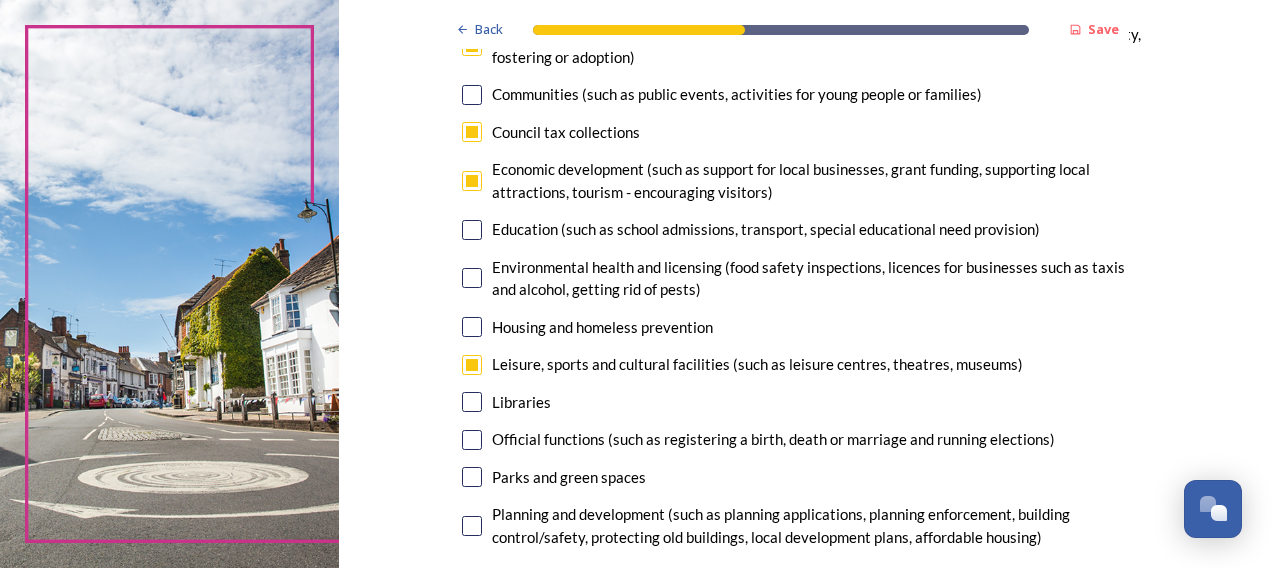 click at bounding box center (472, 181) 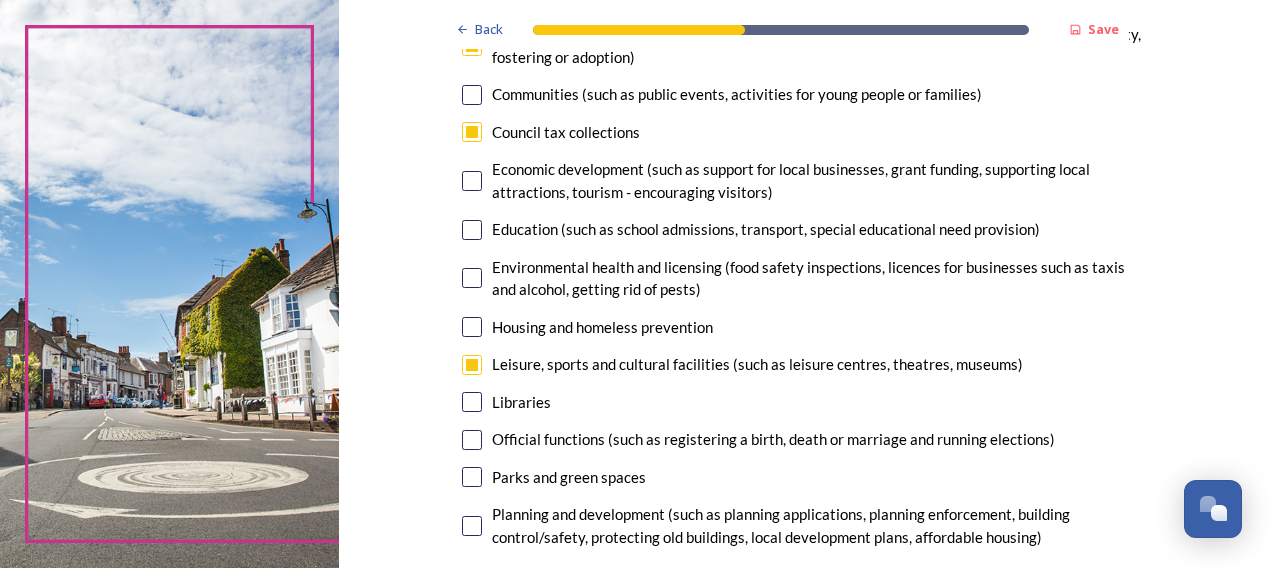 click at bounding box center (472, 132) 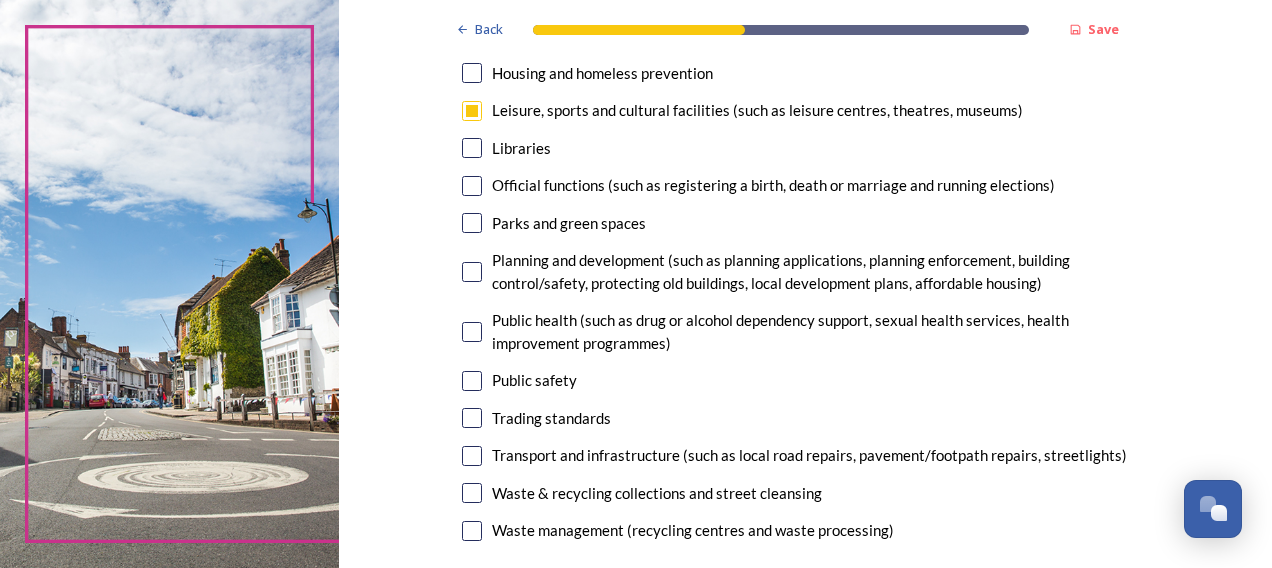 scroll, scrollTop: 600, scrollLeft: 0, axis: vertical 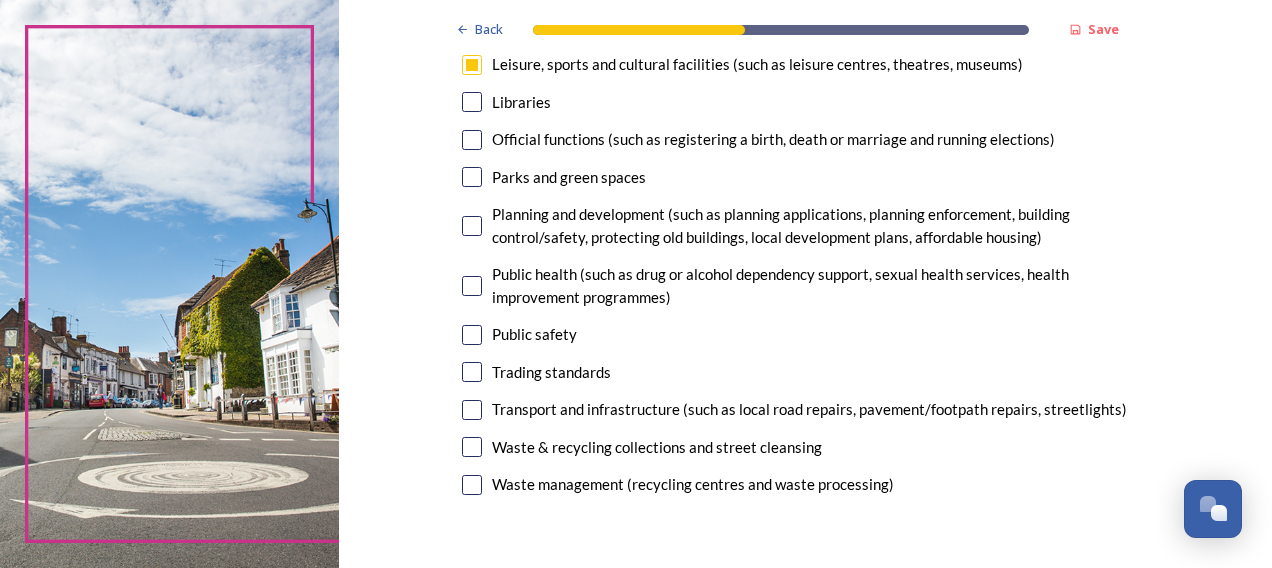click at bounding box center (472, 410) 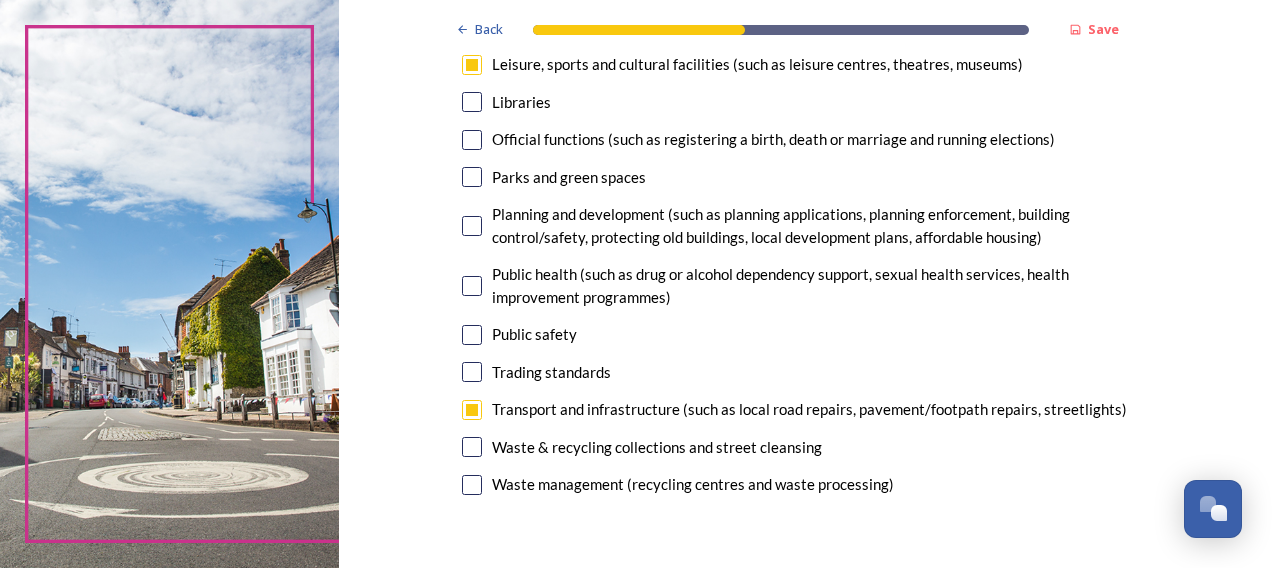scroll, scrollTop: 500, scrollLeft: 0, axis: vertical 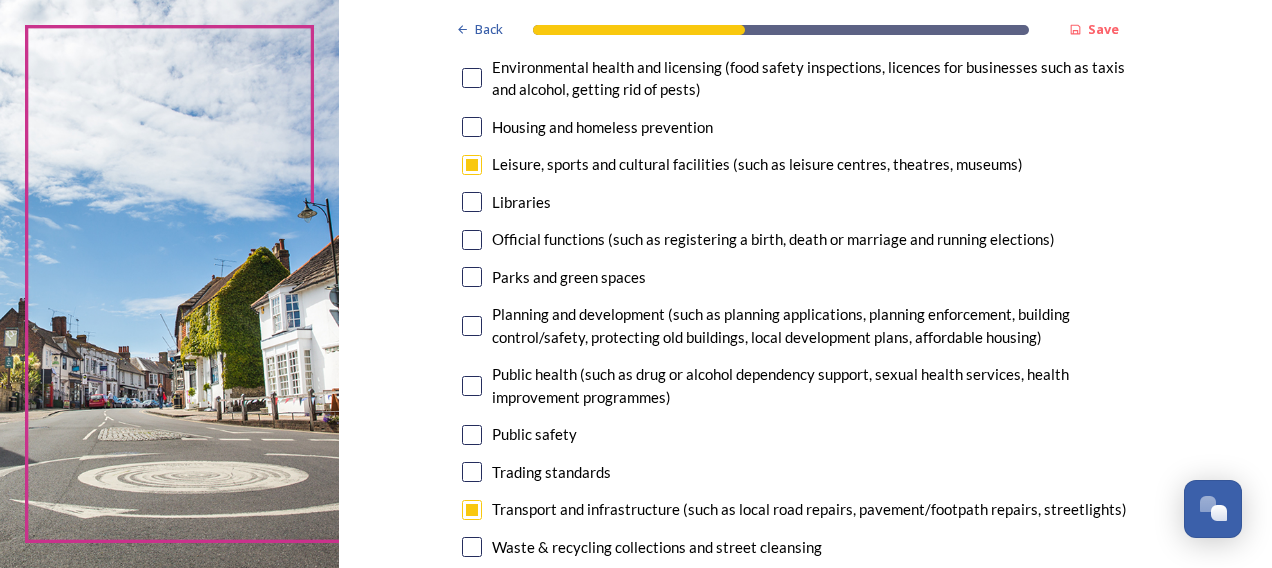 click on "Parks and green spaces" at bounding box center (806, 277) 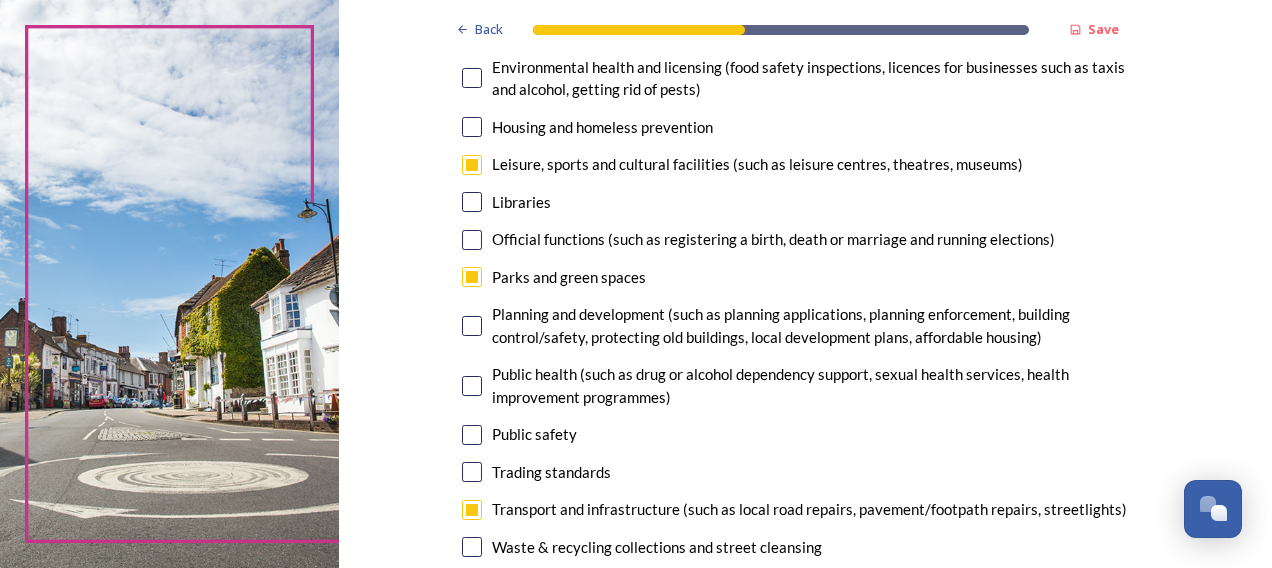 checkbox on "true" 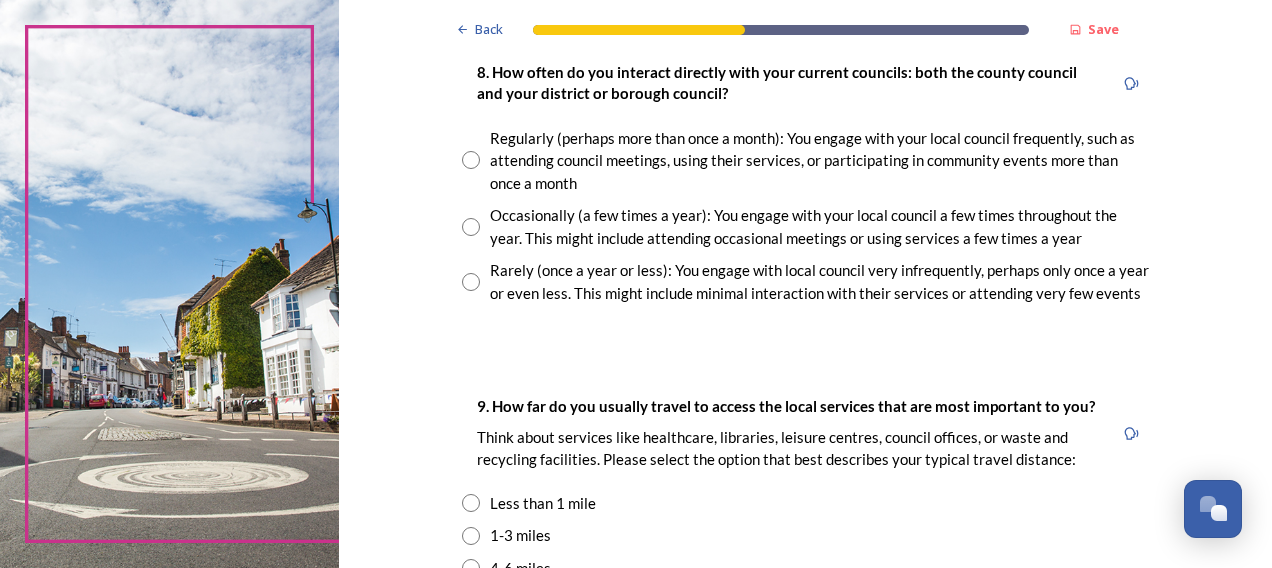 scroll, scrollTop: 1100, scrollLeft: 0, axis: vertical 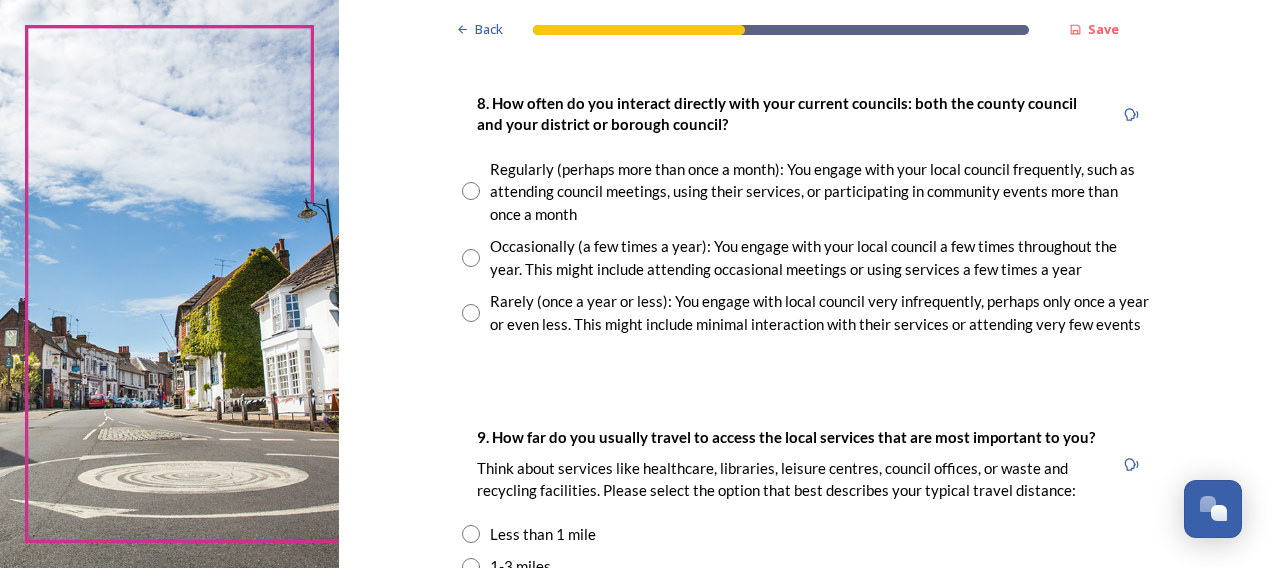 click on "Regularly (perhaps more than once a month): You engage with your local council frequently, such as attending council meetings, using their services, or participating in community events more than once a month" at bounding box center (820, 192) 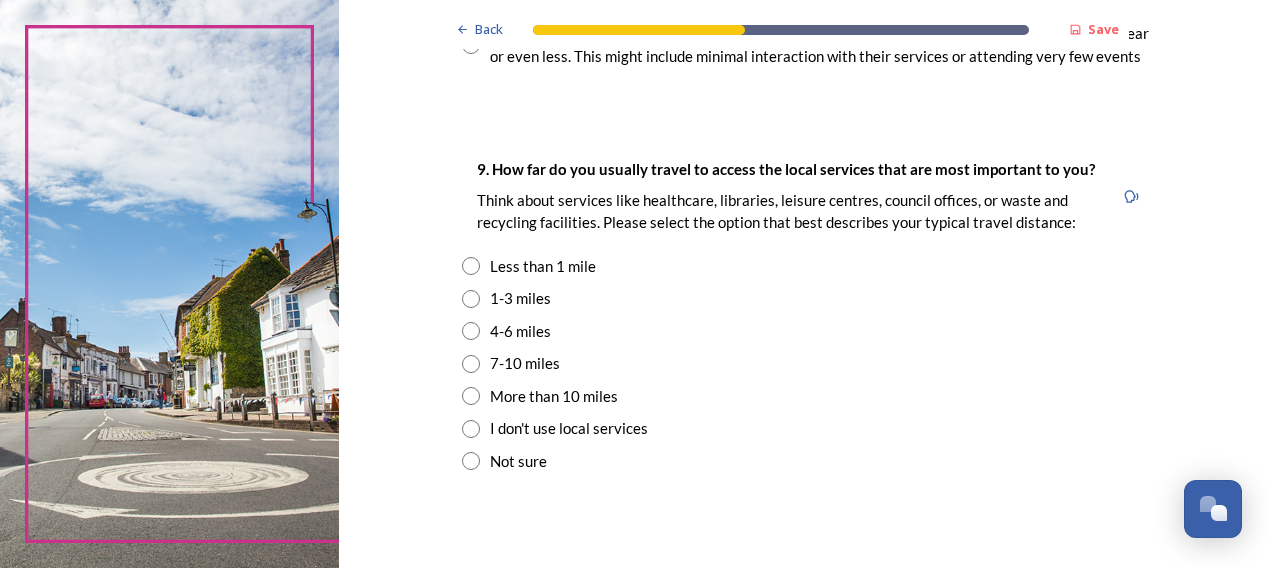 scroll, scrollTop: 1400, scrollLeft: 0, axis: vertical 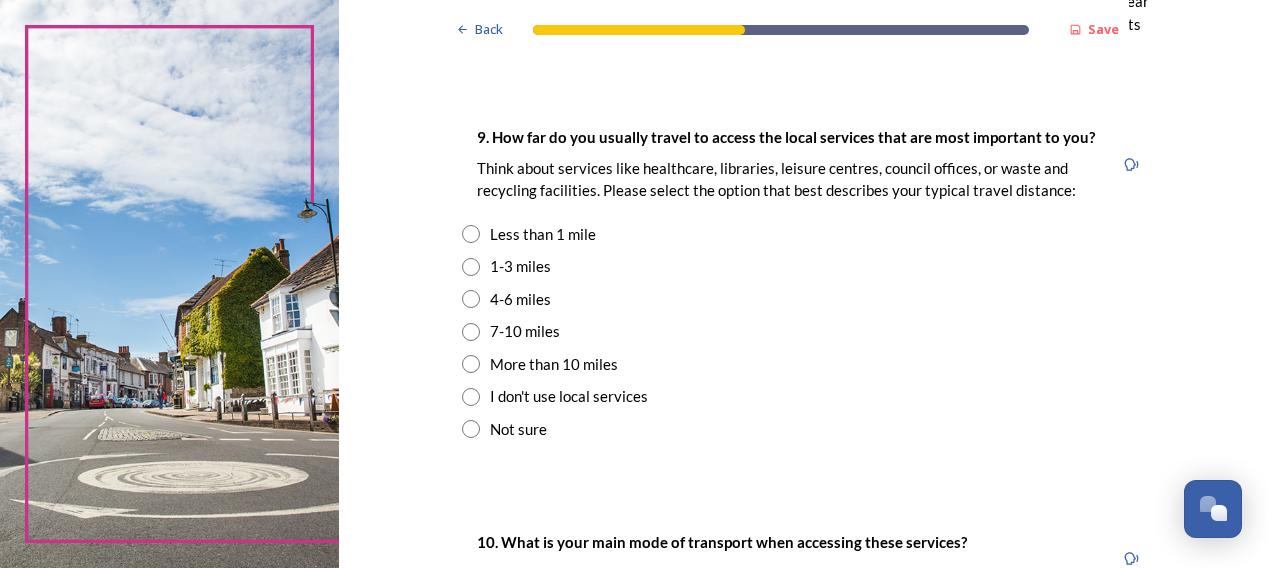 click on "More than 10 miles" at bounding box center [554, 364] 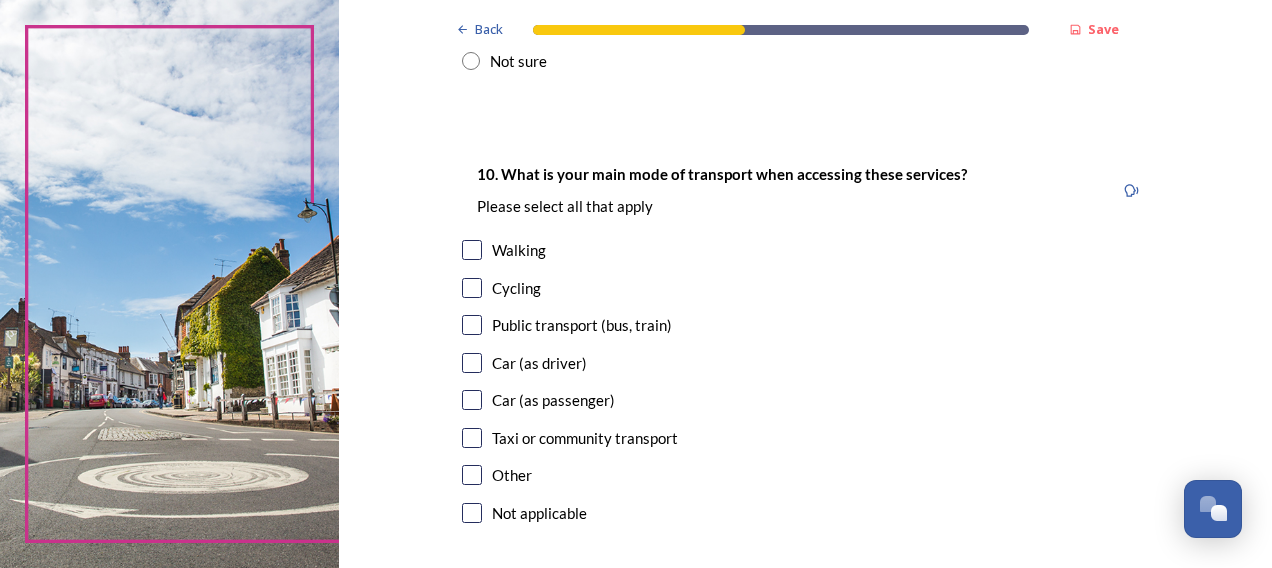 scroll, scrollTop: 1800, scrollLeft: 0, axis: vertical 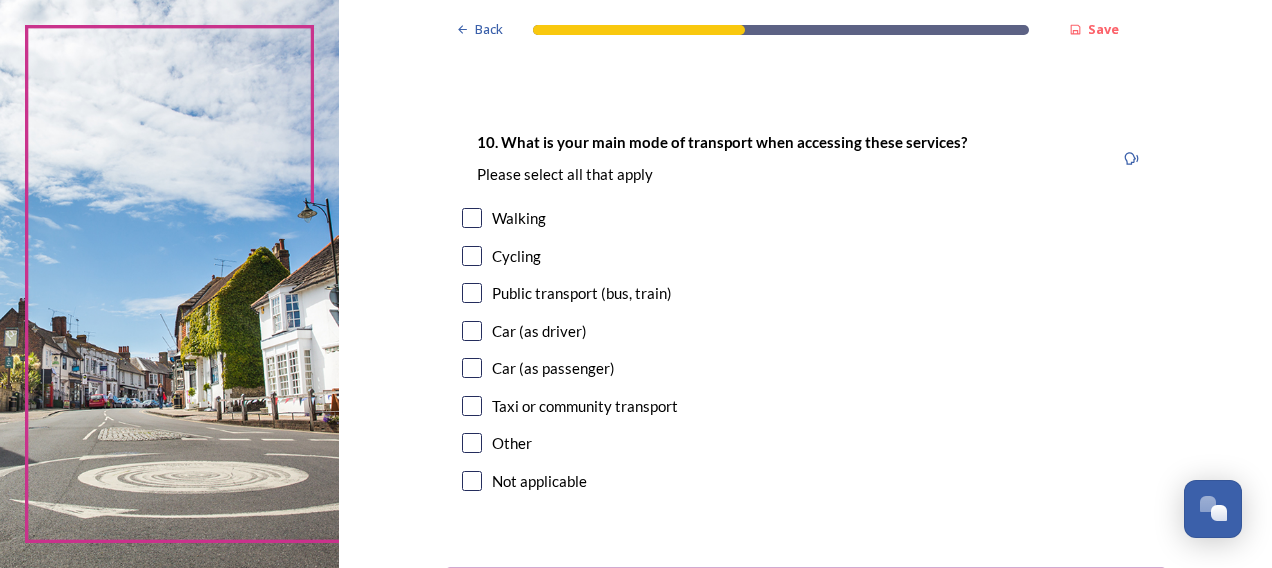click at bounding box center (472, 331) 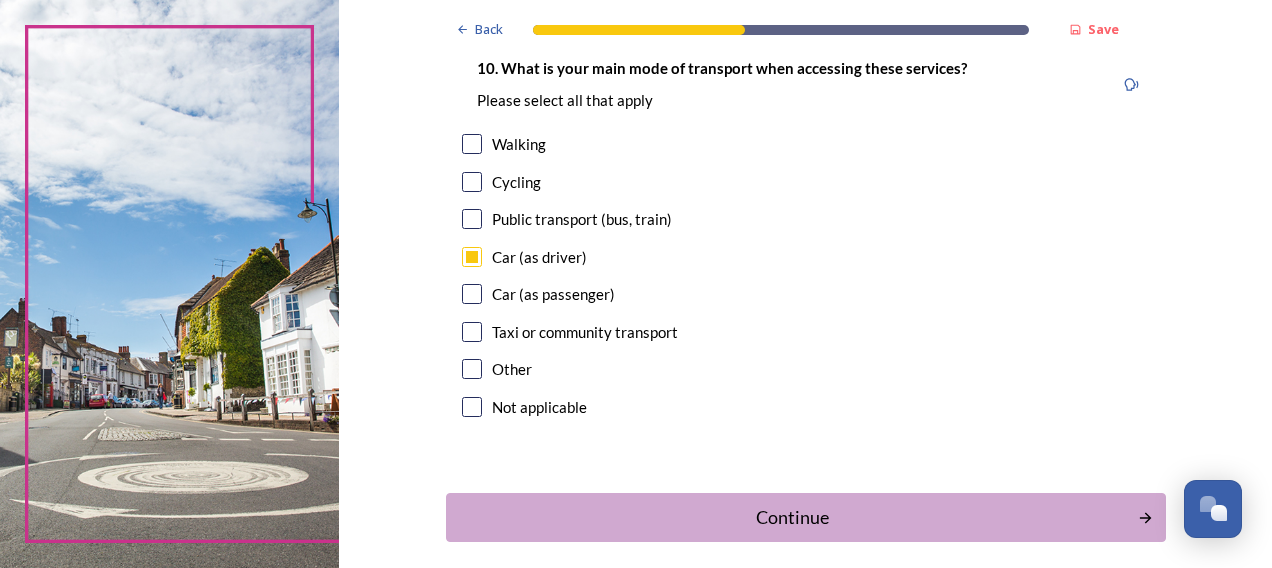 scroll, scrollTop: 1963, scrollLeft: 0, axis: vertical 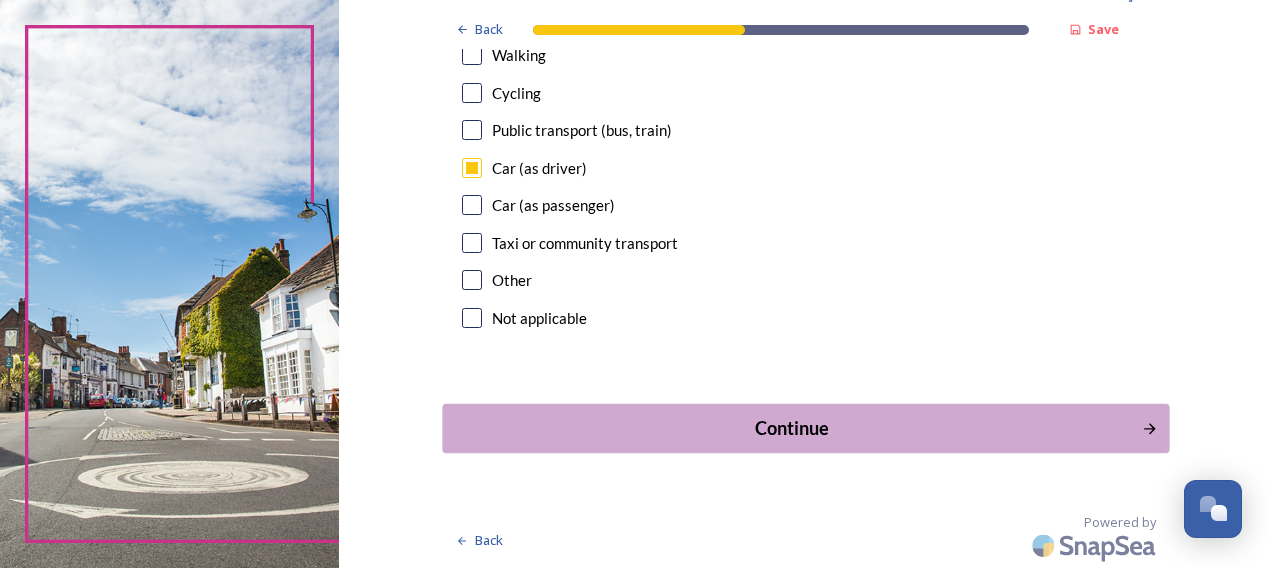 click on "Continue" at bounding box center [791, 428] 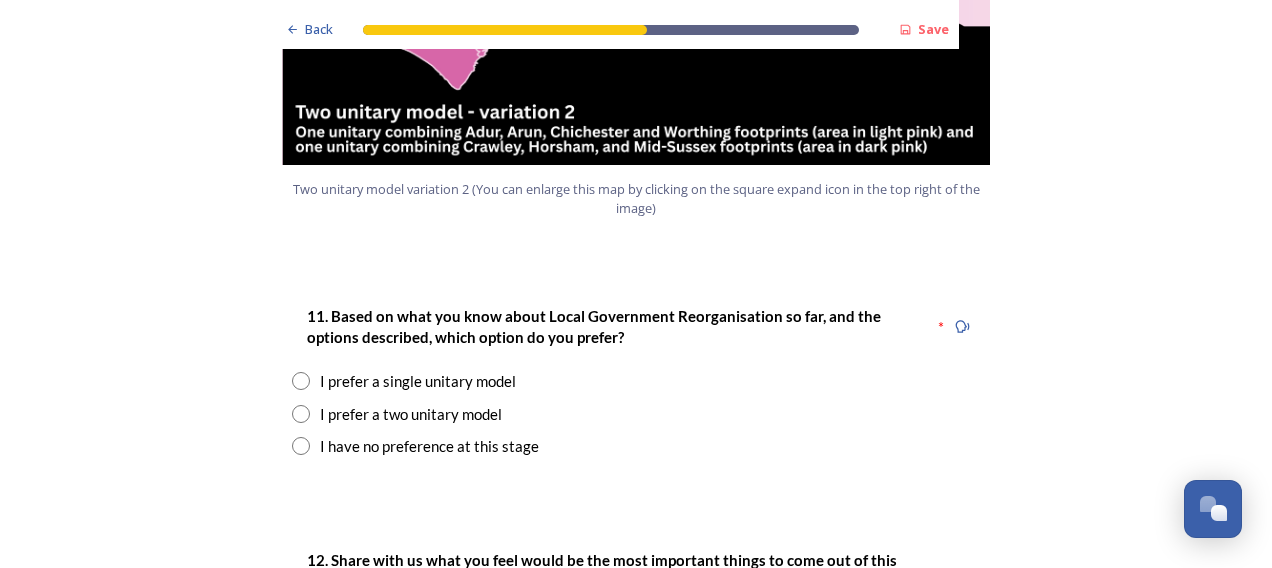 scroll, scrollTop: 2500, scrollLeft: 0, axis: vertical 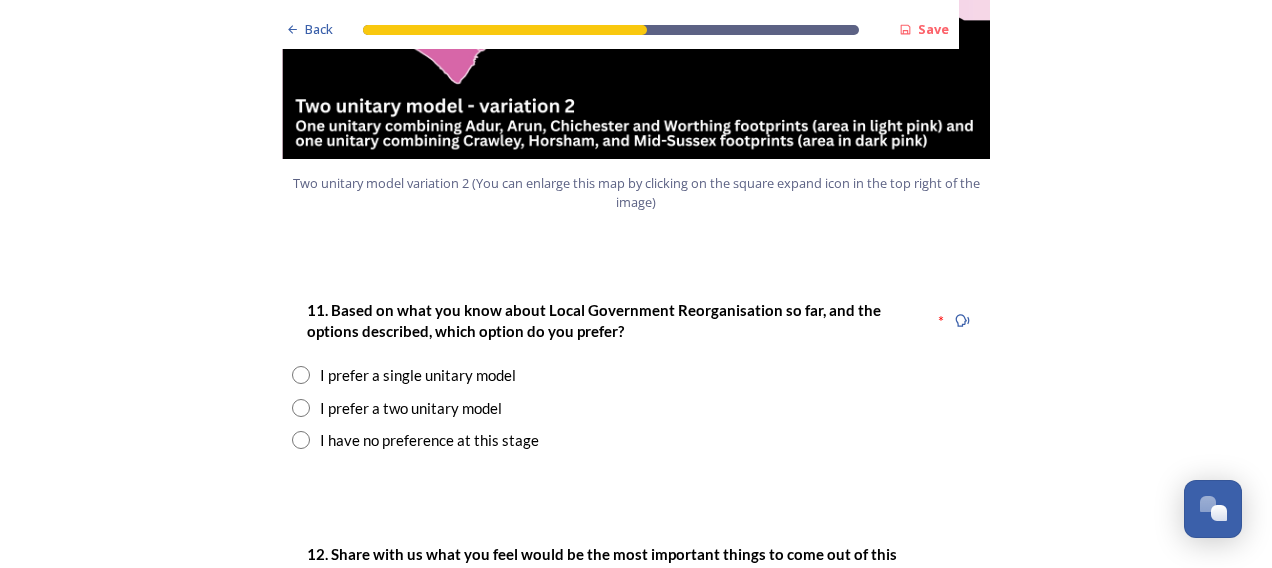 click on "I prefer a two unitary model" at bounding box center (411, 408) 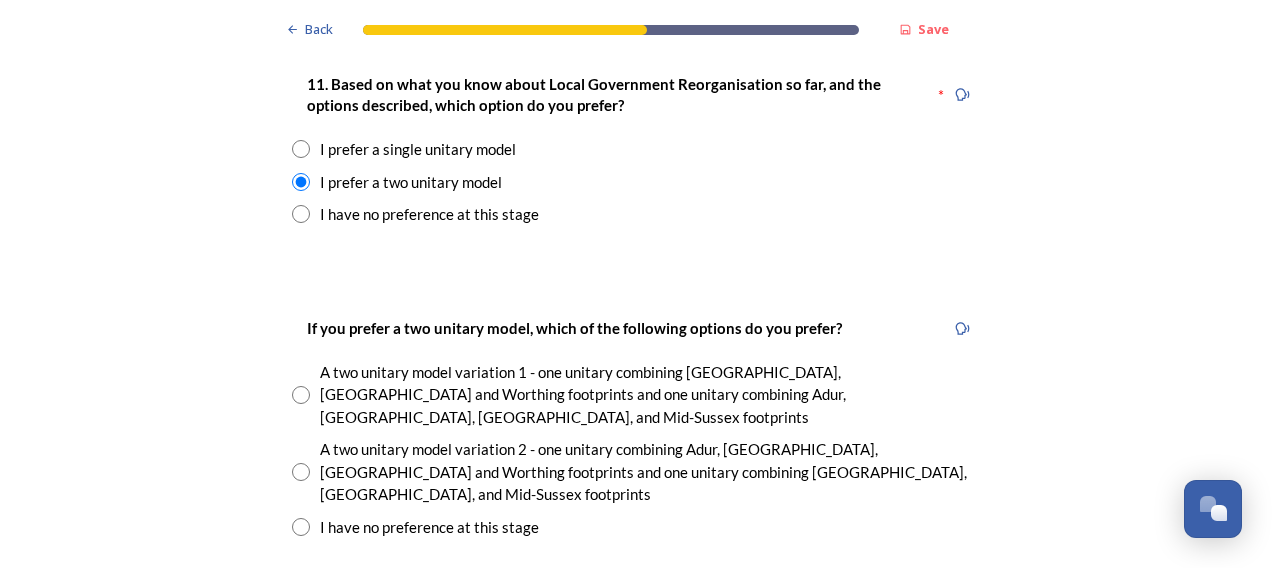 scroll, scrollTop: 2800, scrollLeft: 0, axis: vertical 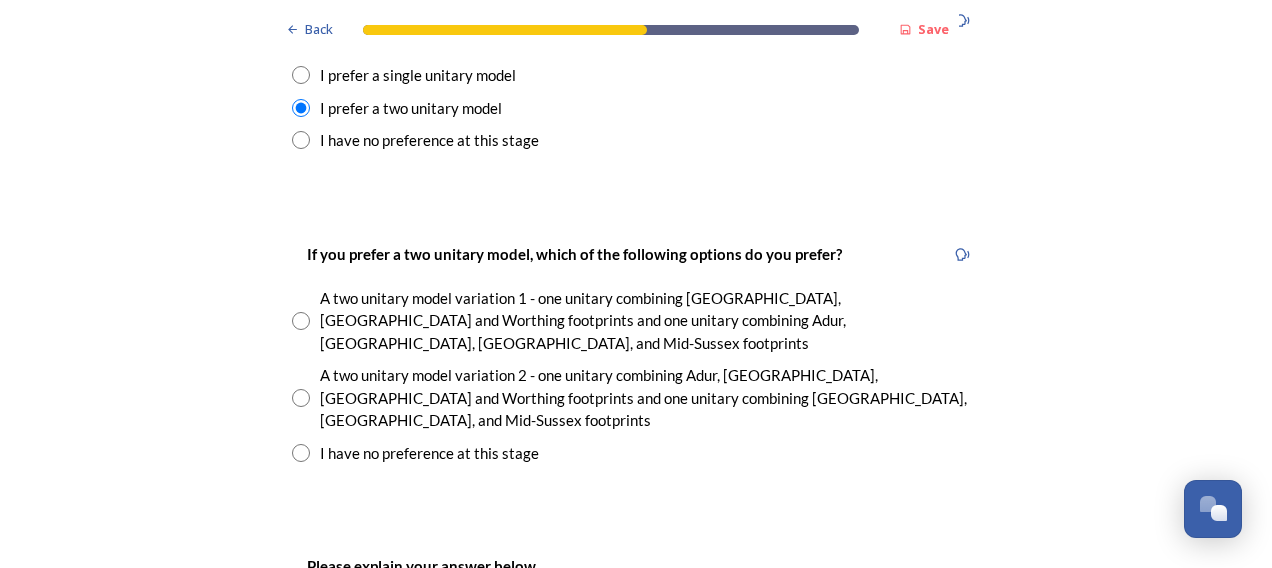 click at bounding box center (301, 398) 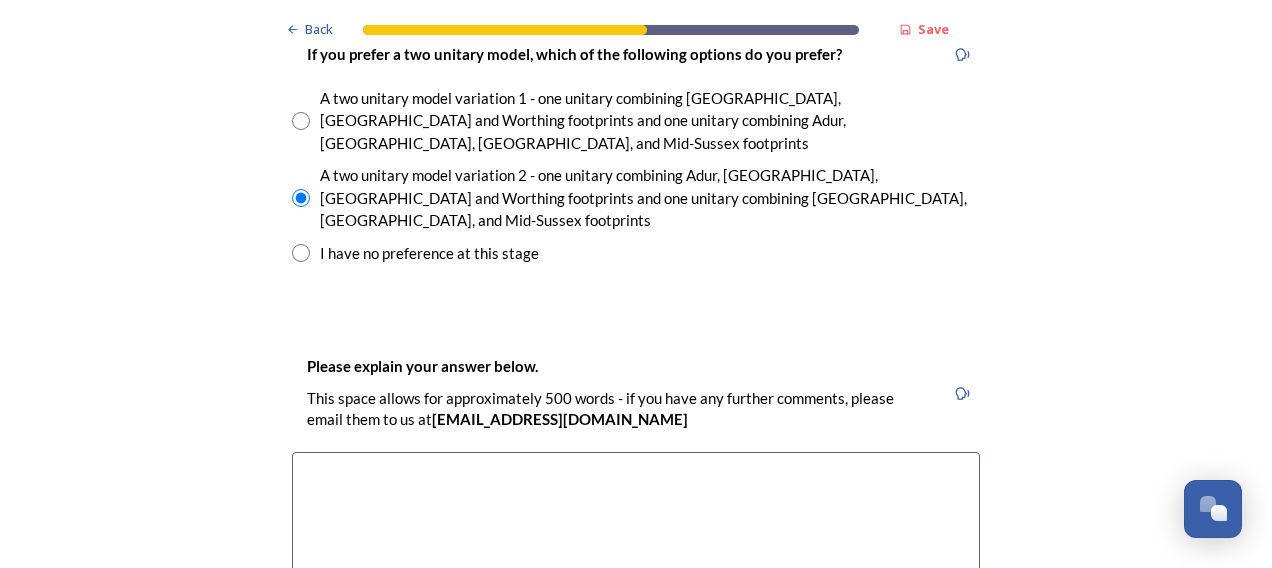 scroll, scrollTop: 2900, scrollLeft: 0, axis: vertical 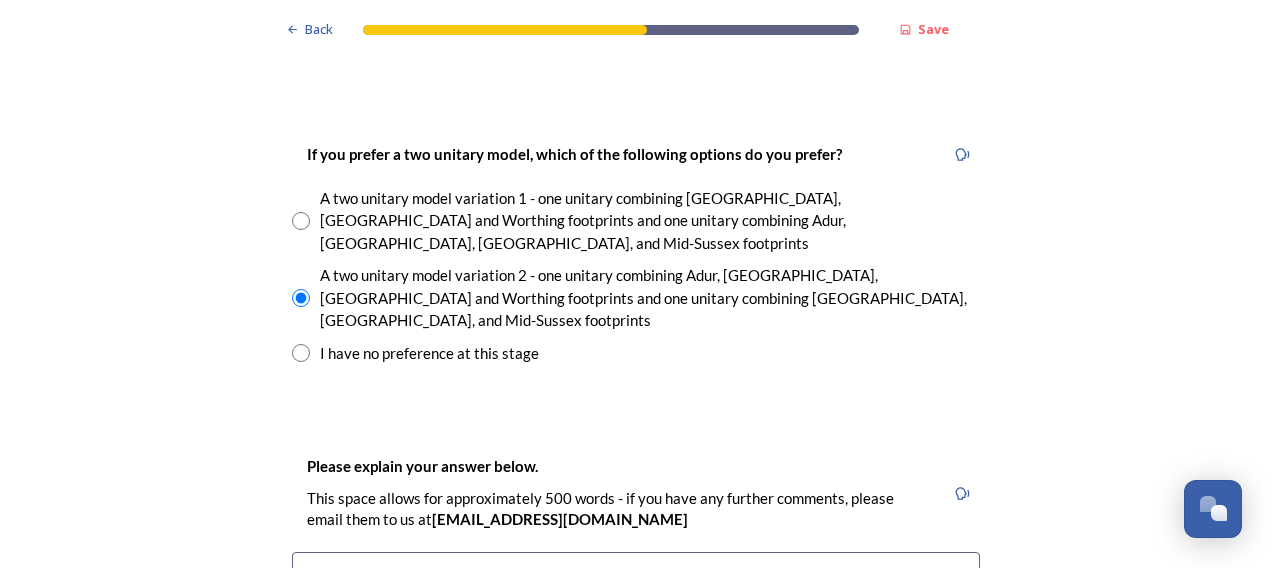 click at bounding box center (636, 664) 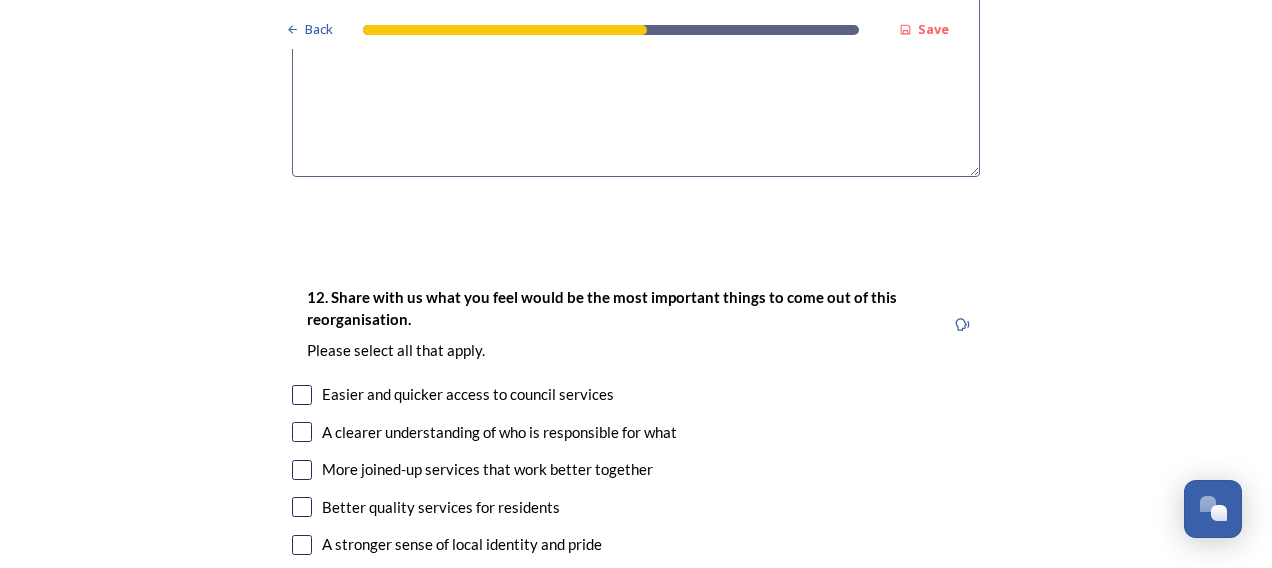 scroll, scrollTop: 3600, scrollLeft: 0, axis: vertical 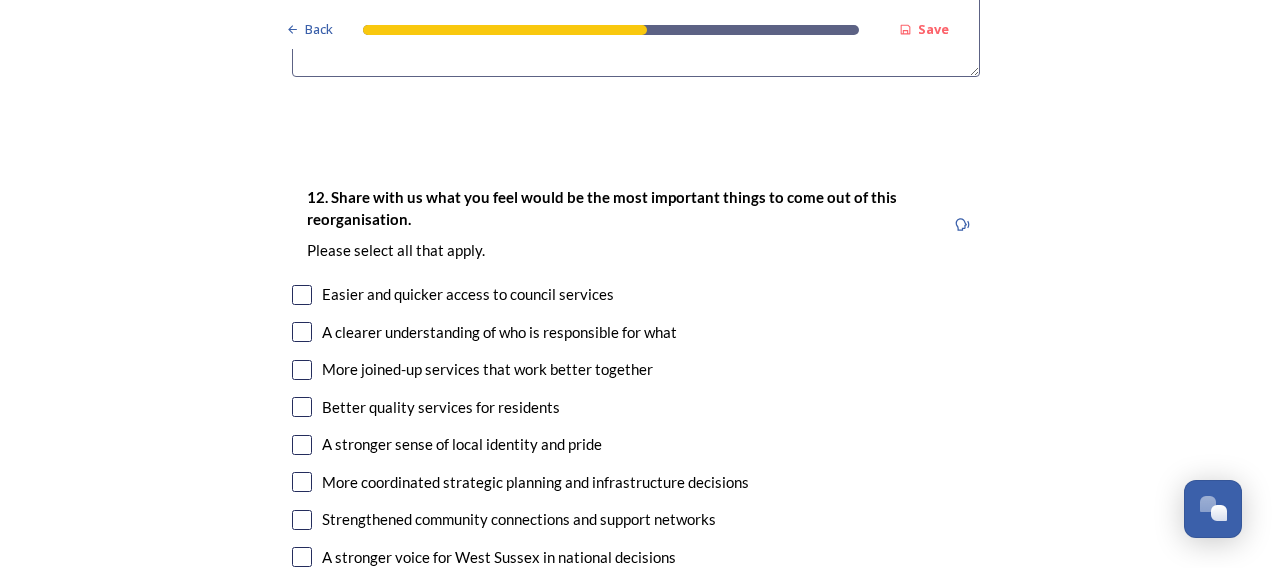 type on "Makes more sense to keep Adur and Arun together as Crawley is a vast area in itself and seems more equal split" 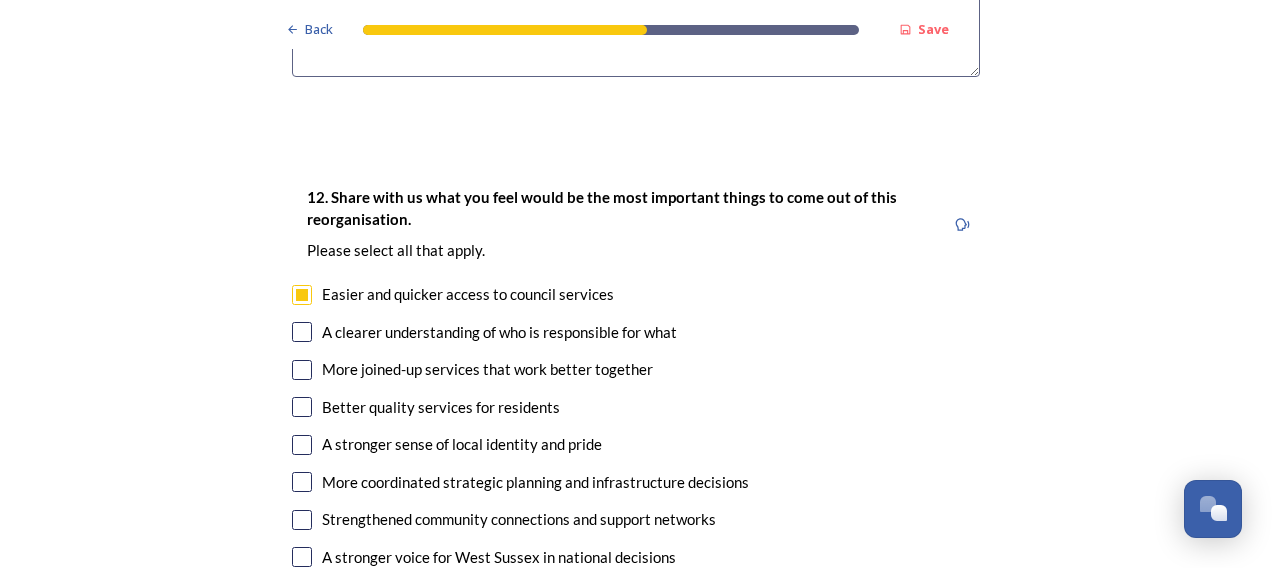 click at bounding box center (302, 332) 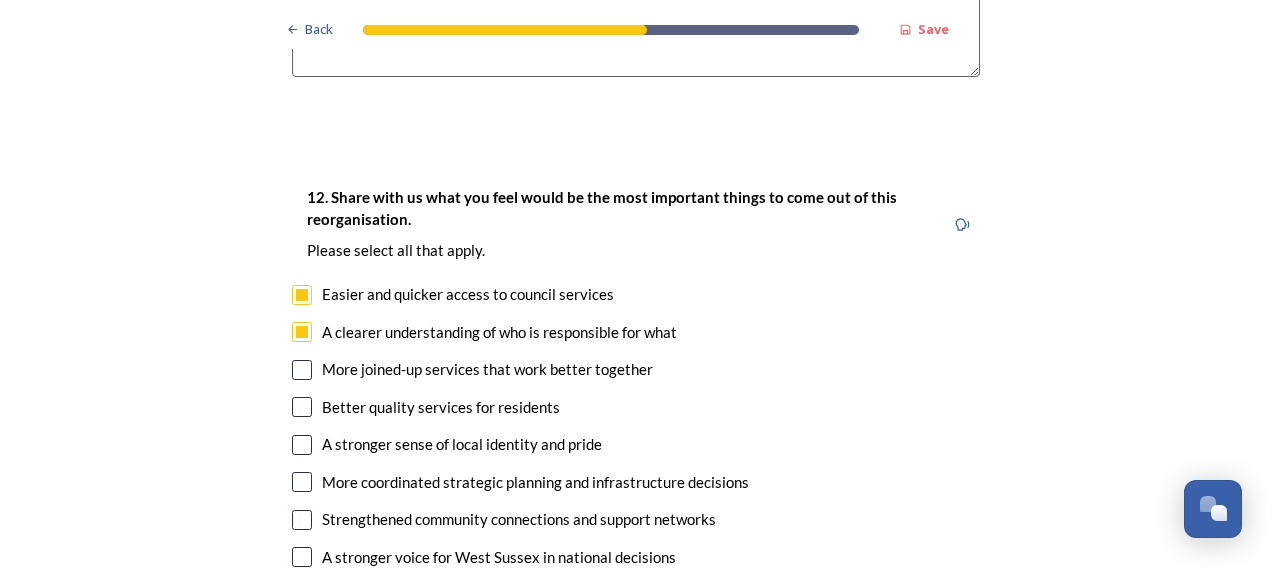 click at bounding box center (302, 370) 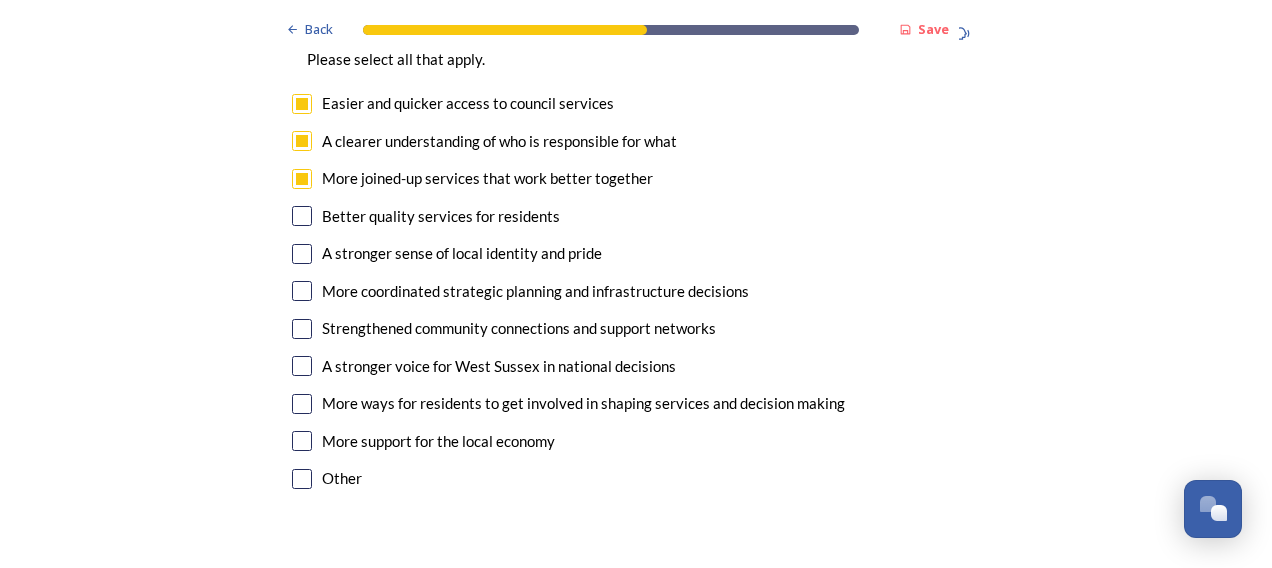 scroll, scrollTop: 3800, scrollLeft: 0, axis: vertical 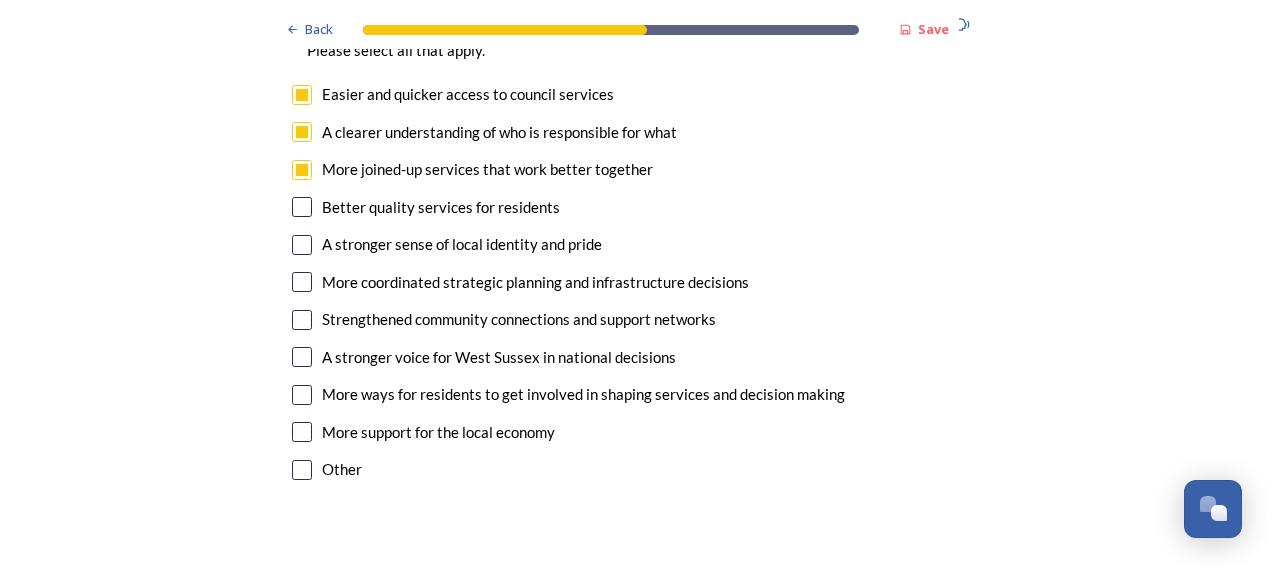 click at bounding box center (302, 207) 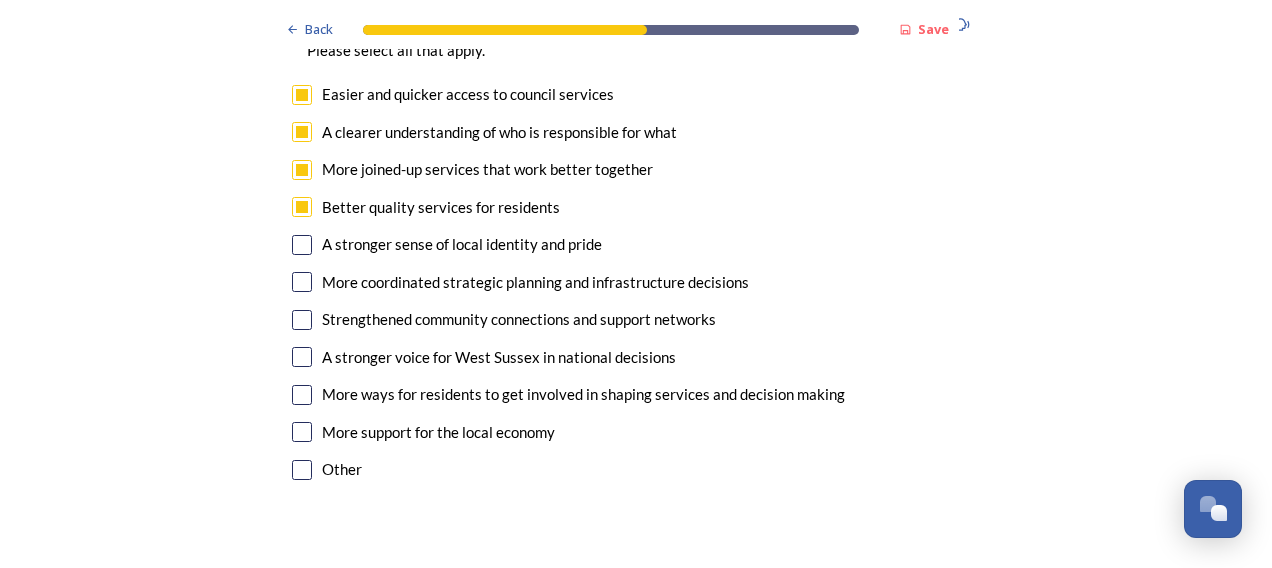click at bounding box center (302, 320) 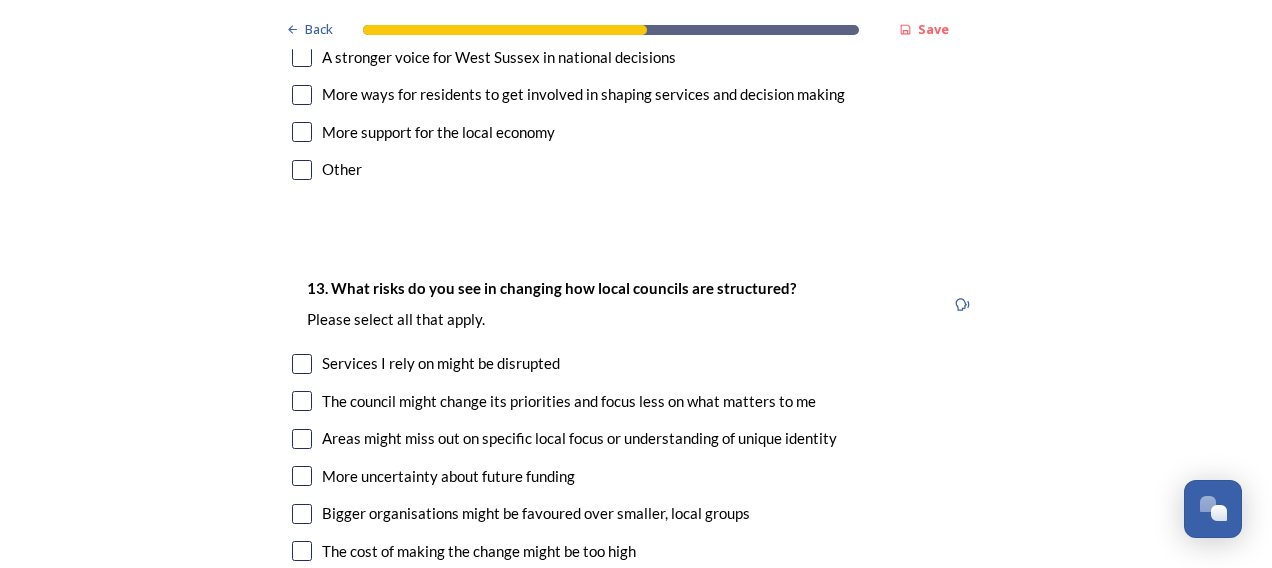 scroll, scrollTop: 4200, scrollLeft: 0, axis: vertical 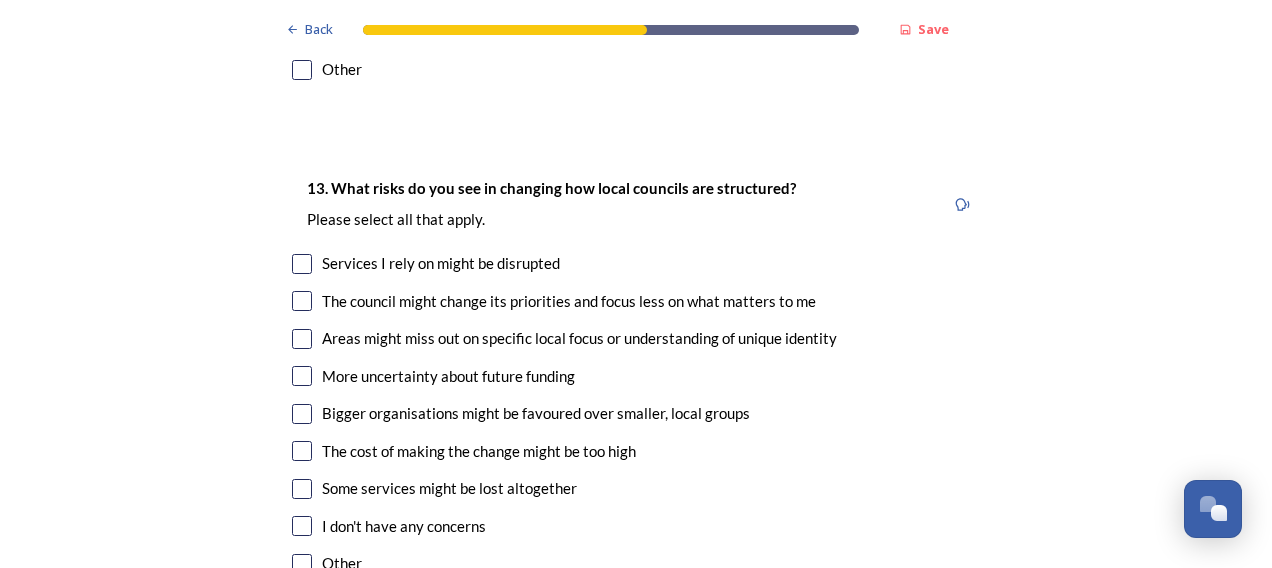 click at bounding box center [302, 451] 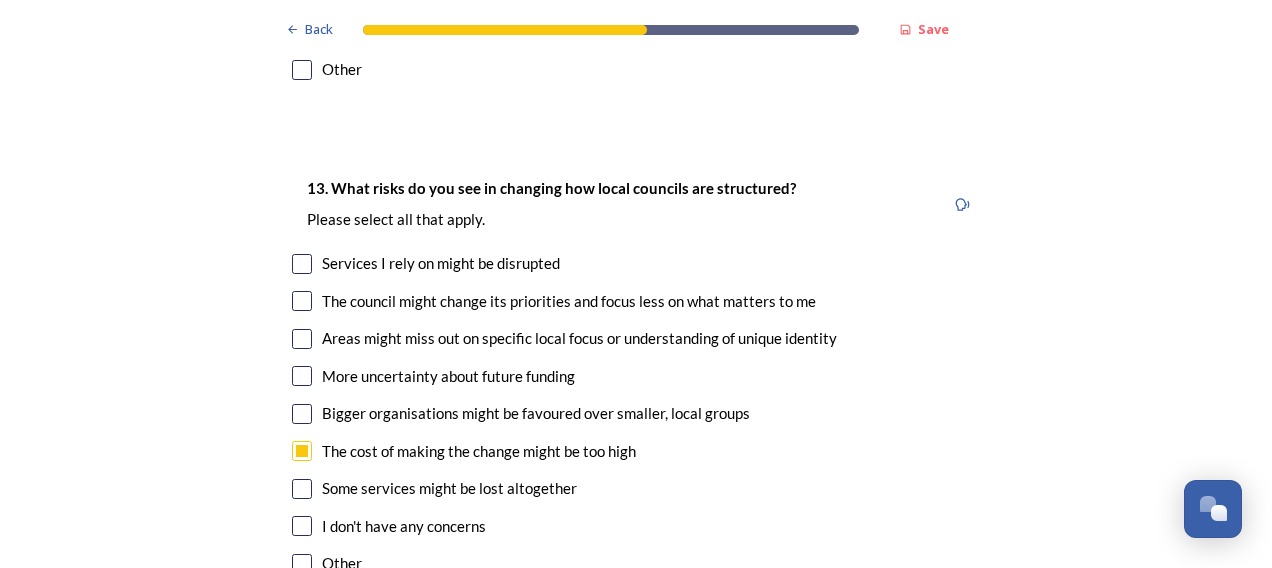click on "Some services might be lost altogether" at bounding box center (636, 488) 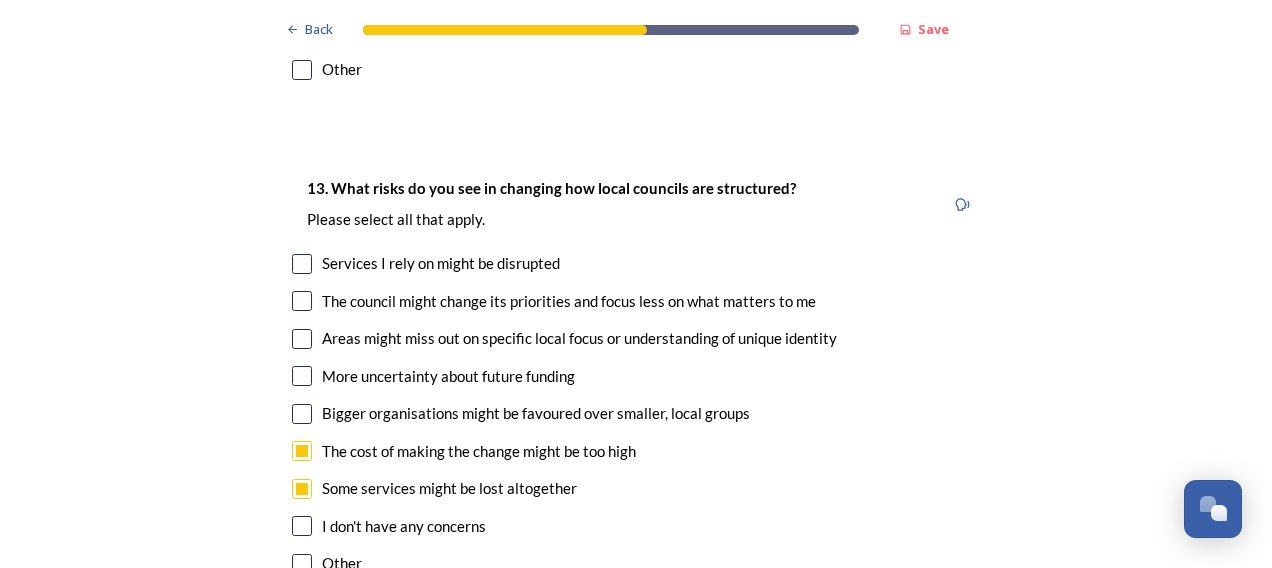 checkbox on "true" 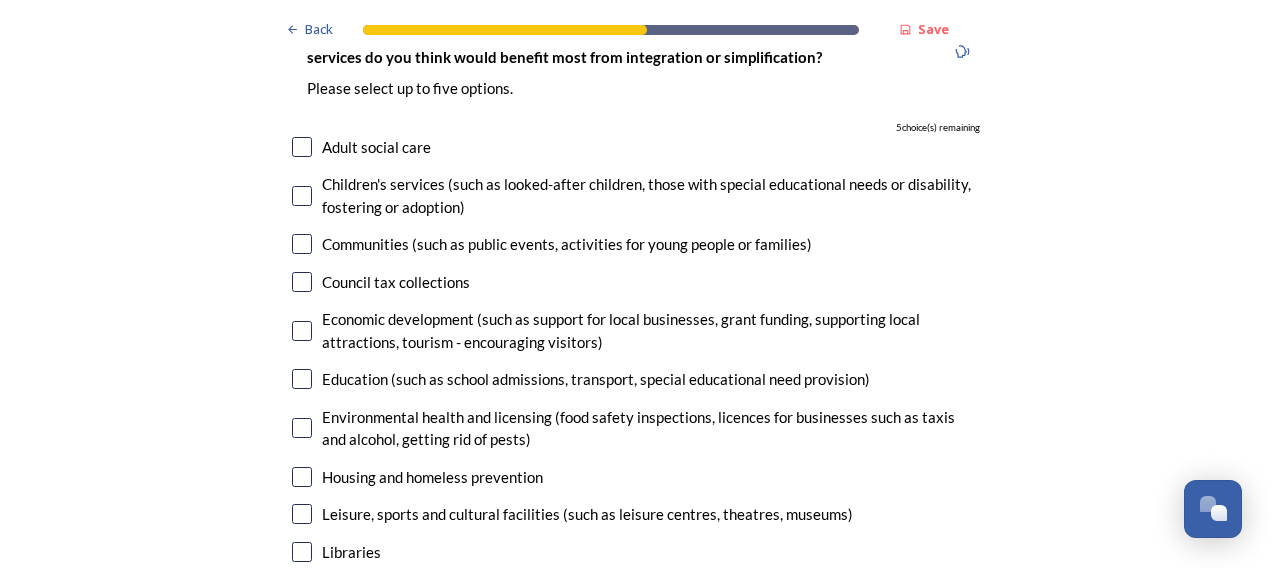 scroll, scrollTop: 4900, scrollLeft: 0, axis: vertical 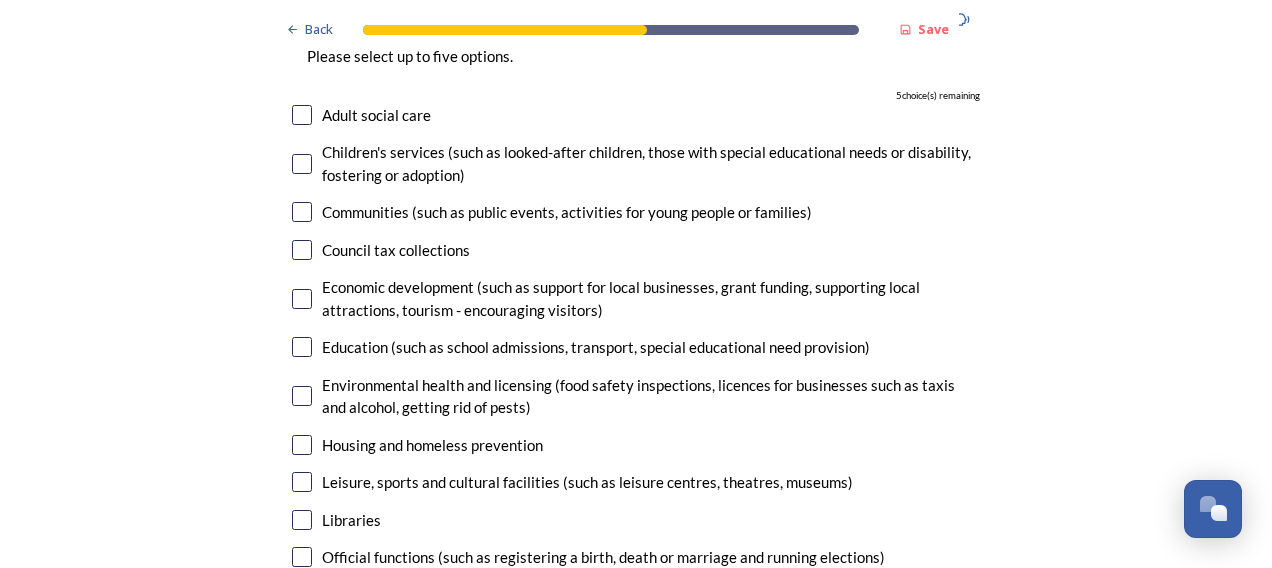 click at bounding box center [302, 250] 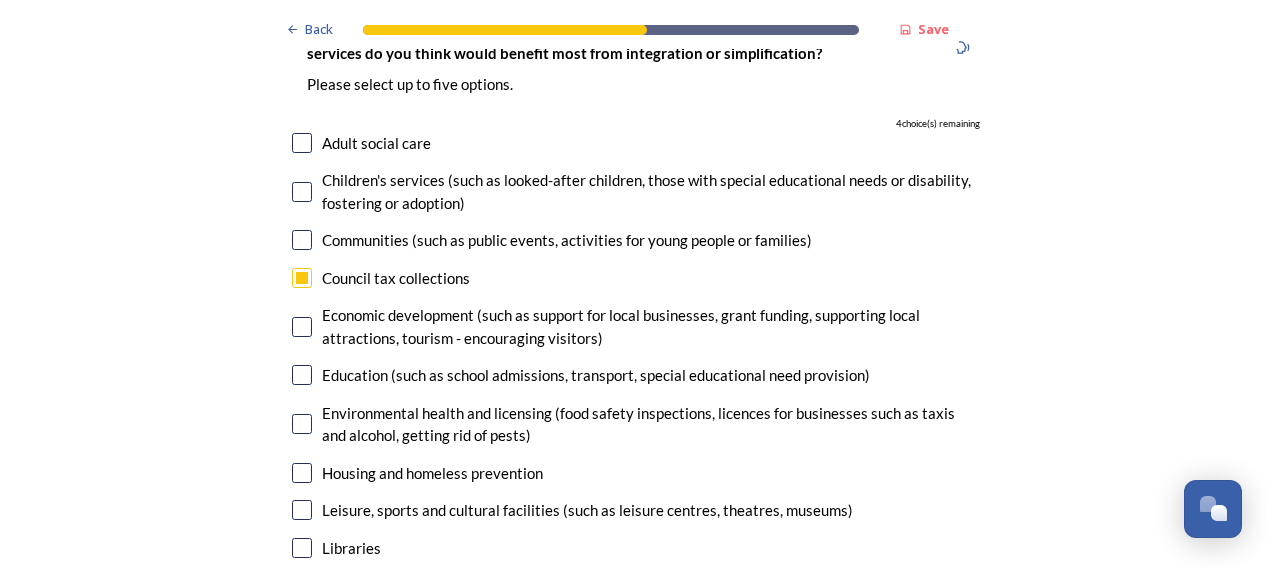 scroll, scrollTop: 4900, scrollLeft: 0, axis: vertical 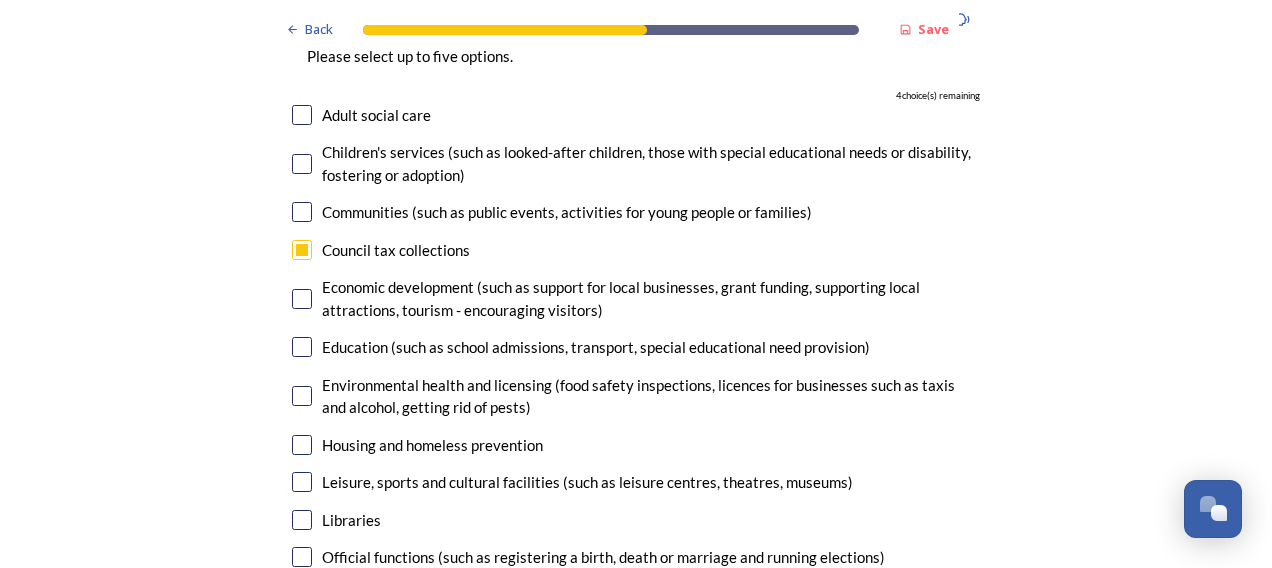 click at bounding box center (302, 250) 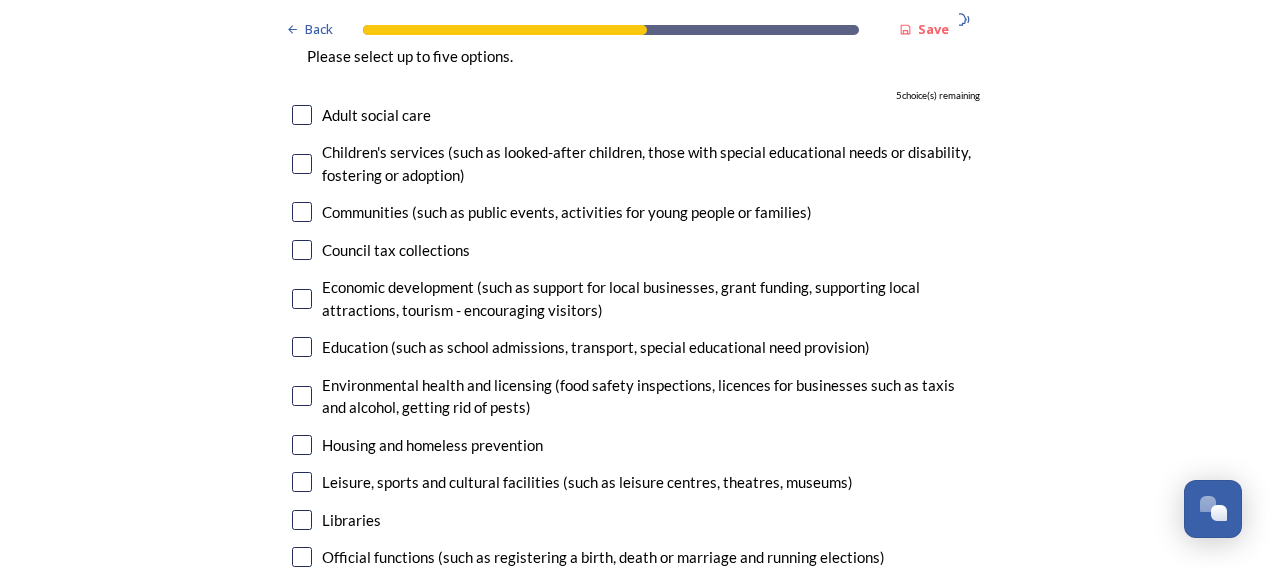 click at bounding box center (302, 299) 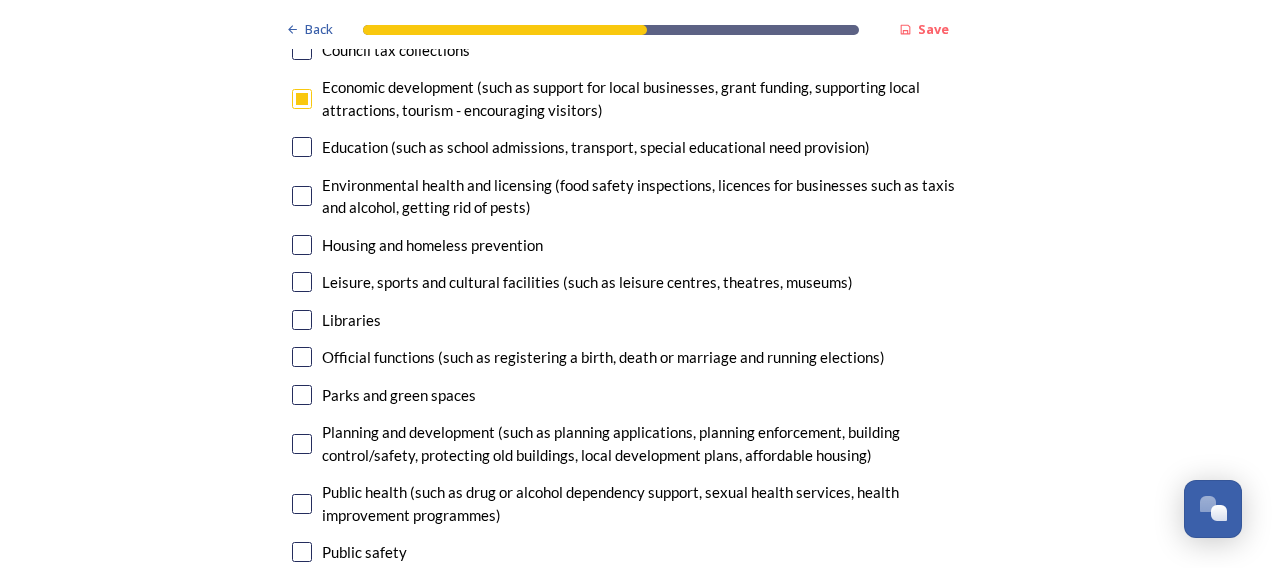 scroll, scrollTop: 5200, scrollLeft: 0, axis: vertical 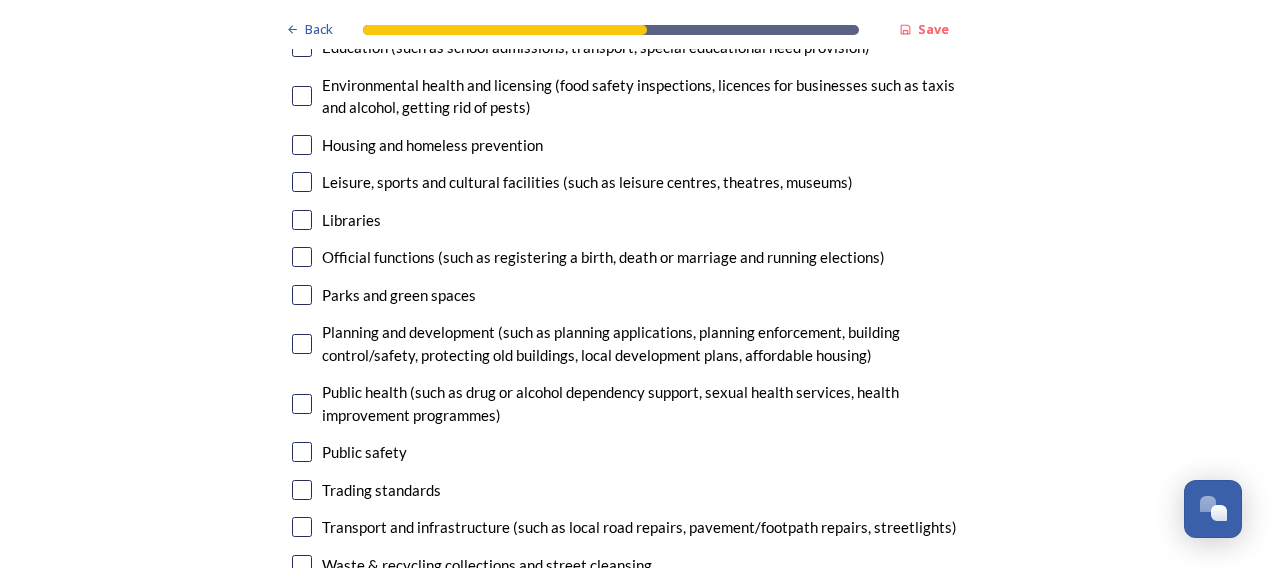 click at bounding box center [302, 344] 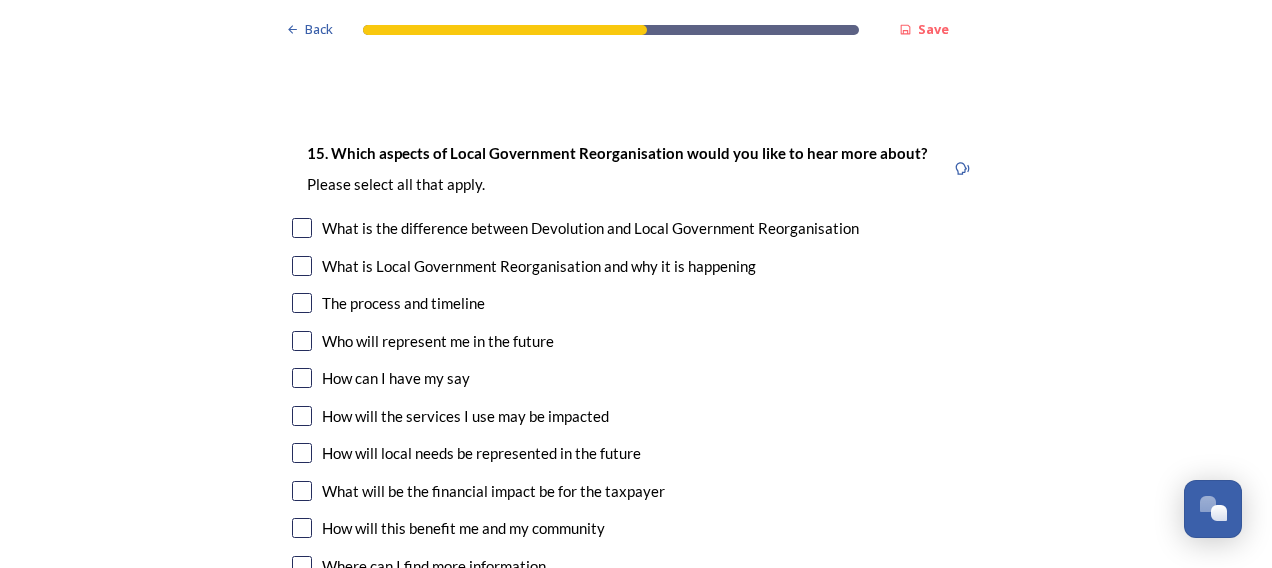 scroll, scrollTop: 5800, scrollLeft: 0, axis: vertical 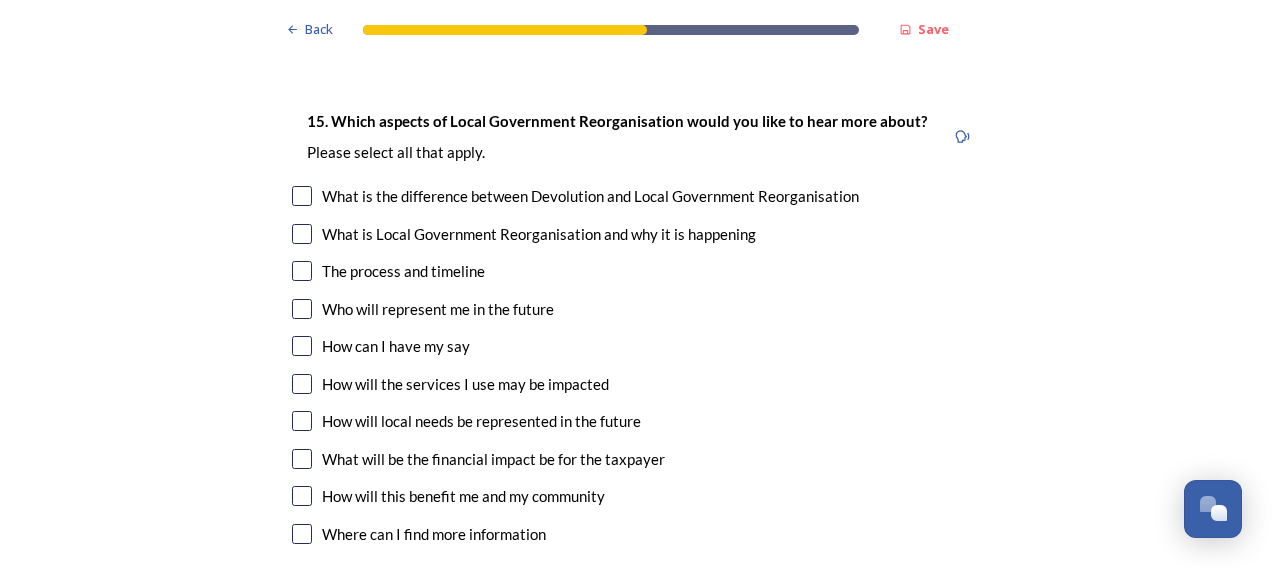 click at bounding box center (302, 196) 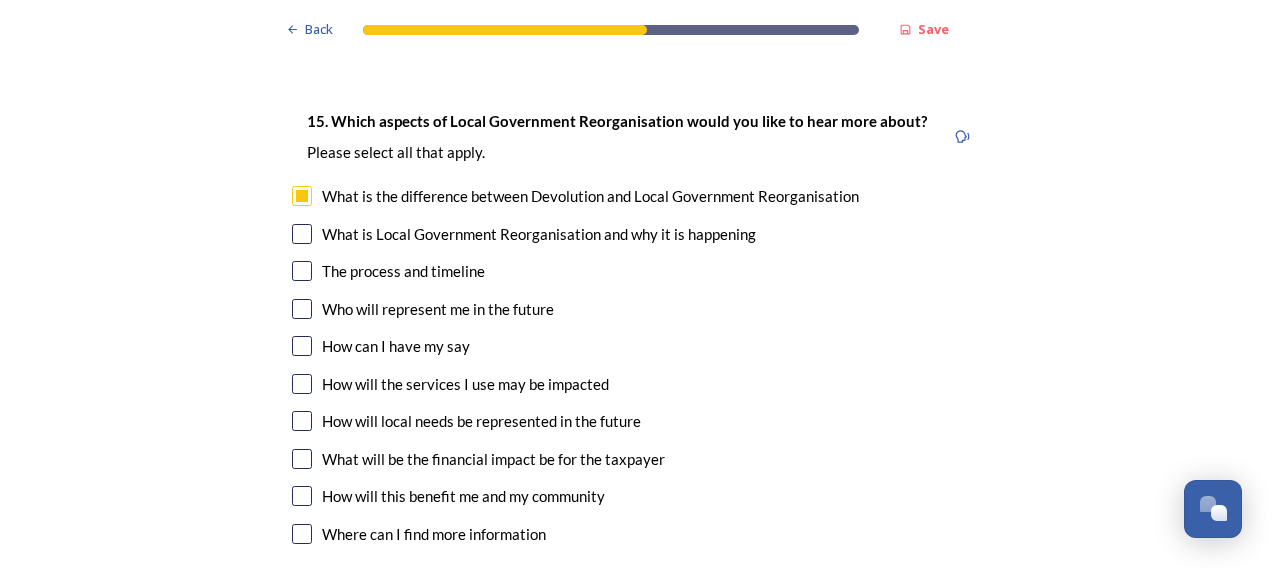 click at bounding box center (302, 234) 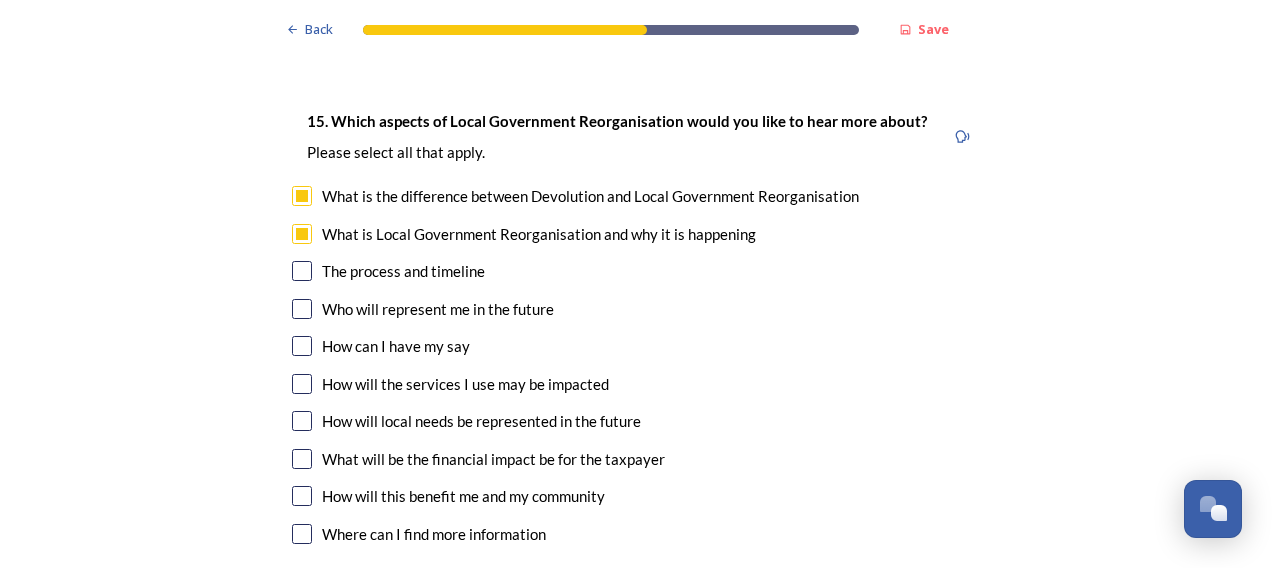 click at bounding box center (302, 459) 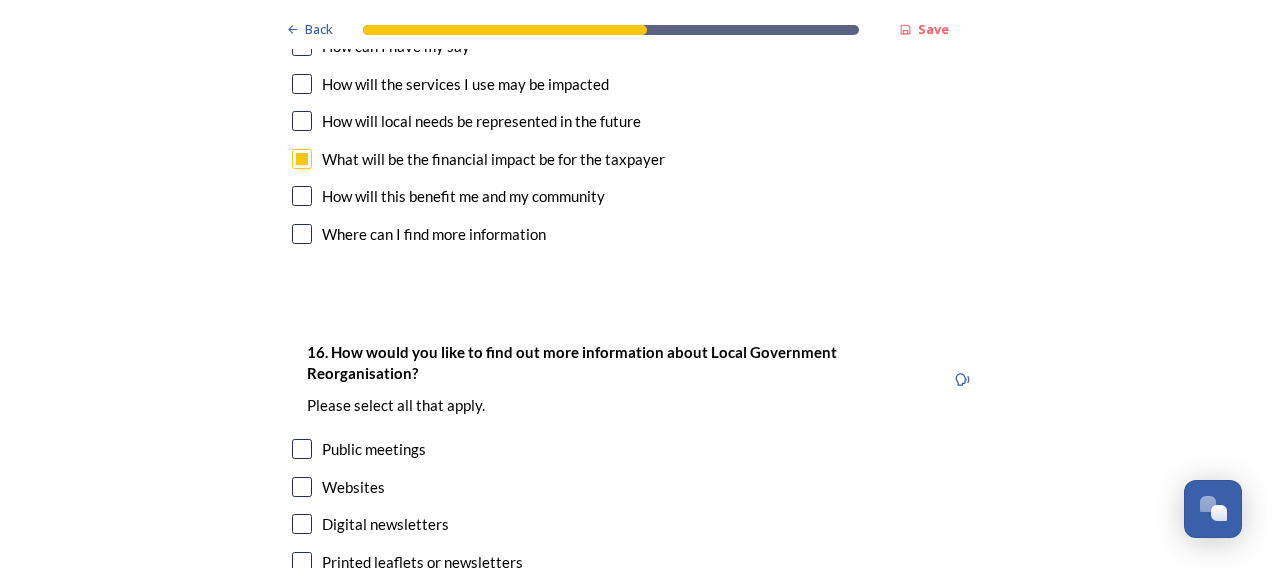 scroll, scrollTop: 6200, scrollLeft: 0, axis: vertical 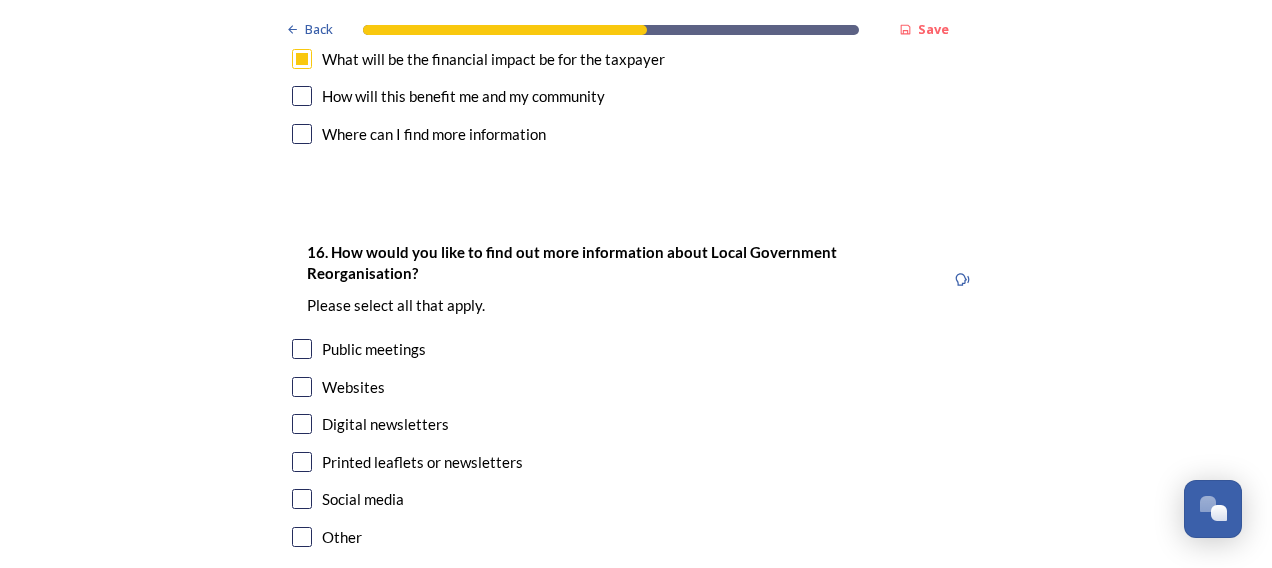 click at bounding box center (302, 387) 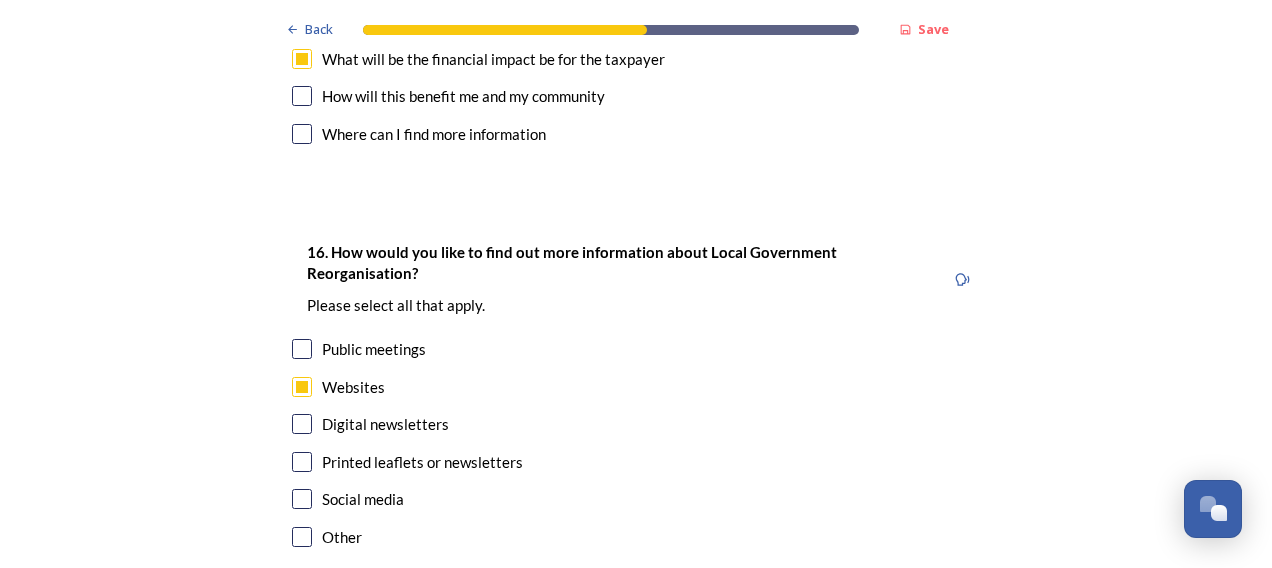 click at bounding box center [302, 499] 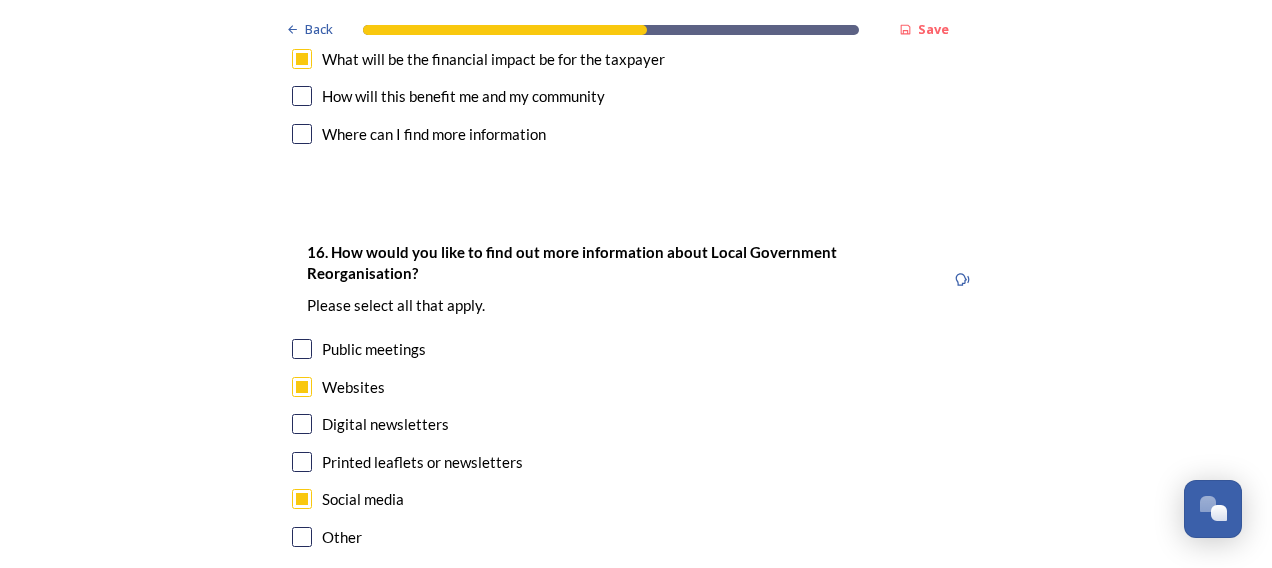 click on "Continue" at bounding box center [622, 647] 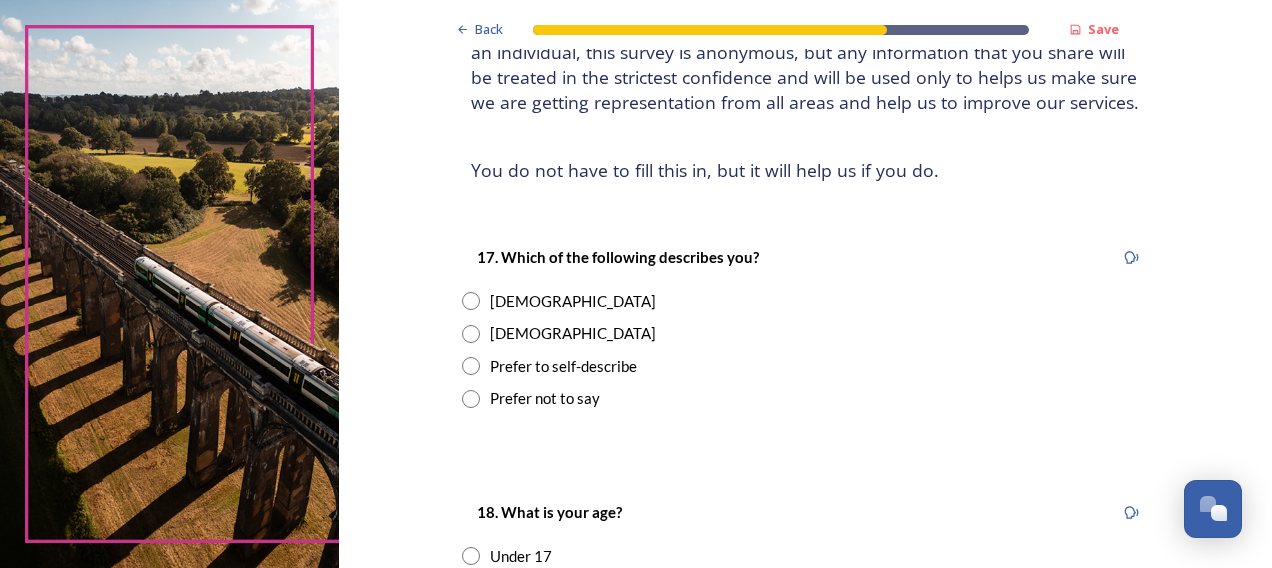 scroll, scrollTop: 200, scrollLeft: 0, axis: vertical 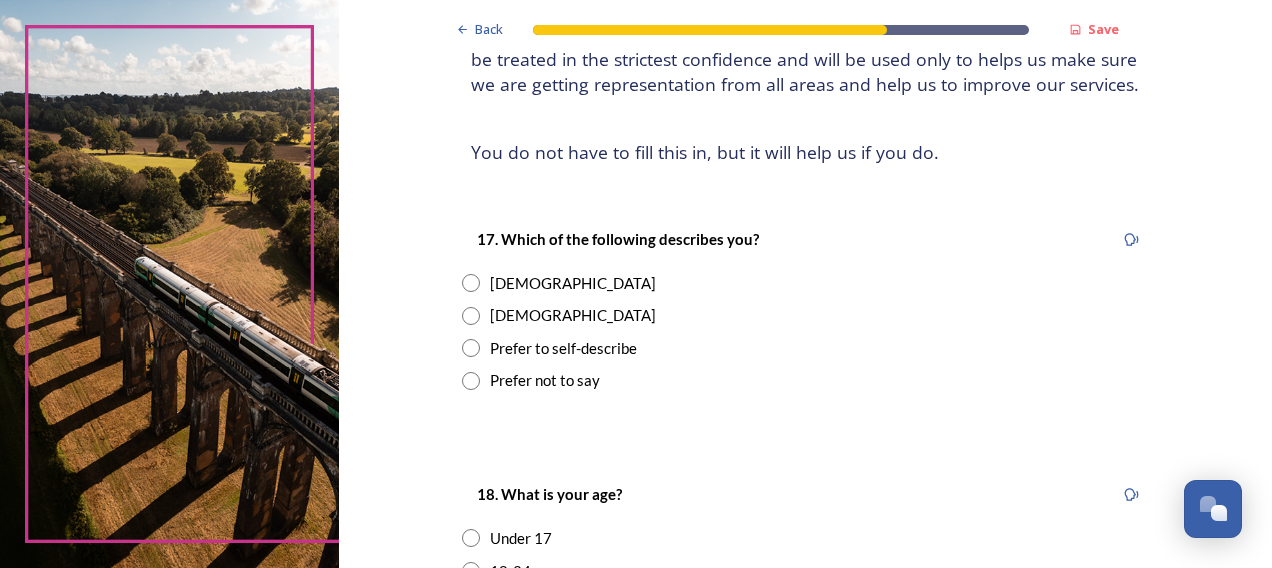 click on "Female" at bounding box center (573, 283) 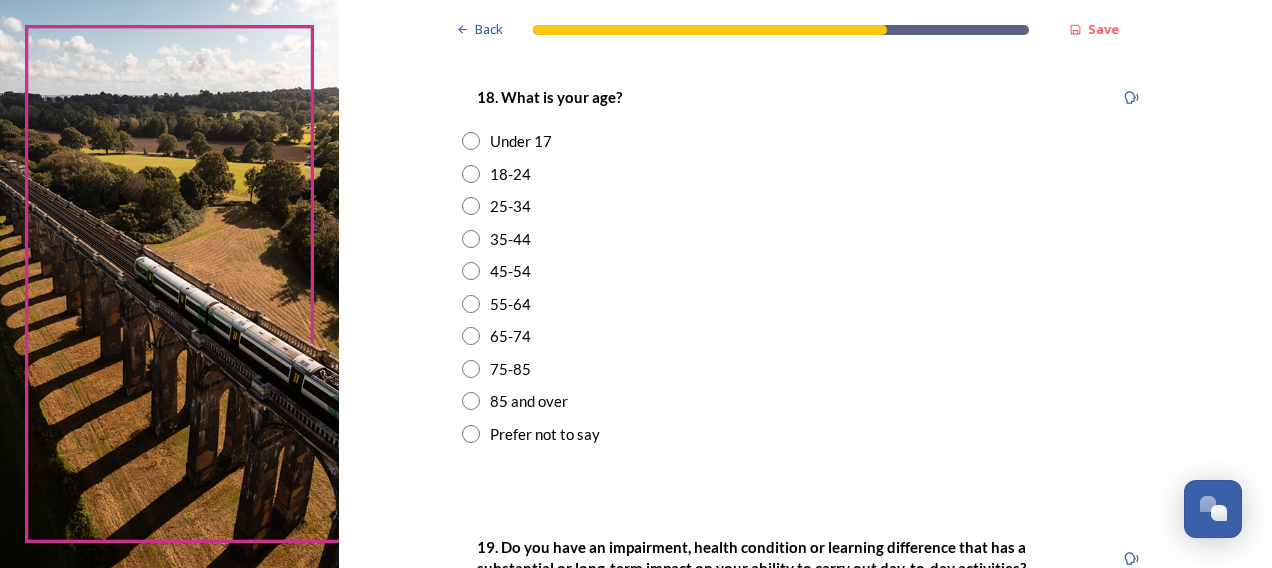 scroll, scrollTop: 600, scrollLeft: 0, axis: vertical 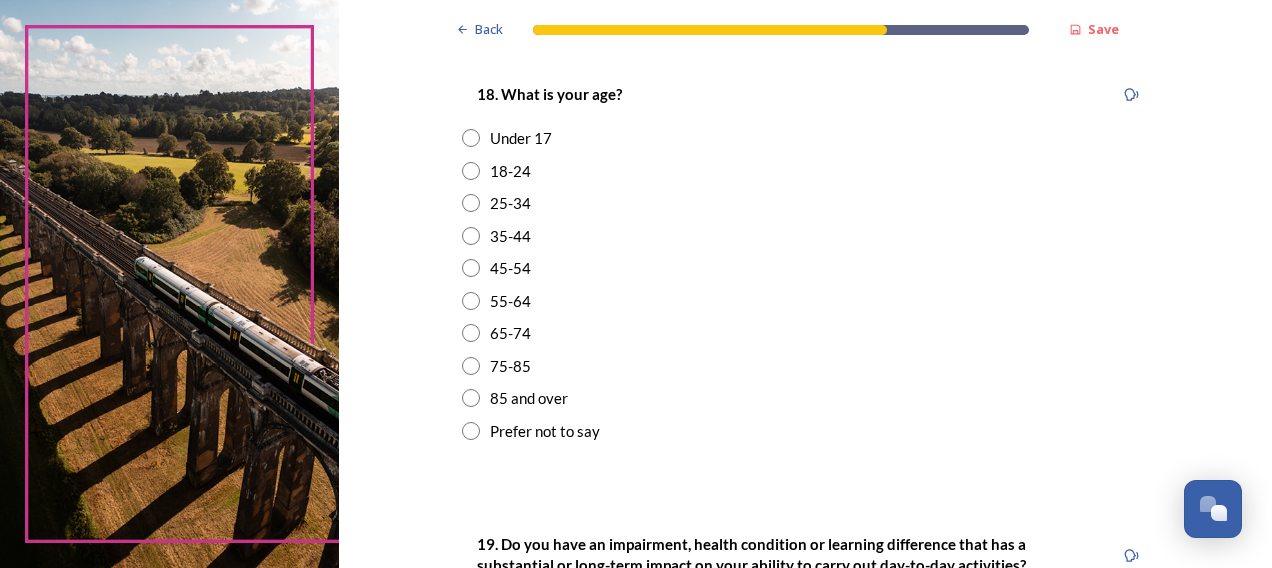 click on "35-44" at bounding box center [510, 236] 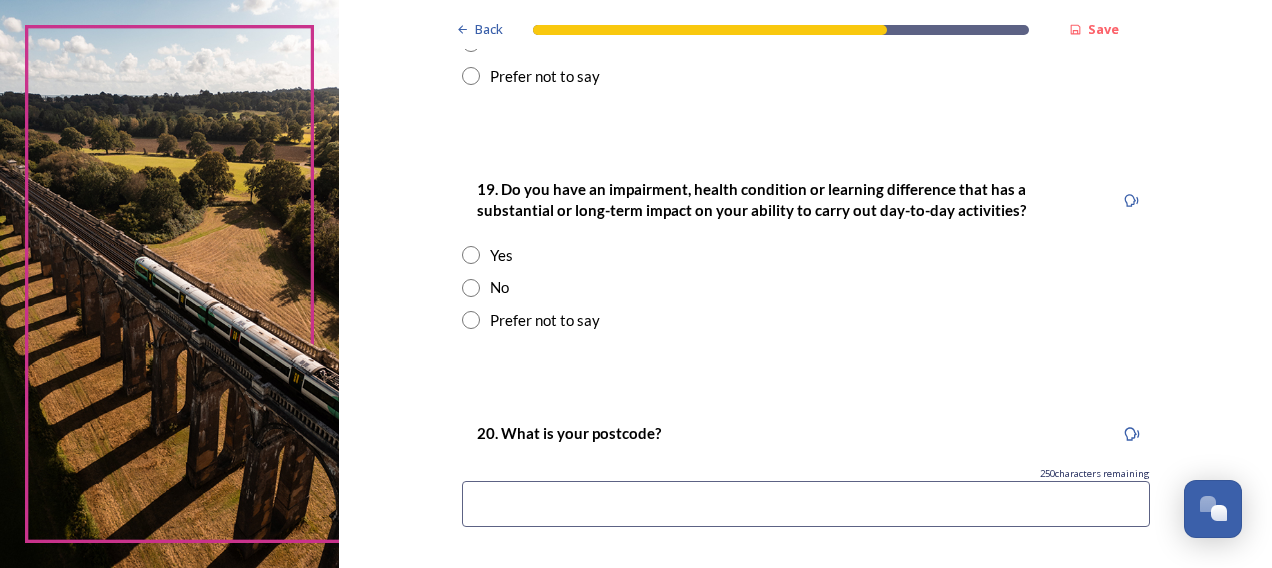 scroll, scrollTop: 1000, scrollLeft: 0, axis: vertical 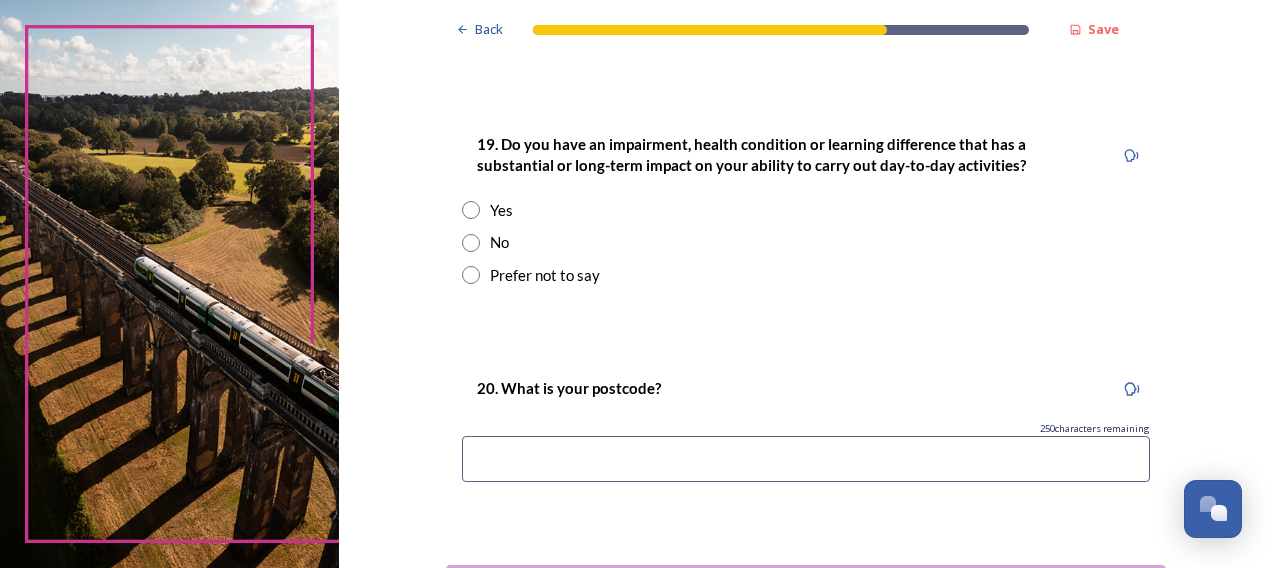 click on "No" at bounding box center (499, 242) 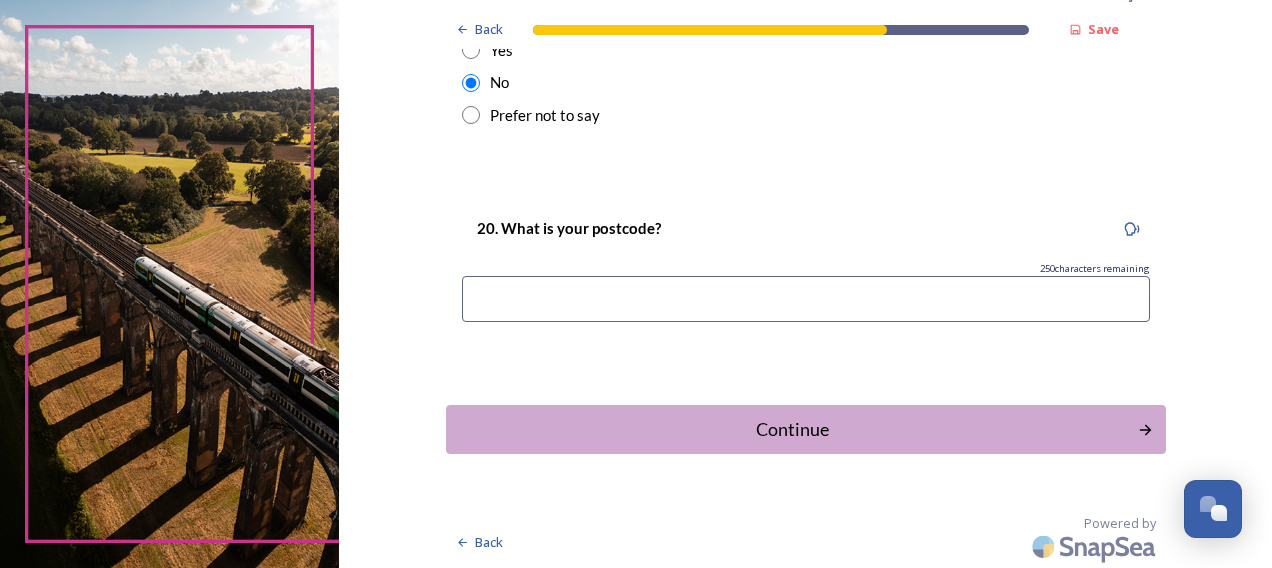 scroll, scrollTop: 1160, scrollLeft: 0, axis: vertical 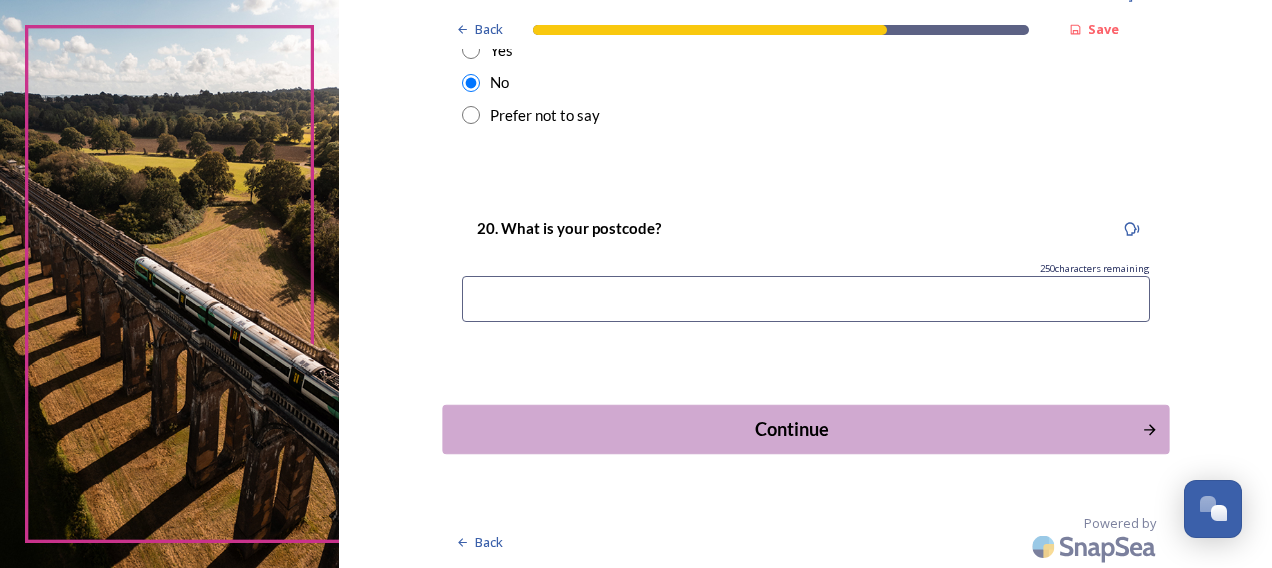 click on "Continue" at bounding box center [791, 429] 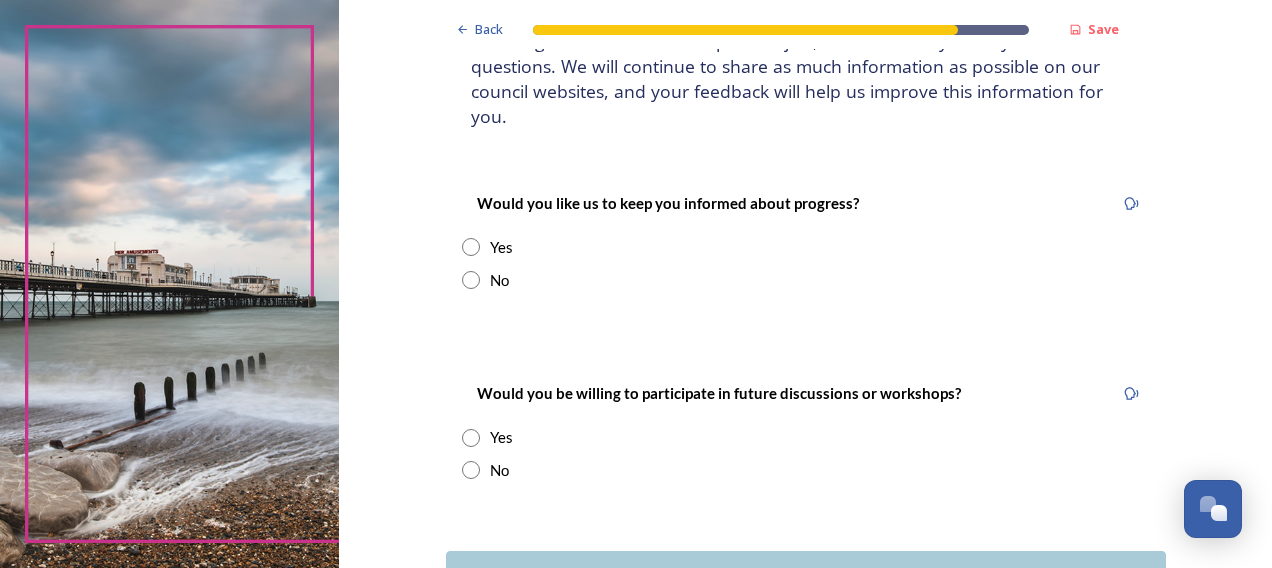 scroll, scrollTop: 200, scrollLeft: 0, axis: vertical 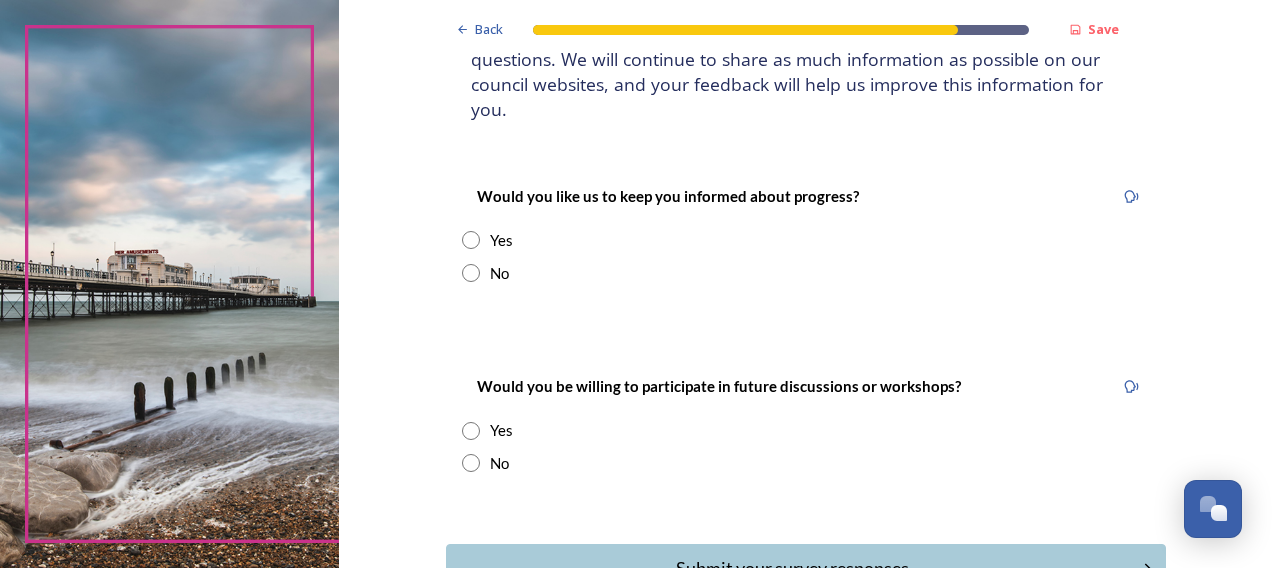 click at bounding box center (471, 273) 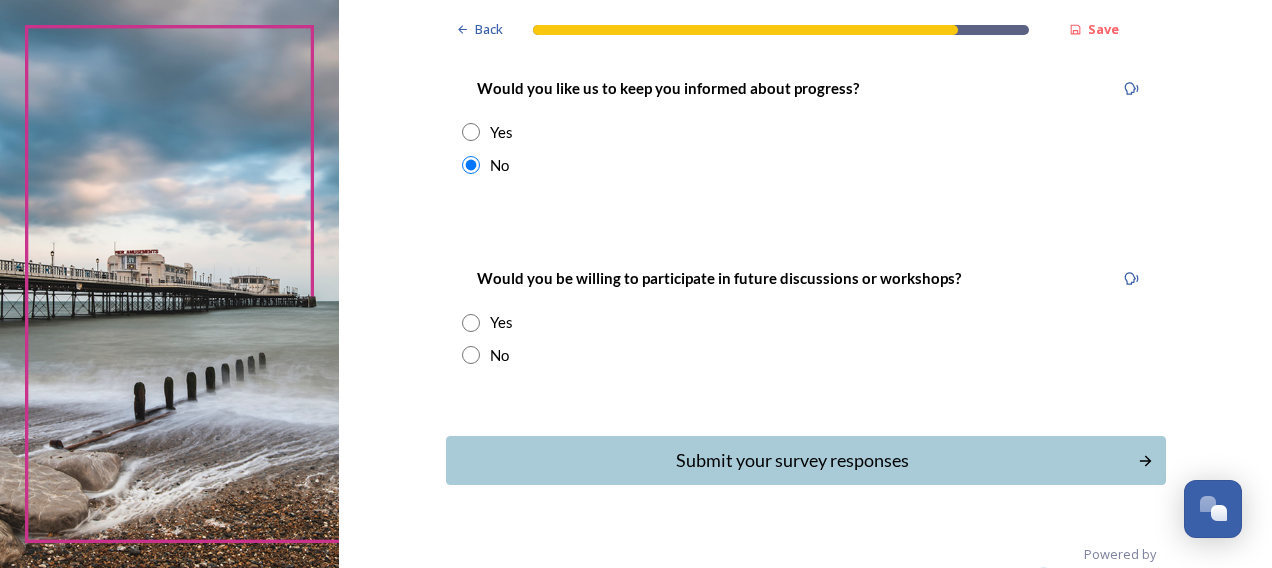 scroll, scrollTop: 316, scrollLeft: 0, axis: vertical 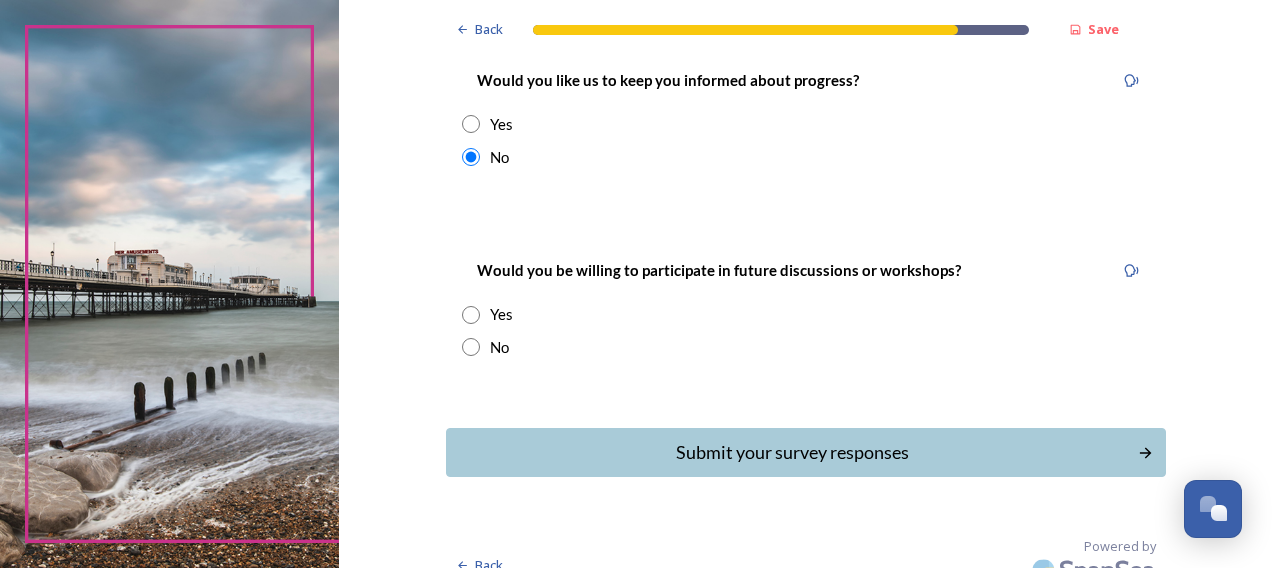 click at bounding box center (471, 347) 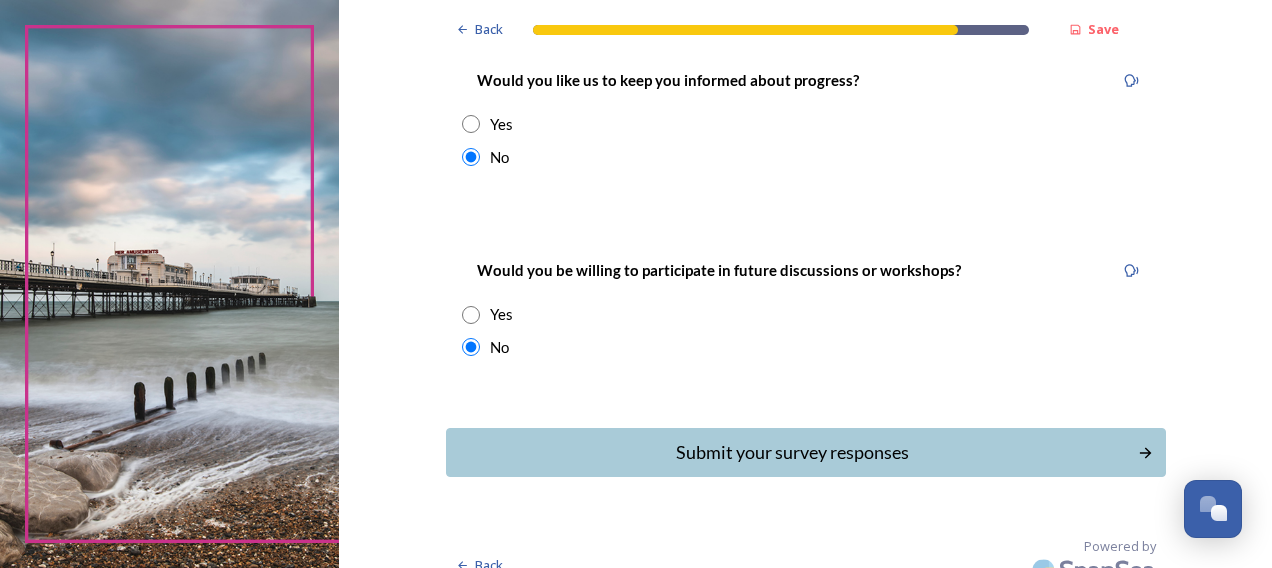 click on "Back Save Keep updated We are still quite early in the process of change and will reach out to you again as time goes on. This is a complex subject, and we know you may have questions. We will continue to share as much information as possible on our council websites, and your feedback will help us improve this information for you. Would you like us to keep you informed about progress? Yes No Would you be willing to participate in future discussions or workshops? Yes No Submit your survey responses   Back Powered by" at bounding box center [806, 138] 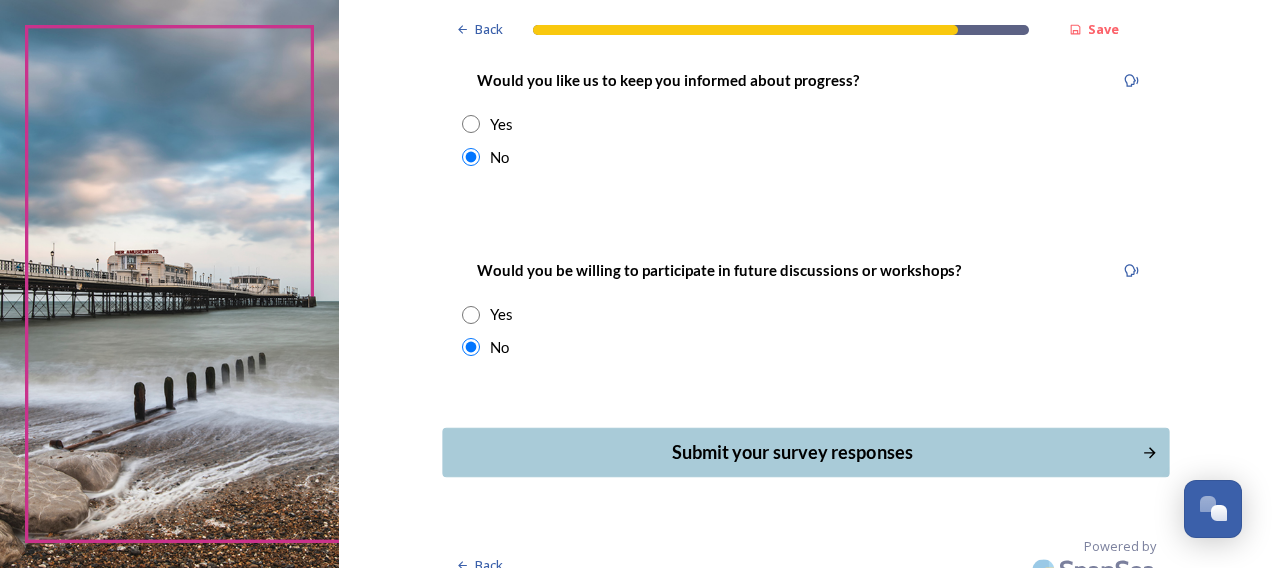 click on "Submit your survey responses" at bounding box center (805, 452) 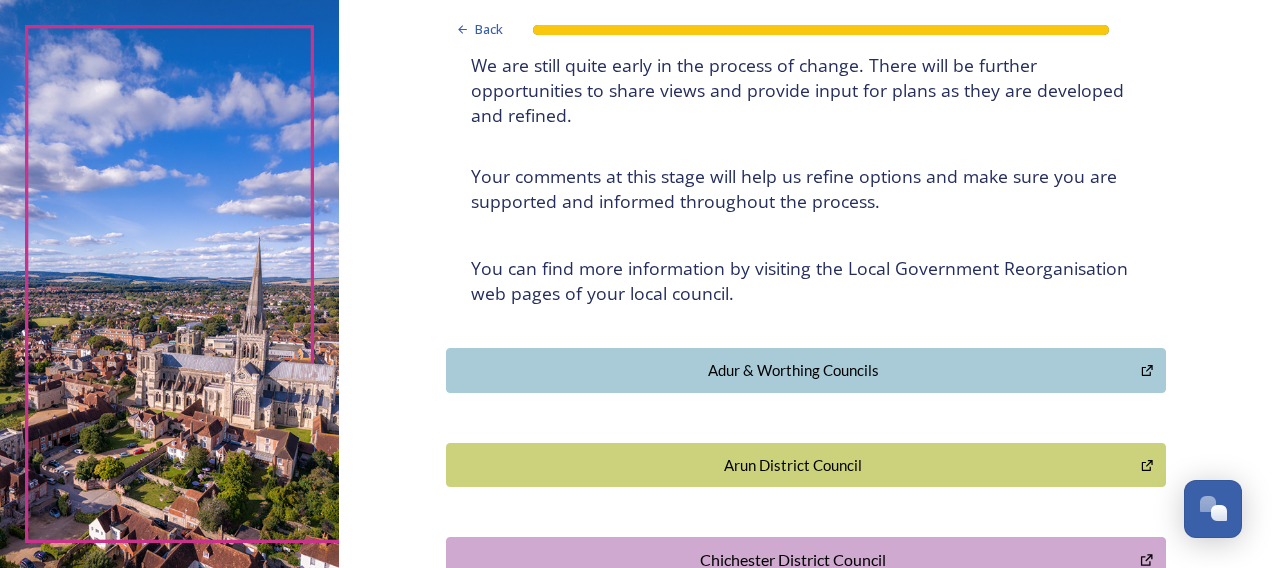 scroll, scrollTop: 716, scrollLeft: 0, axis: vertical 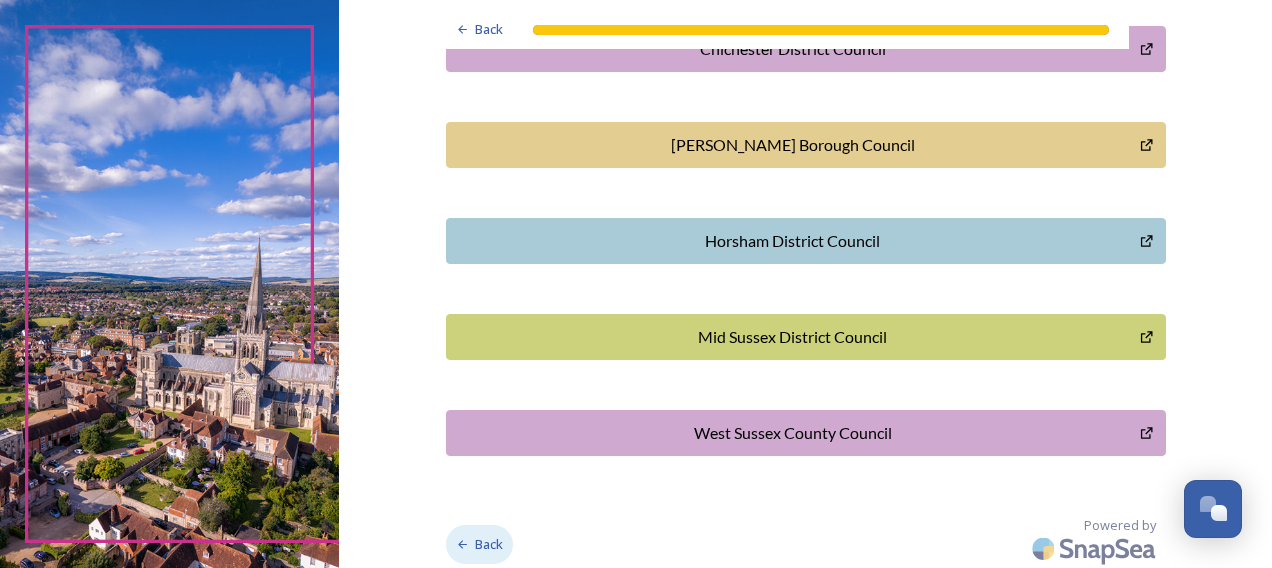 click on "Back" at bounding box center [489, 544] 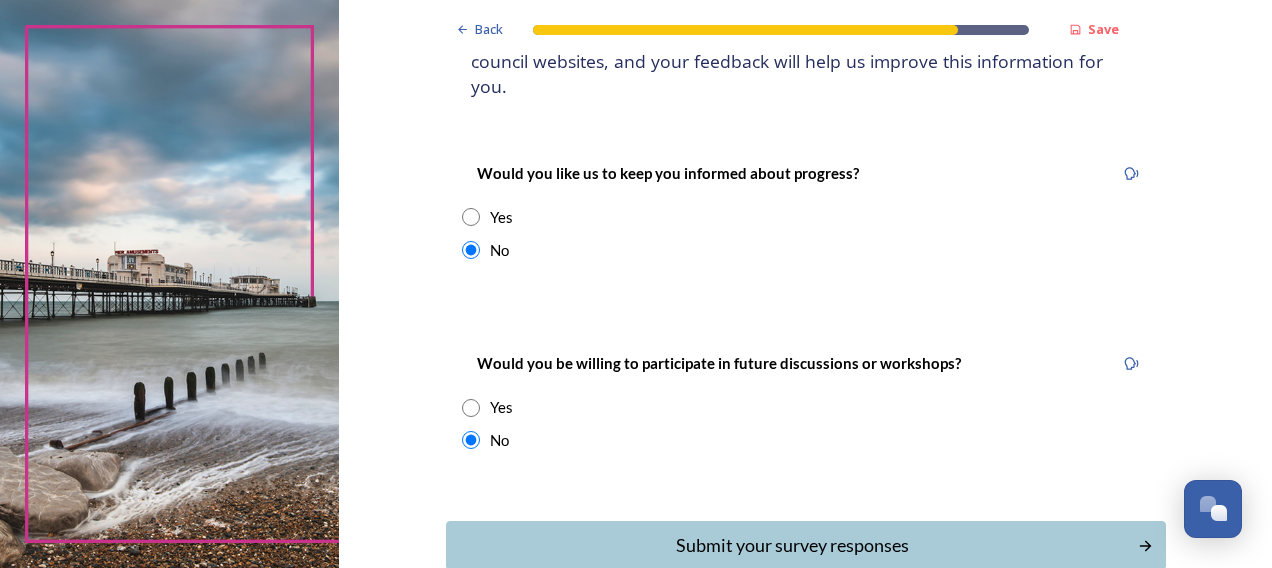 scroll, scrollTop: 0, scrollLeft: 0, axis: both 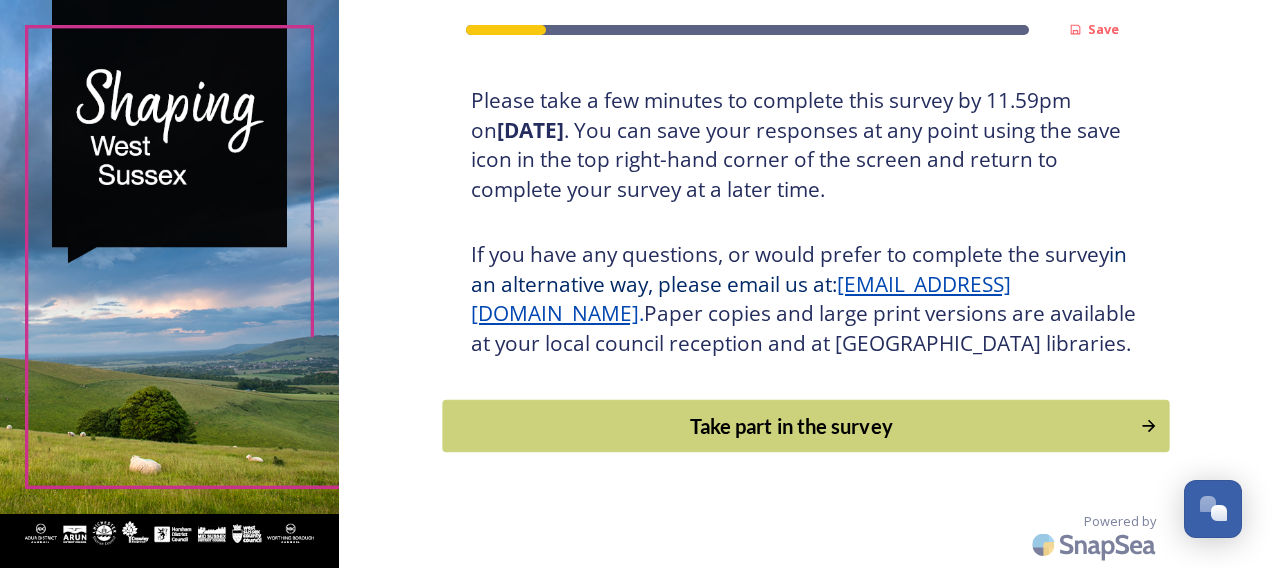 click on "Take part in the survey" at bounding box center (791, 426) 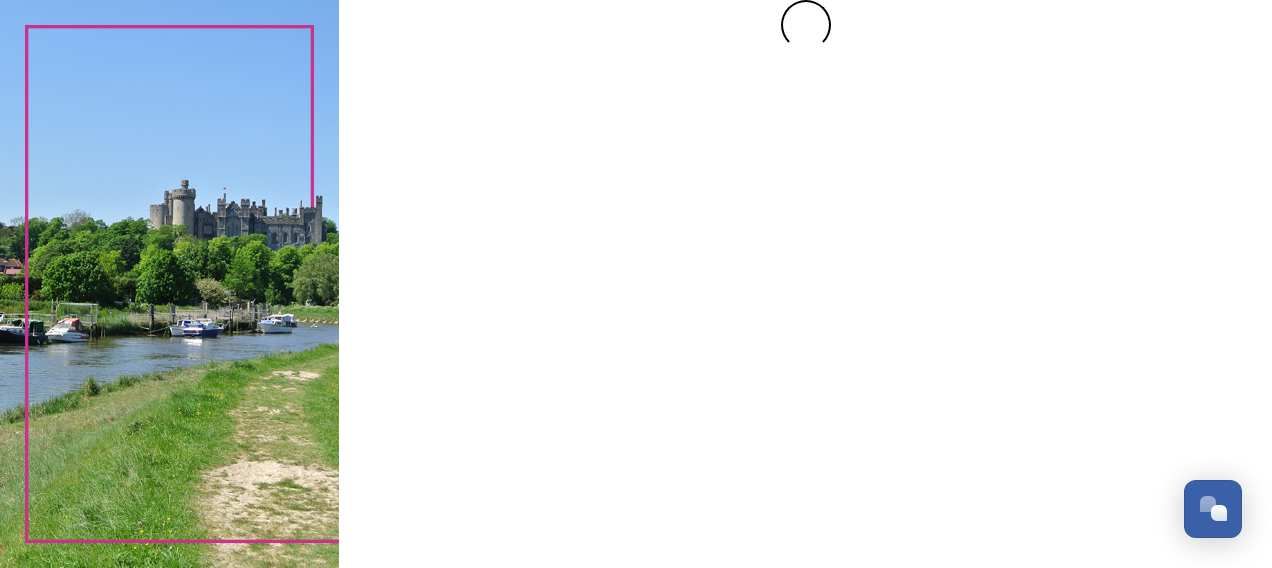 scroll, scrollTop: 0, scrollLeft: 0, axis: both 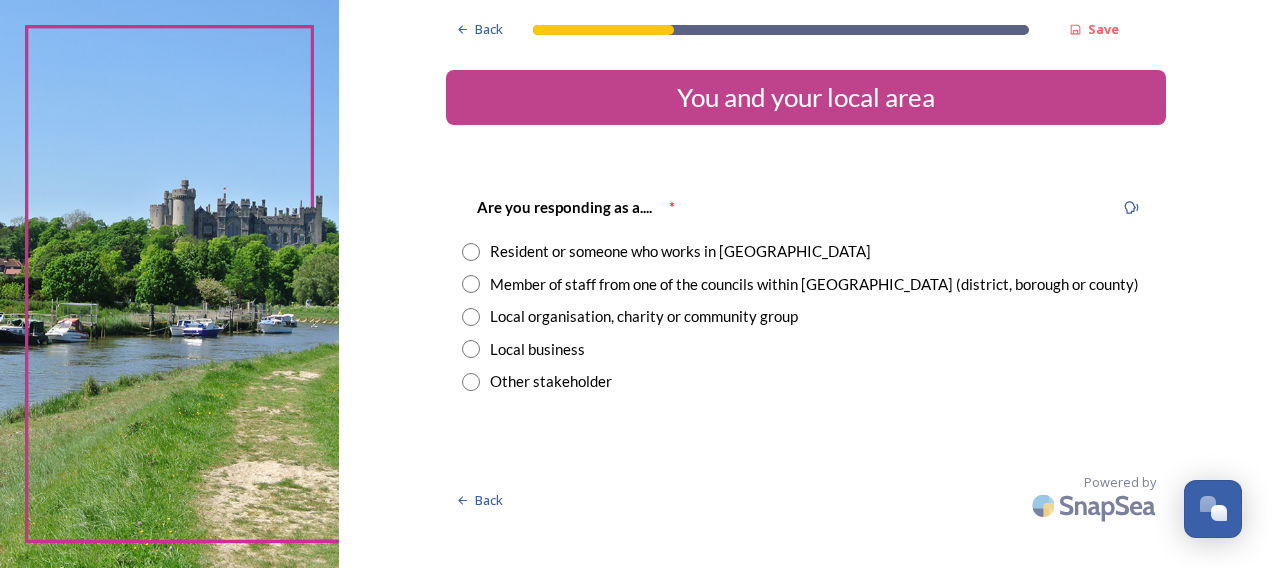 click on "Member of staff from one of the councils within [GEOGRAPHIC_DATA] (district, borough or county)" at bounding box center (814, 284) 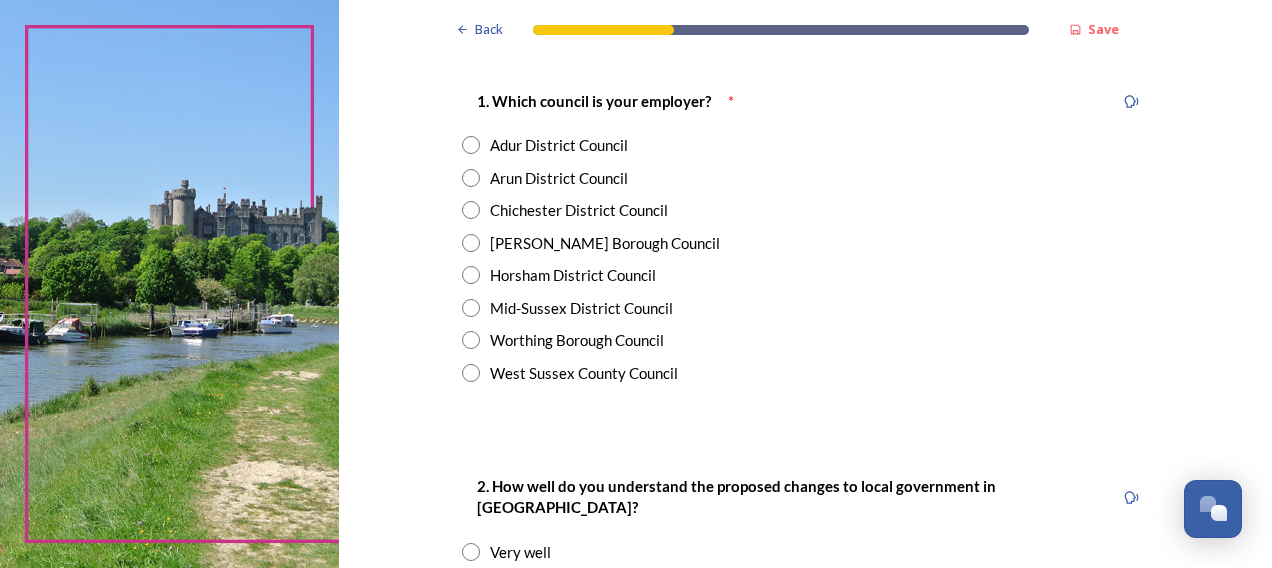 scroll, scrollTop: 400, scrollLeft: 0, axis: vertical 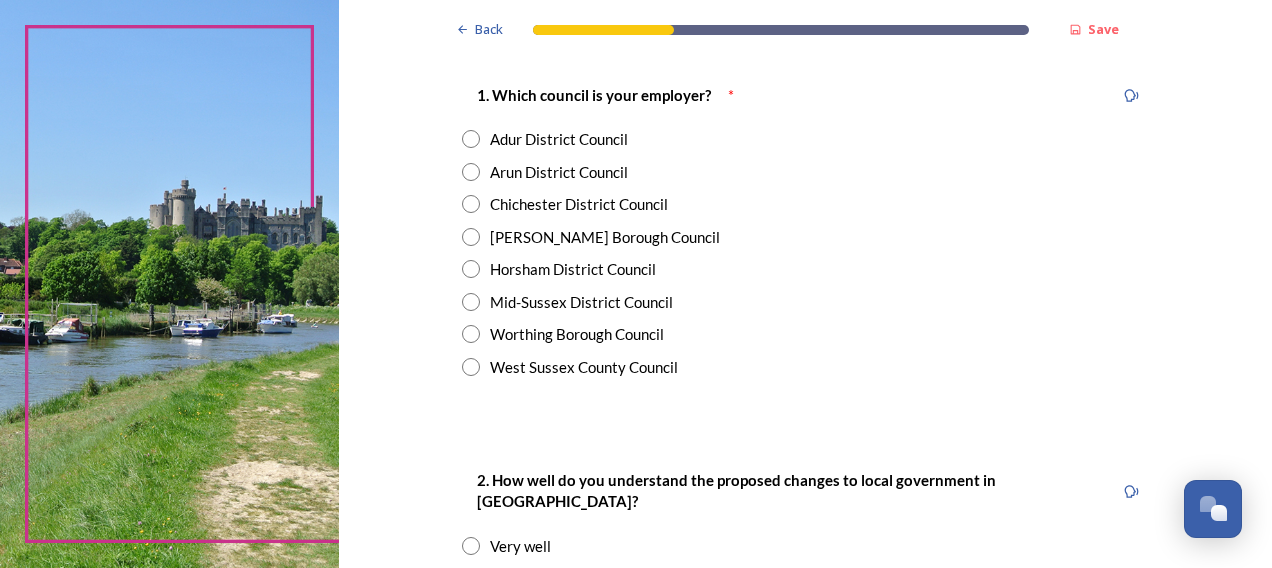 click on "West Sussex County Council" at bounding box center [584, 367] 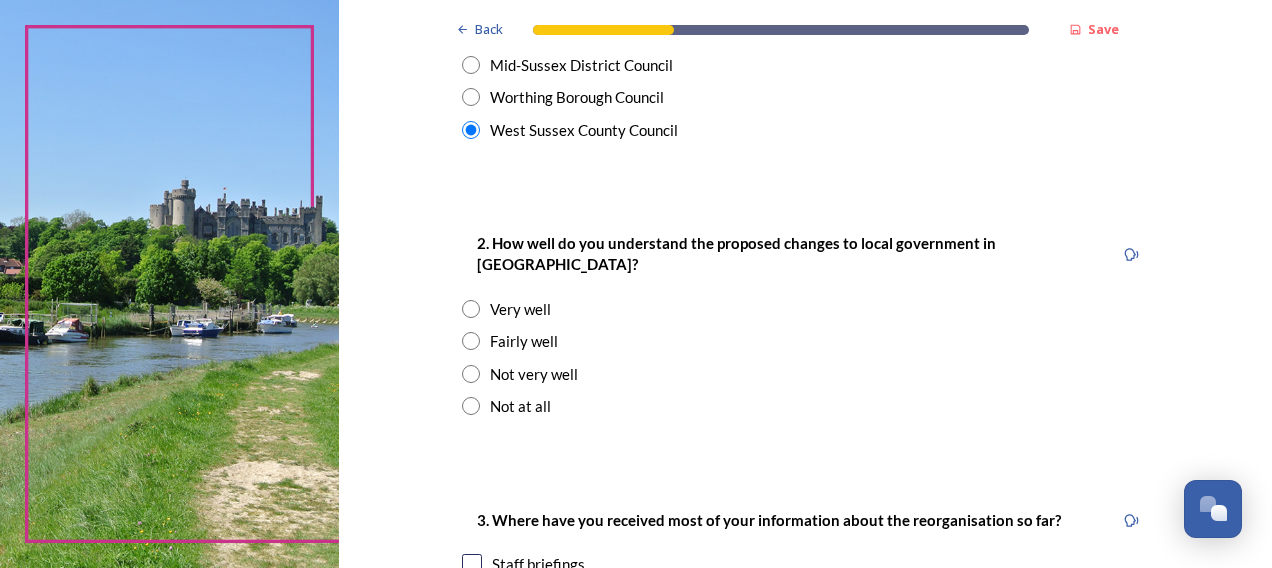 scroll, scrollTop: 700, scrollLeft: 0, axis: vertical 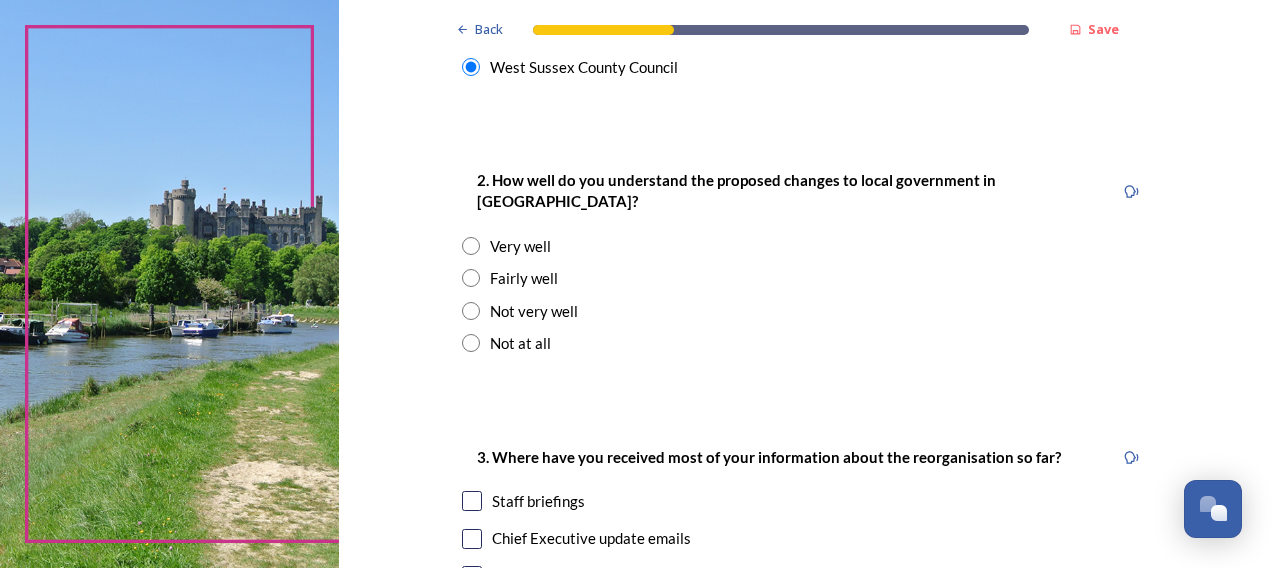 click on "Fairly well" at bounding box center [806, 278] 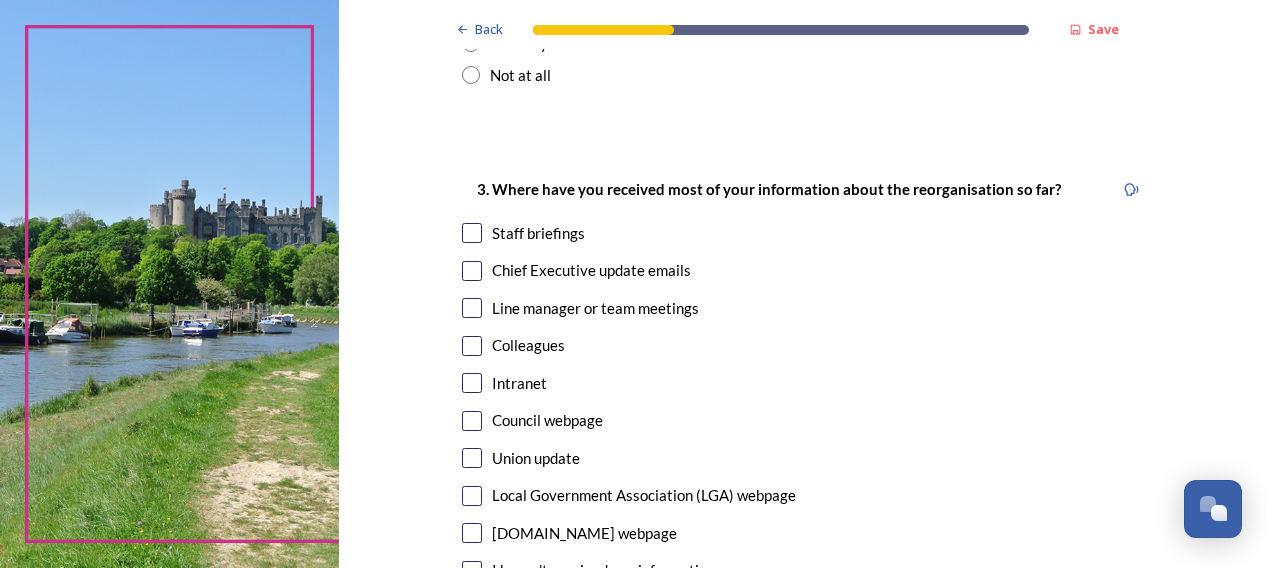 scroll, scrollTop: 1000, scrollLeft: 0, axis: vertical 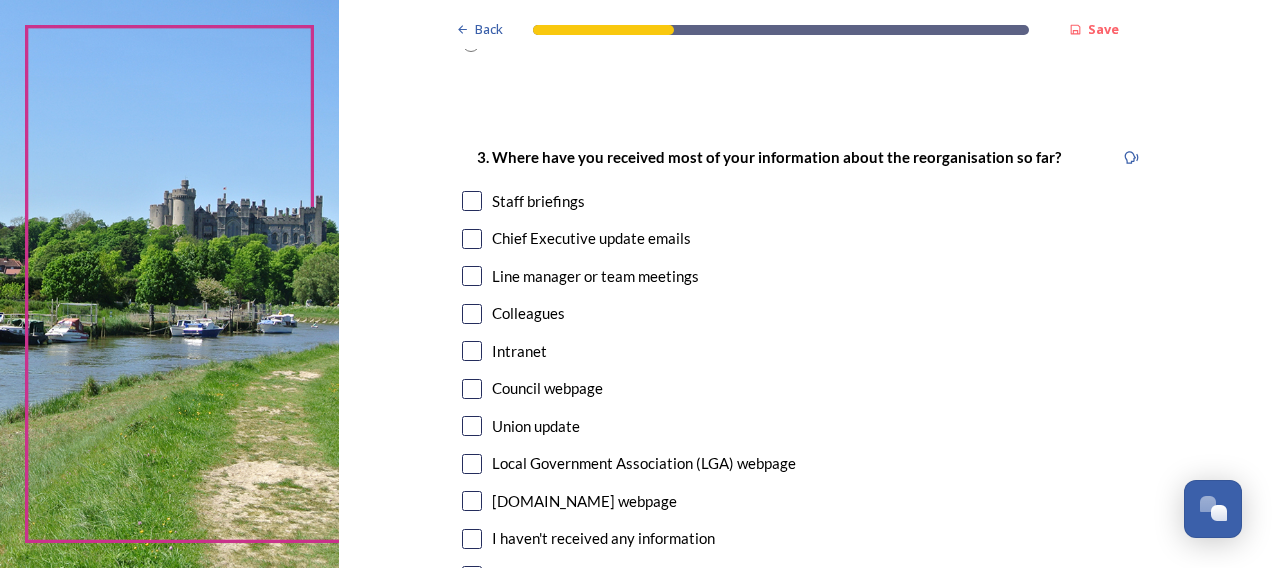 click at bounding box center (472, 239) 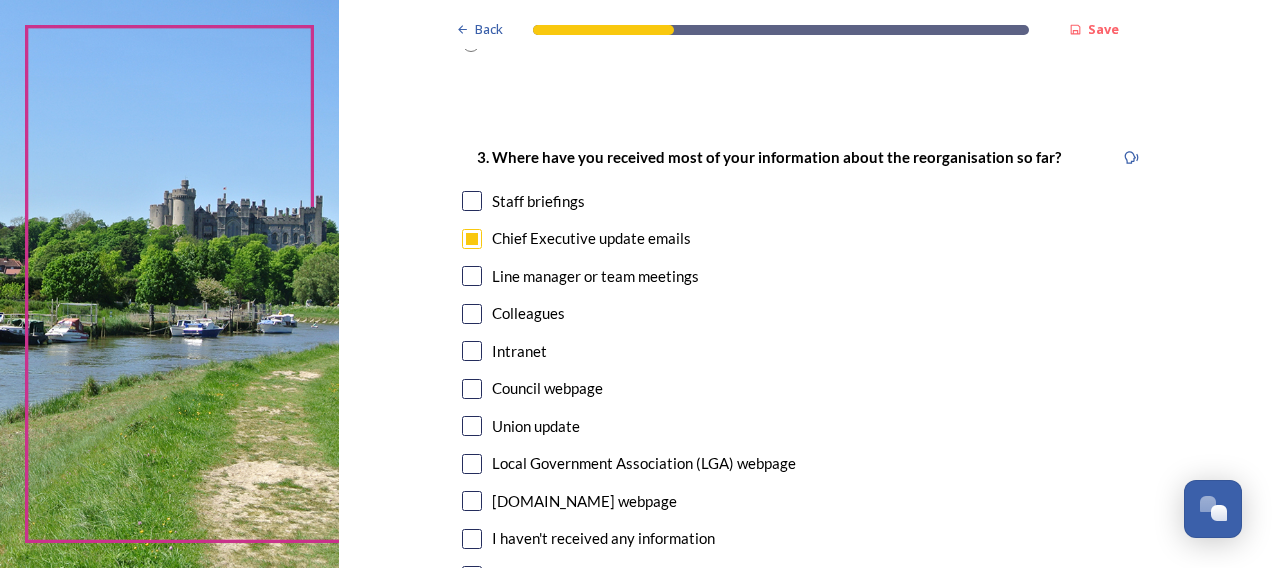 click at bounding box center (472, 351) 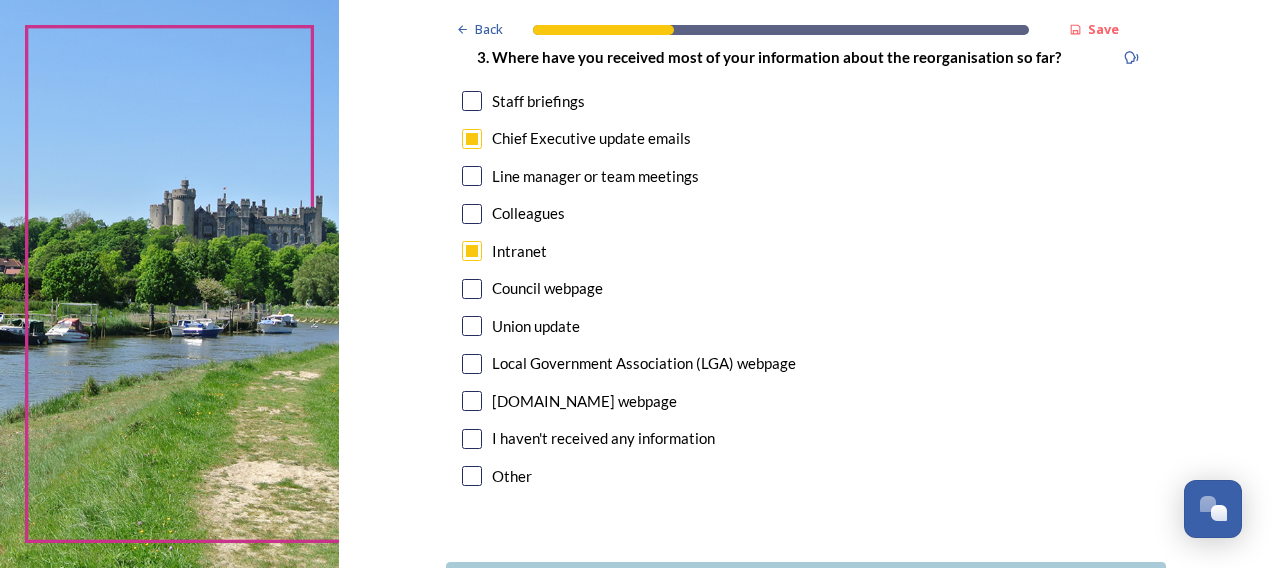 scroll, scrollTop: 1200, scrollLeft: 0, axis: vertical 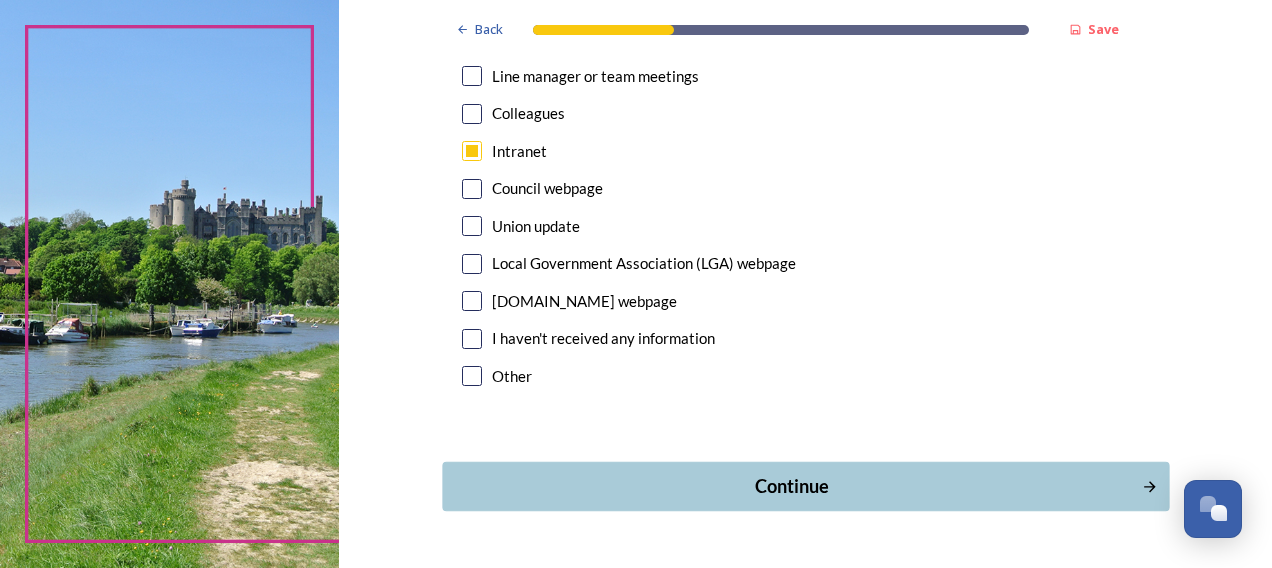 click on "Continue" at bounding box center [805, 486] 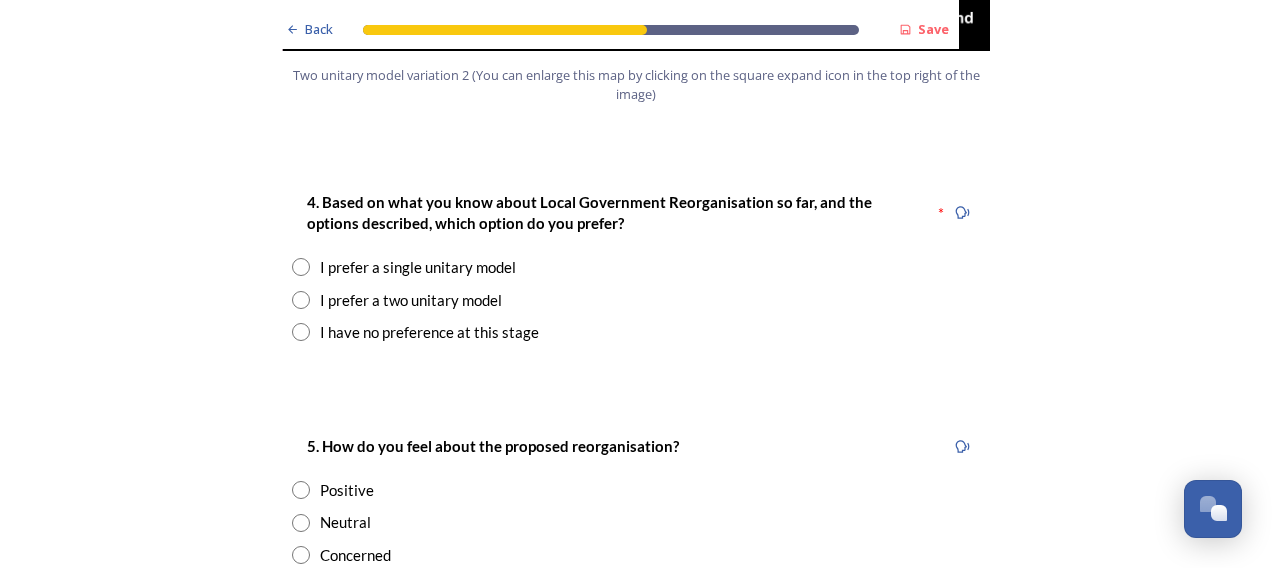 scroll, scrollTop: 2600, scrollLeft: 0, axis: vertical 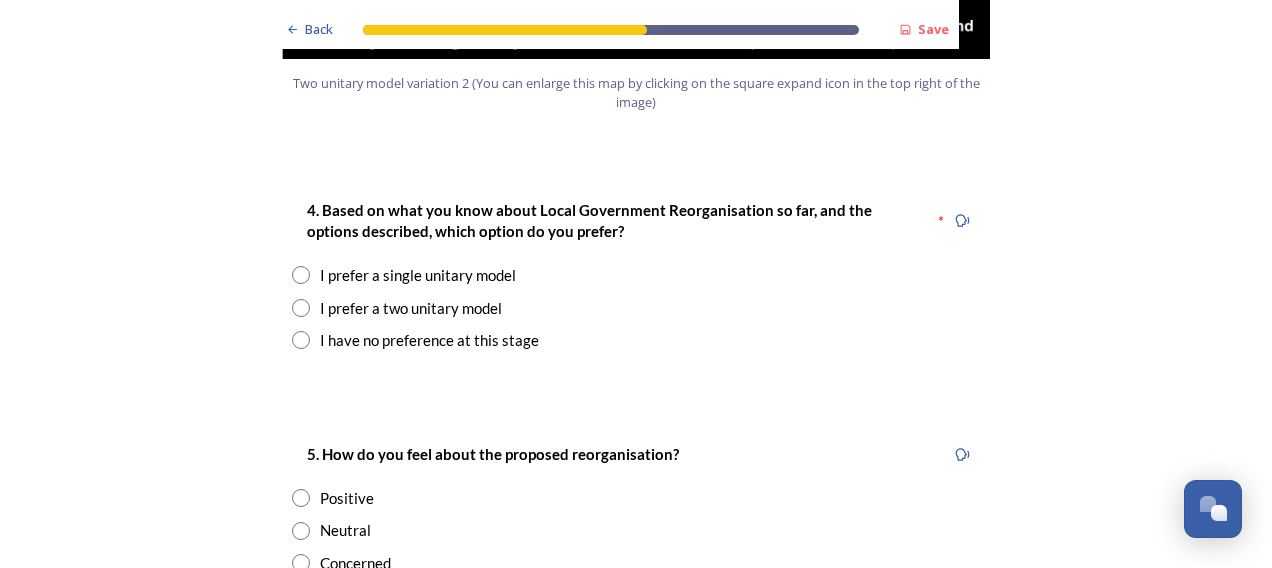 click on "I prefer a two unitary model" at bounding box center [411, 308] 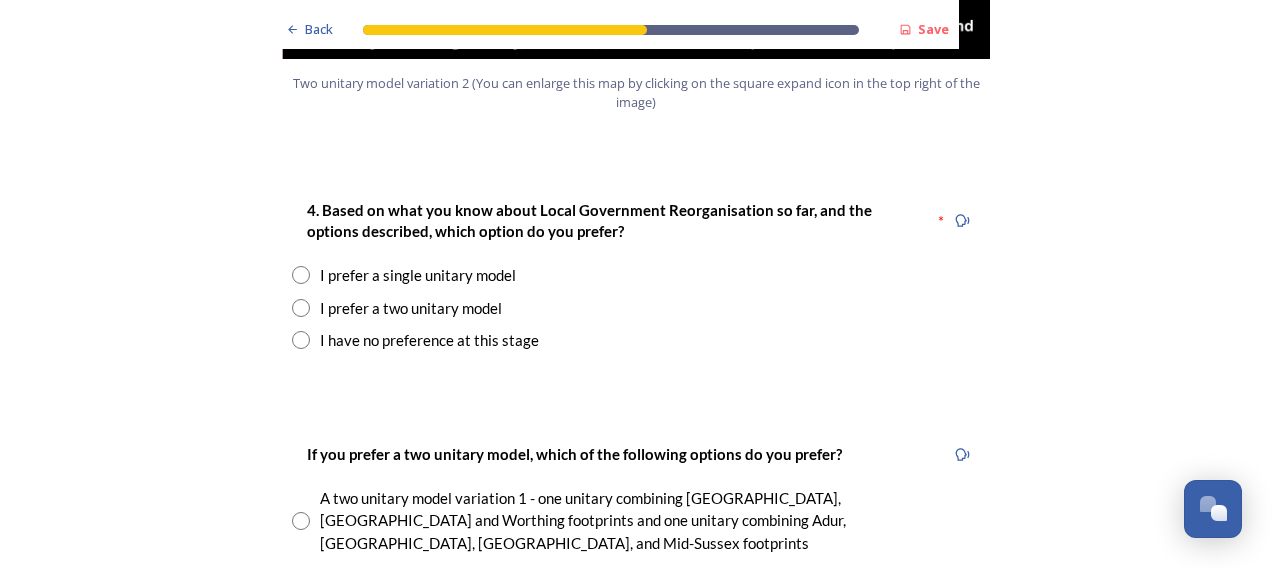 radio on "true" 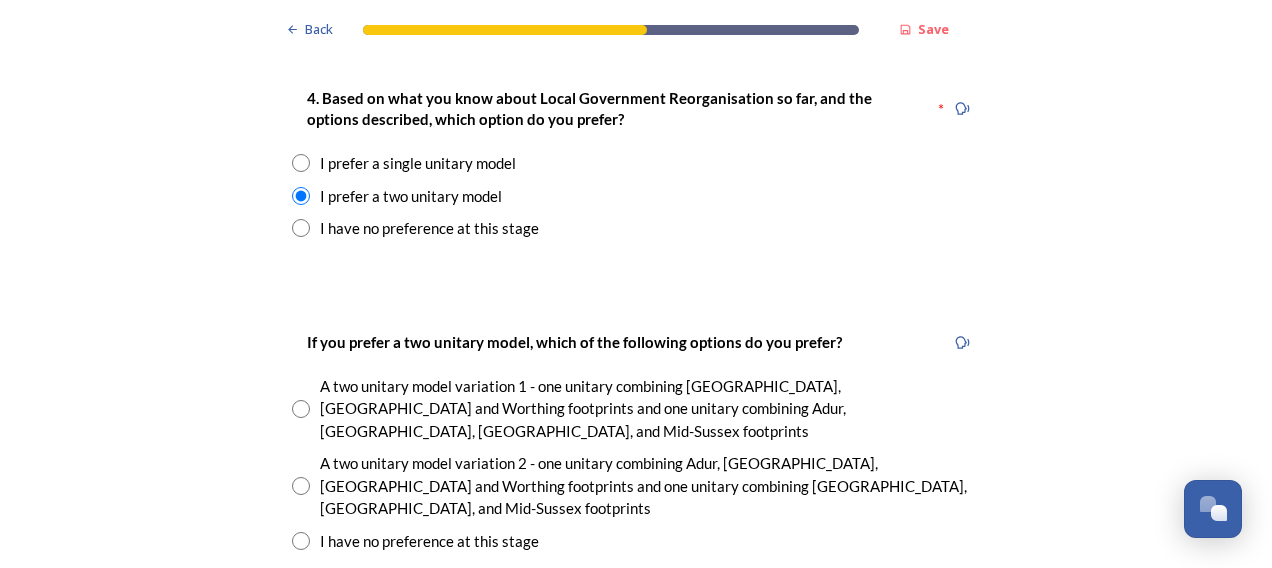 scroll, scrollTop: 2900, scrollLeft: 0, axis: vertical 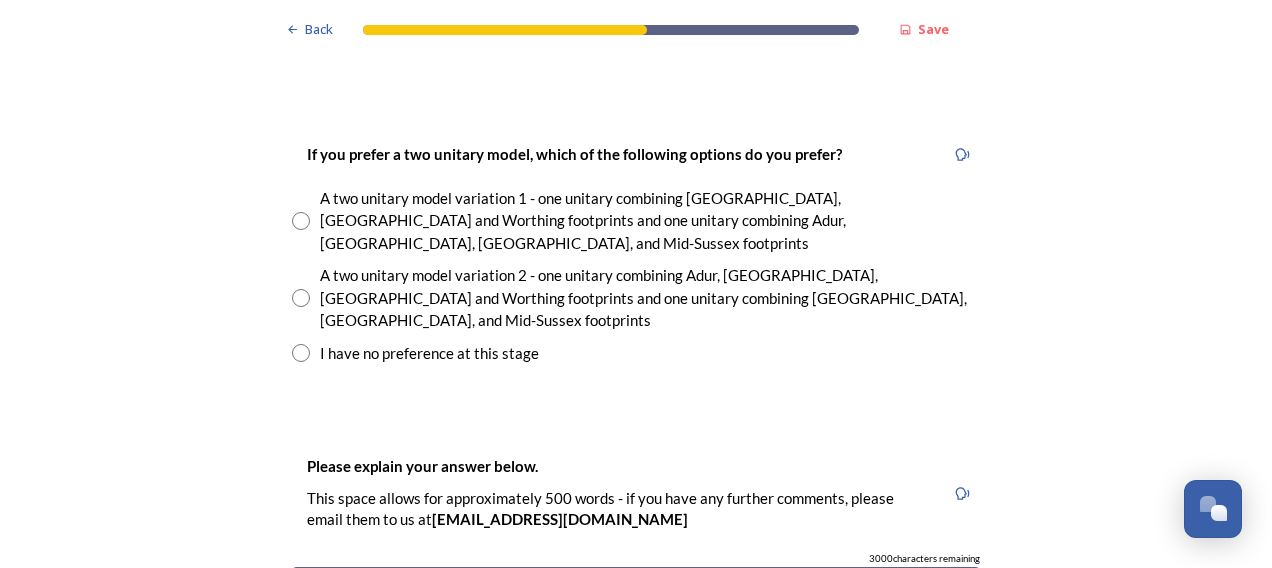 click on "A two unitary model variation 2 - one unitary combining Adur, [GEOGRAPHIC_DATA], [GEOGRAPHIC_DATA] and Worthing footprints and one unitary combining [GEOGRAPHIC_DATA], [GEOGRAPHIC_DATA], and Mid-Sussex footprints" at bounding box center [650, 298] 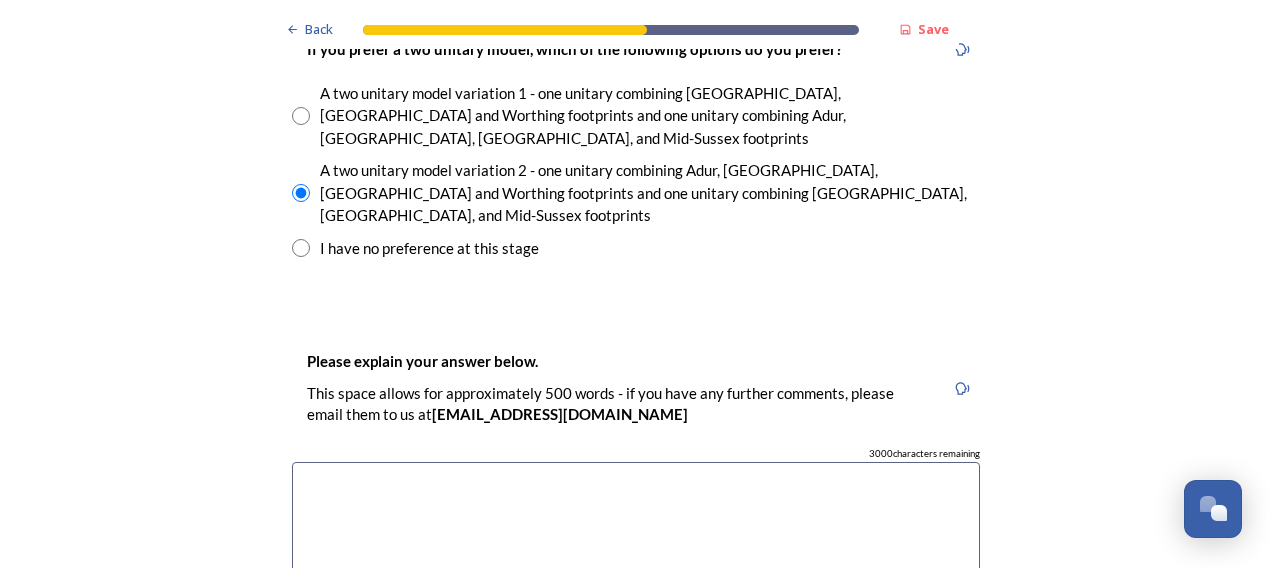 scroll, scrollTop: 3200, scrollLeft: 0, axis: vertical 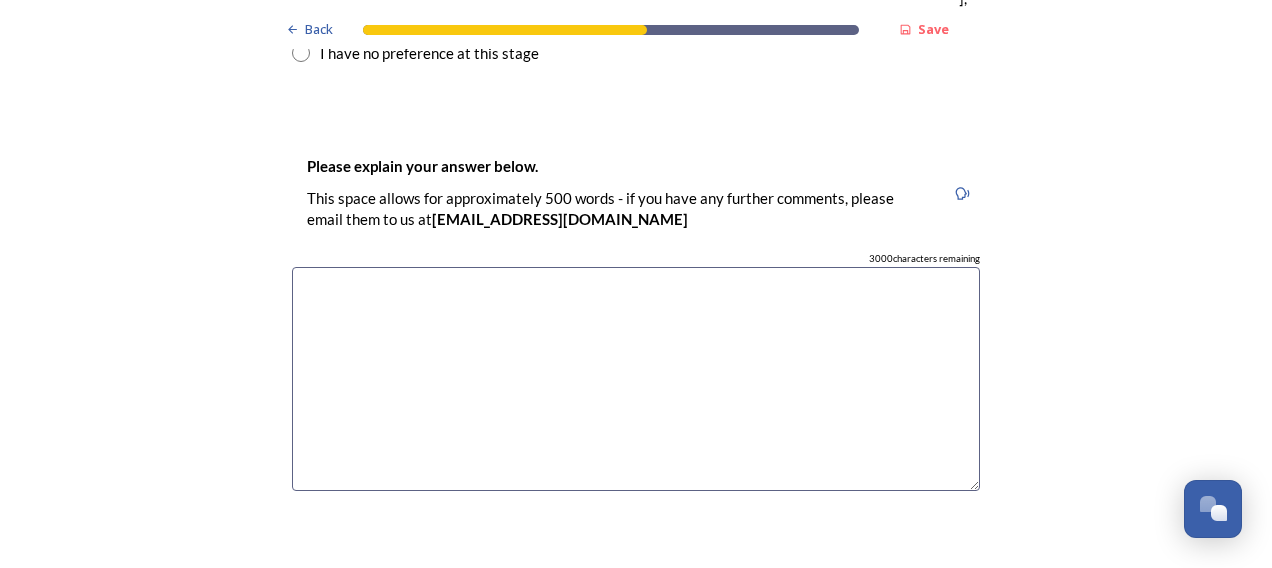 click at bounding box center [636, 379] 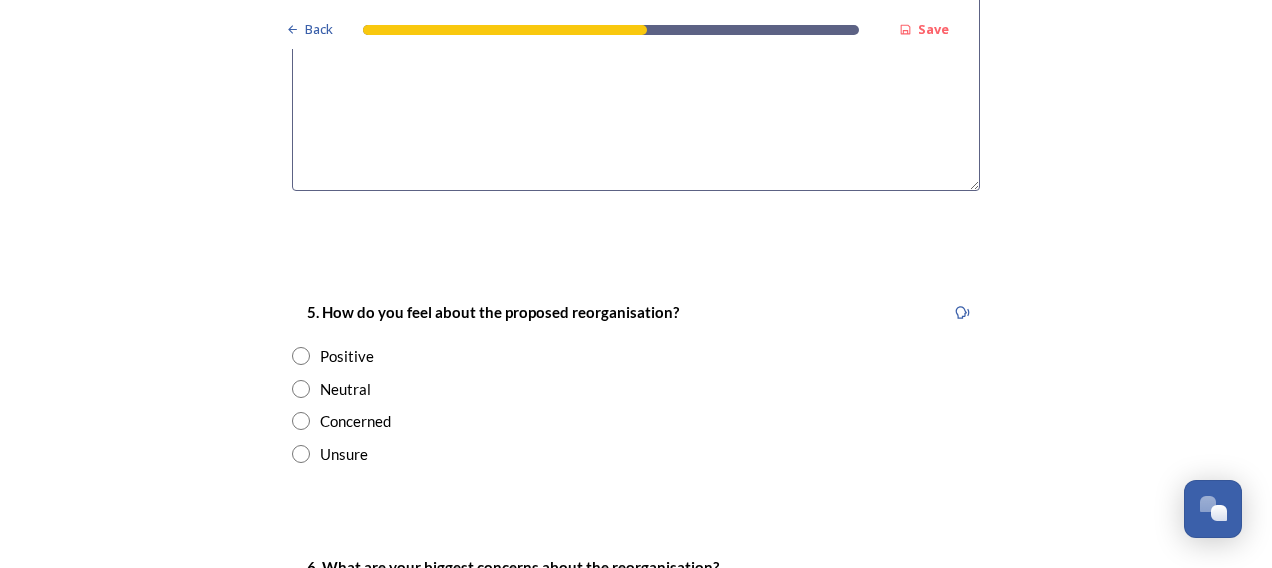 scroll, scrollTop: 3600, scrollLeft: 0, axis: vertical 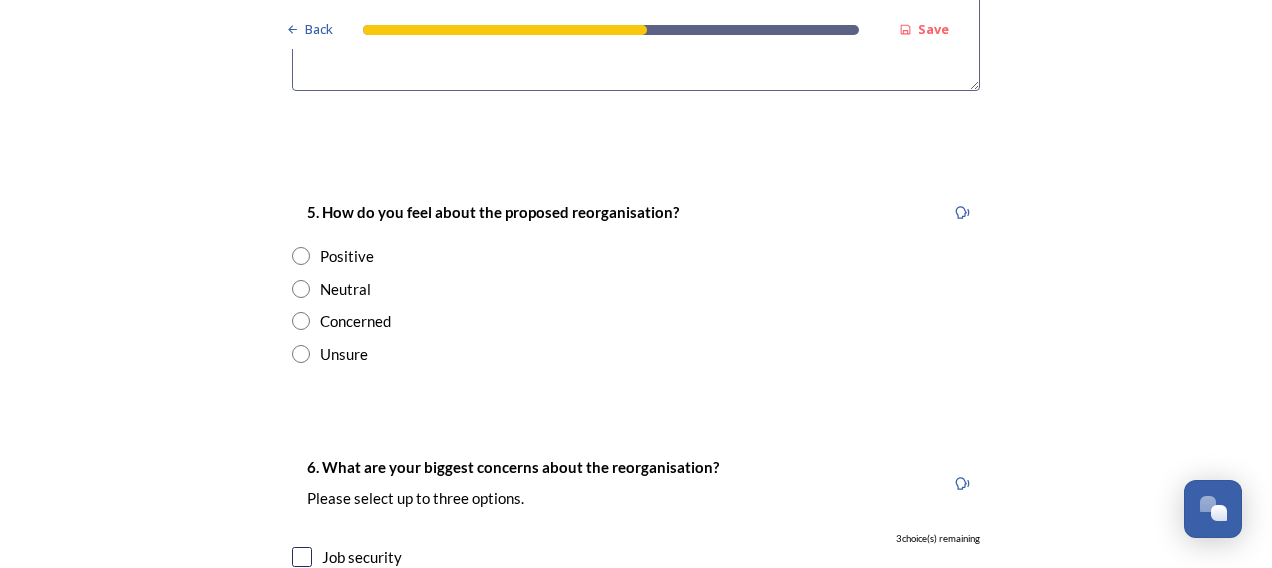 type on "Seems more sense to place Arun and Adur together especially as [PERSON_NAME] is such a vast area" 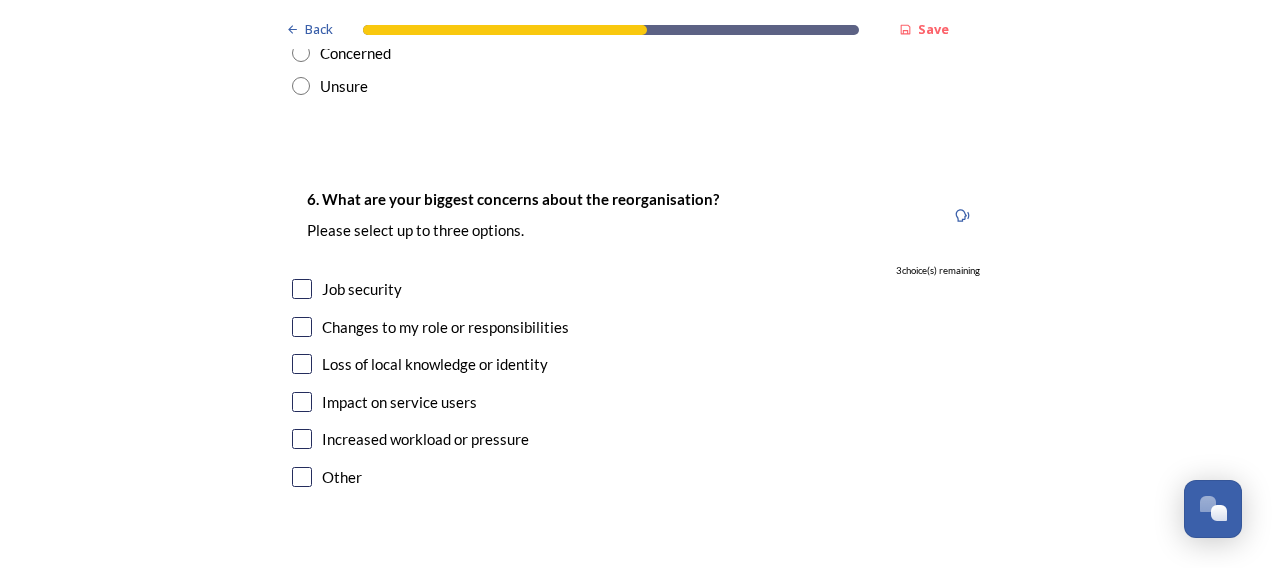 scroll, scrollTop: 3900, scrollLeft: 0, axis: vertical 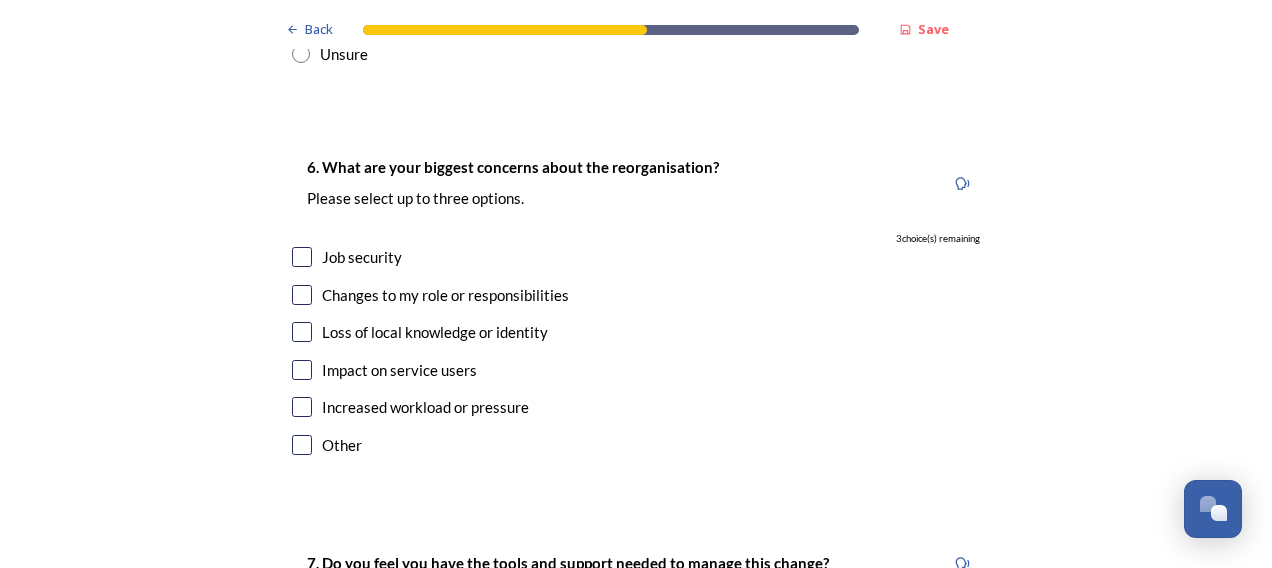 click at bounding box center (302, 257) 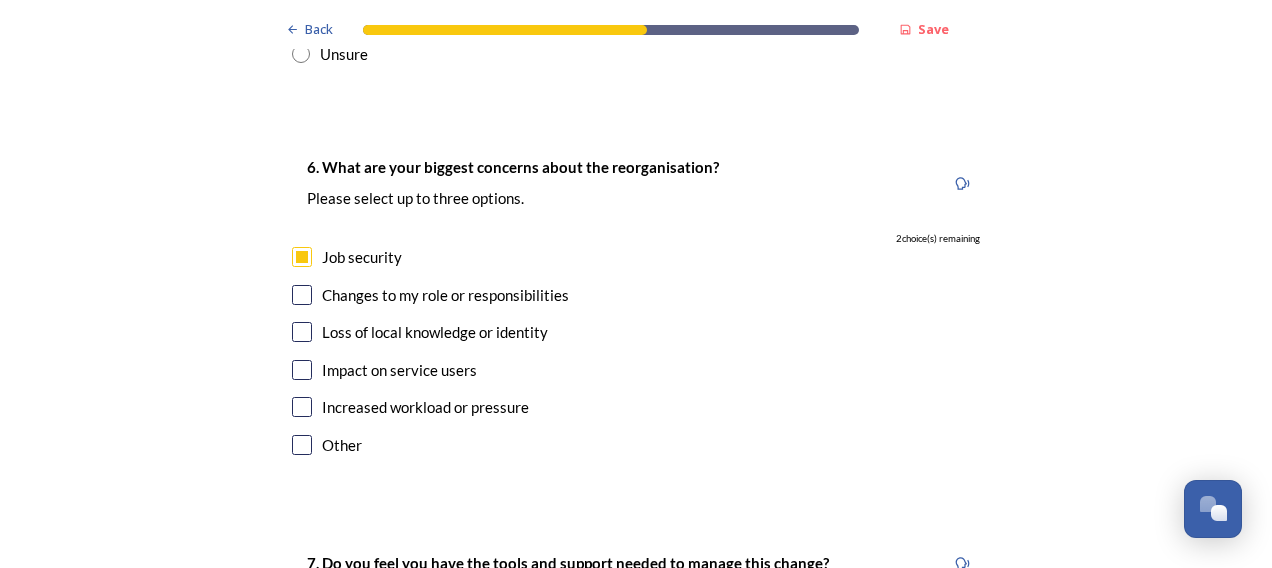 click at bounding box center [302, 295] 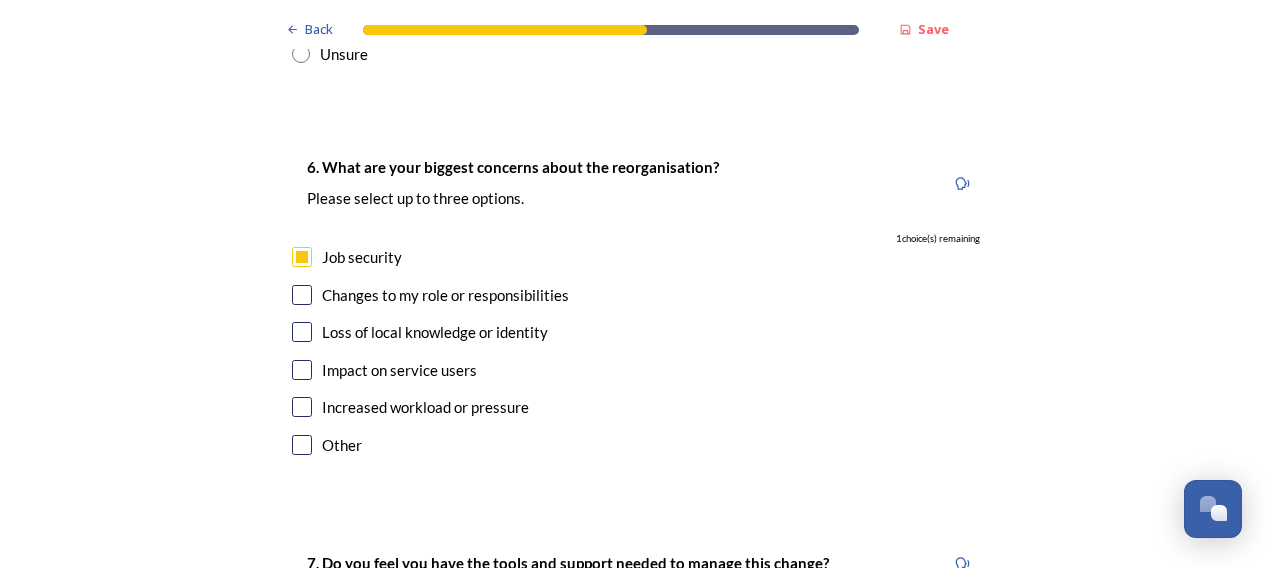 checkbox on "true" 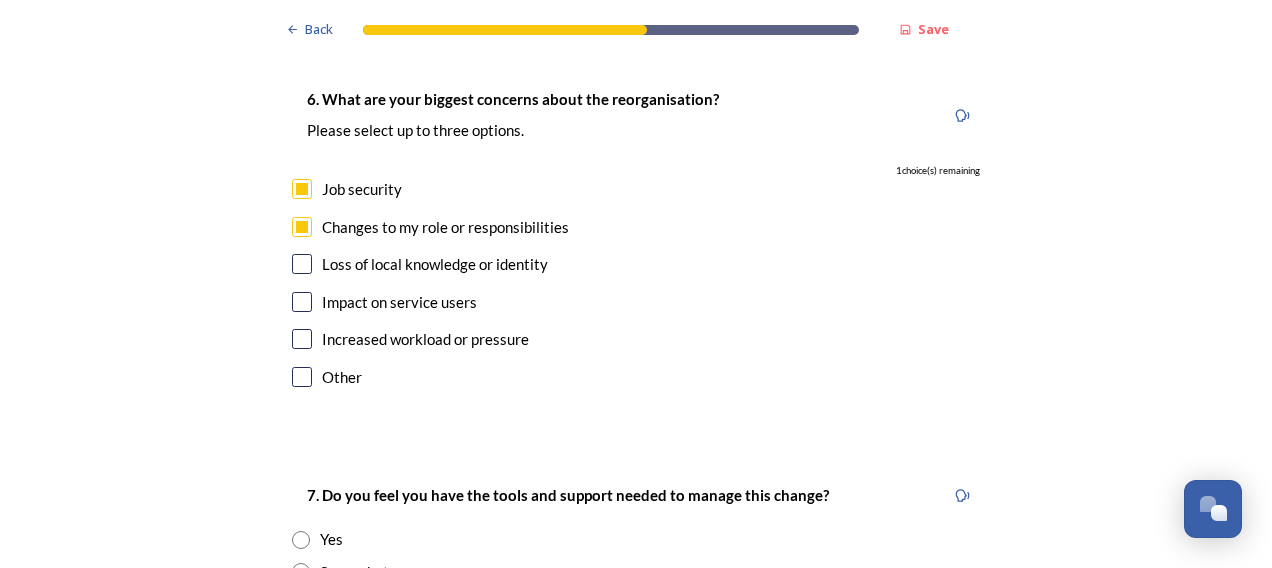 scroll, scrollTop: 4000, scrollLeft: 0, axis: vertical 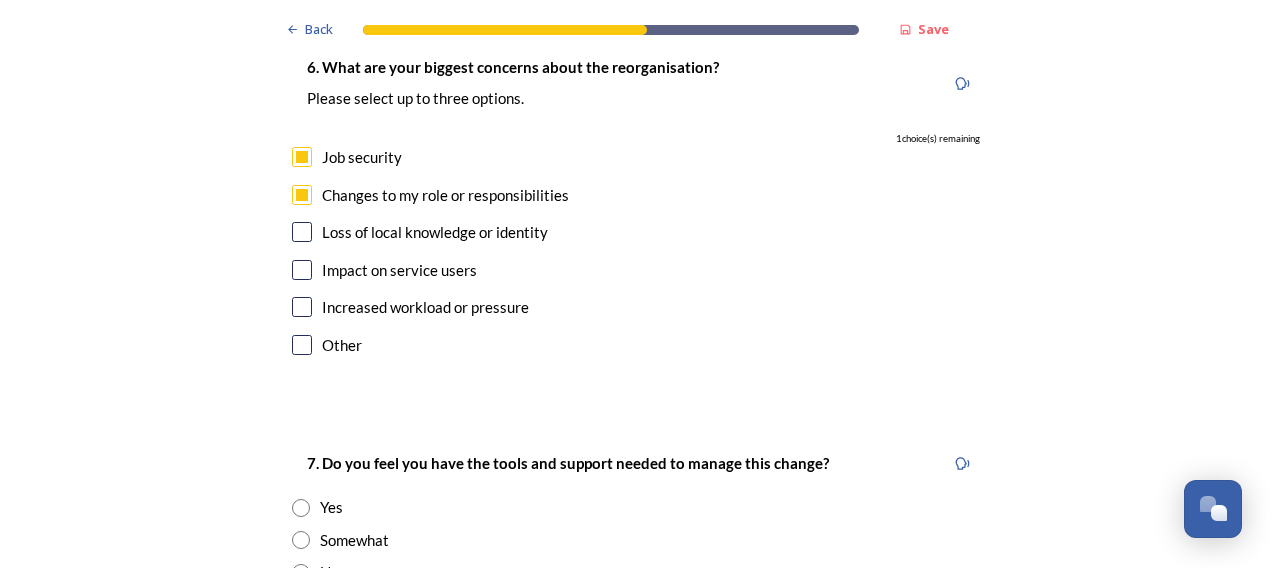 click on "Increased workload or pressure" at bounding box center (636, 307) 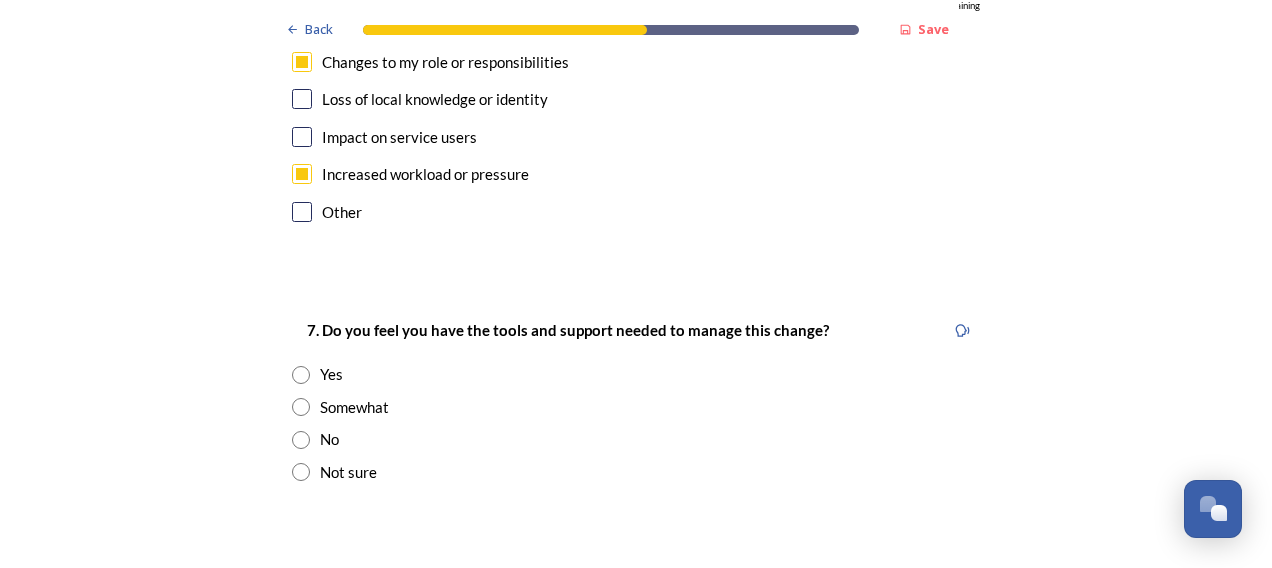 scroll, scrollTop: 4200, scrollLeft: 0, axis: vertical 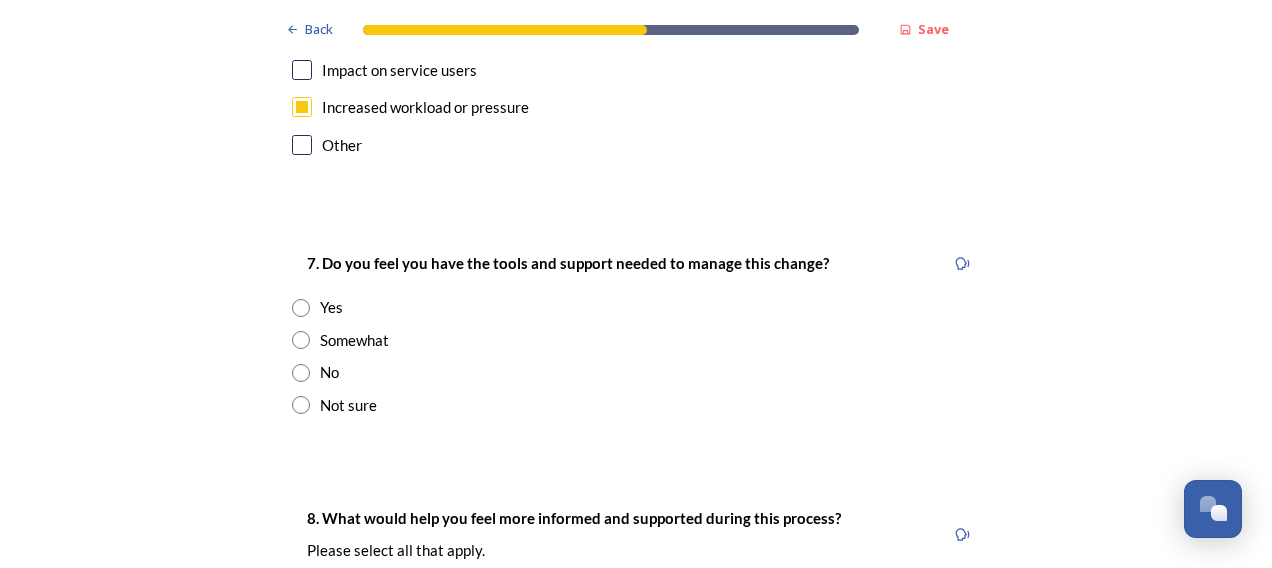 click at bounding box center (301, 373) 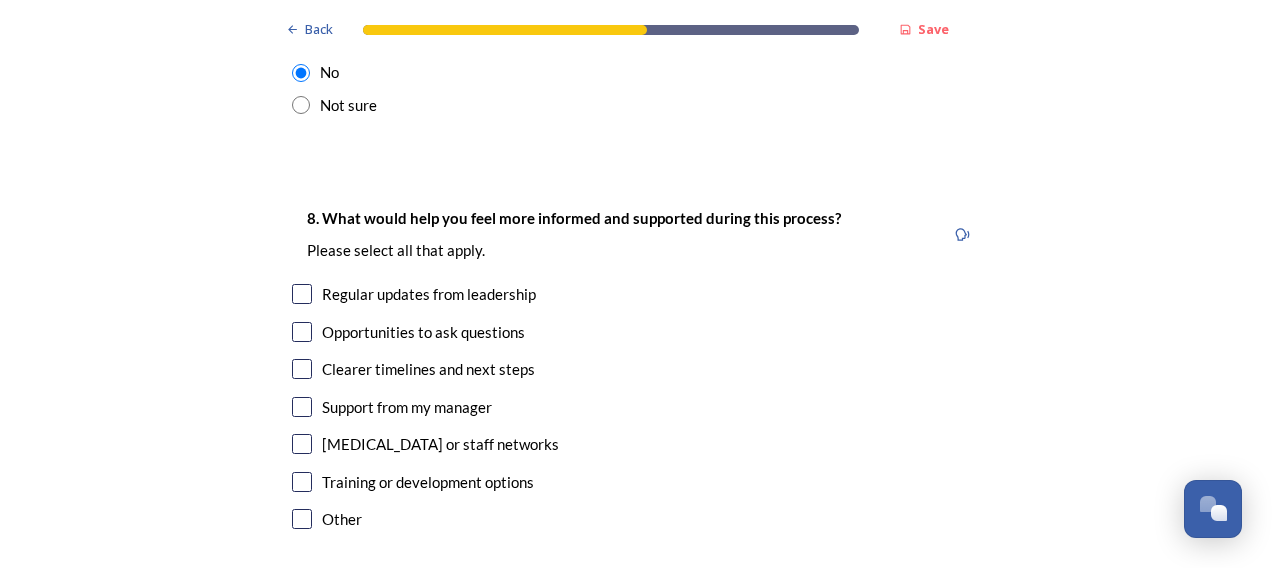 scroll, scrollTop: 4600, scrollLeft: 0, axis: vertical 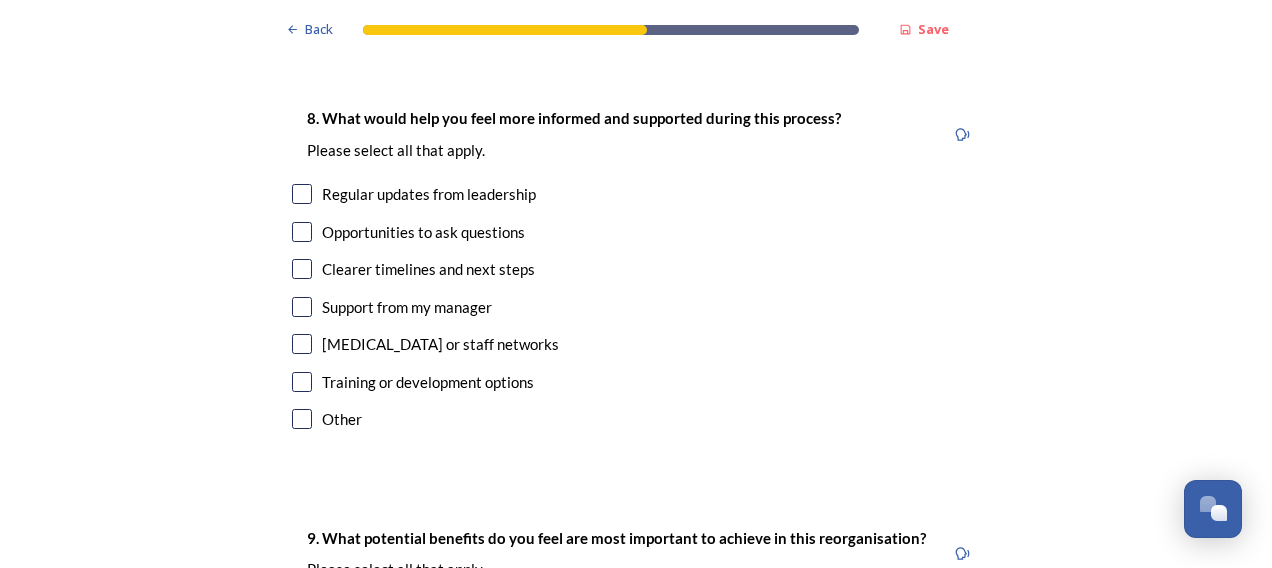 click at bounding box center (302, 194) 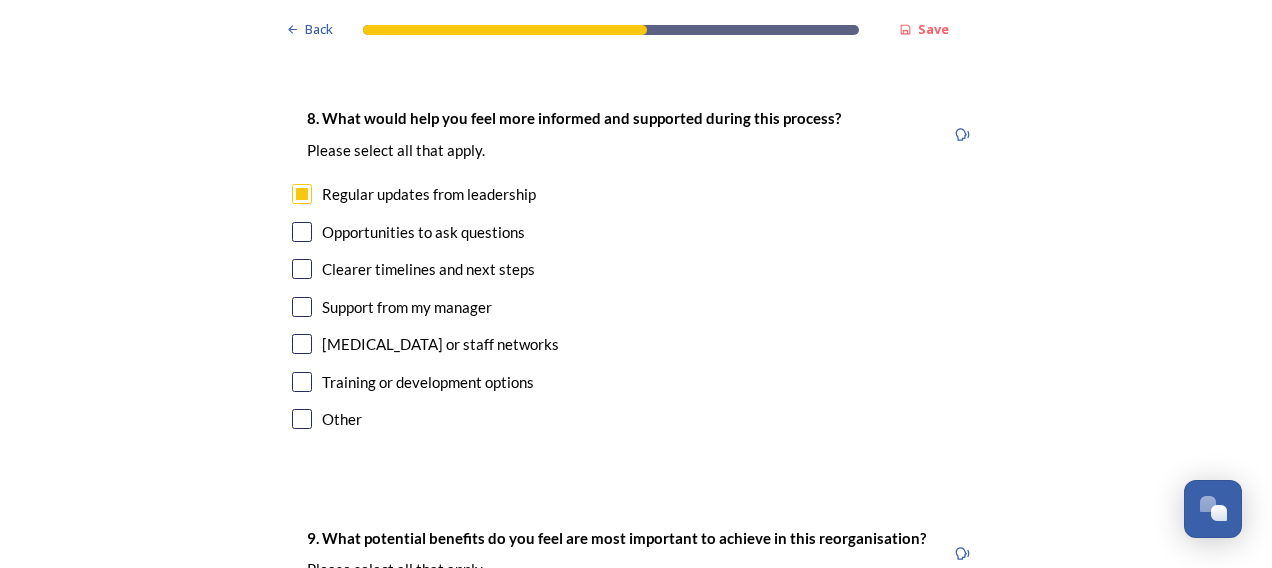 click at bounding box center [302, 232] 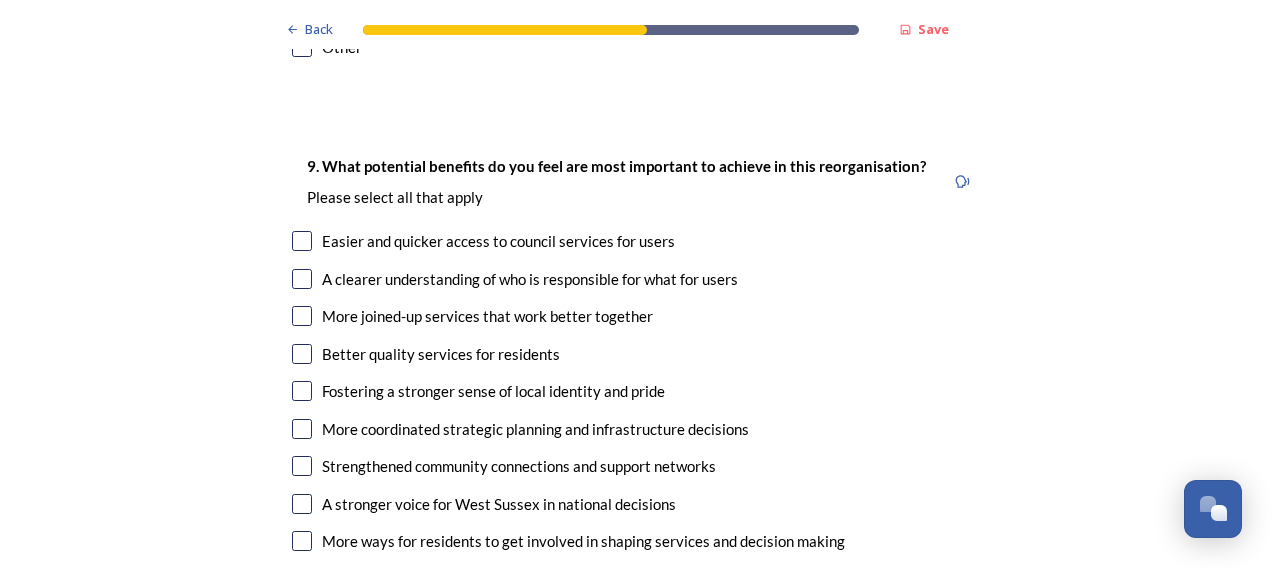 scroll, scrollTop: 5000, scrollLeft: 0, axis: vertical 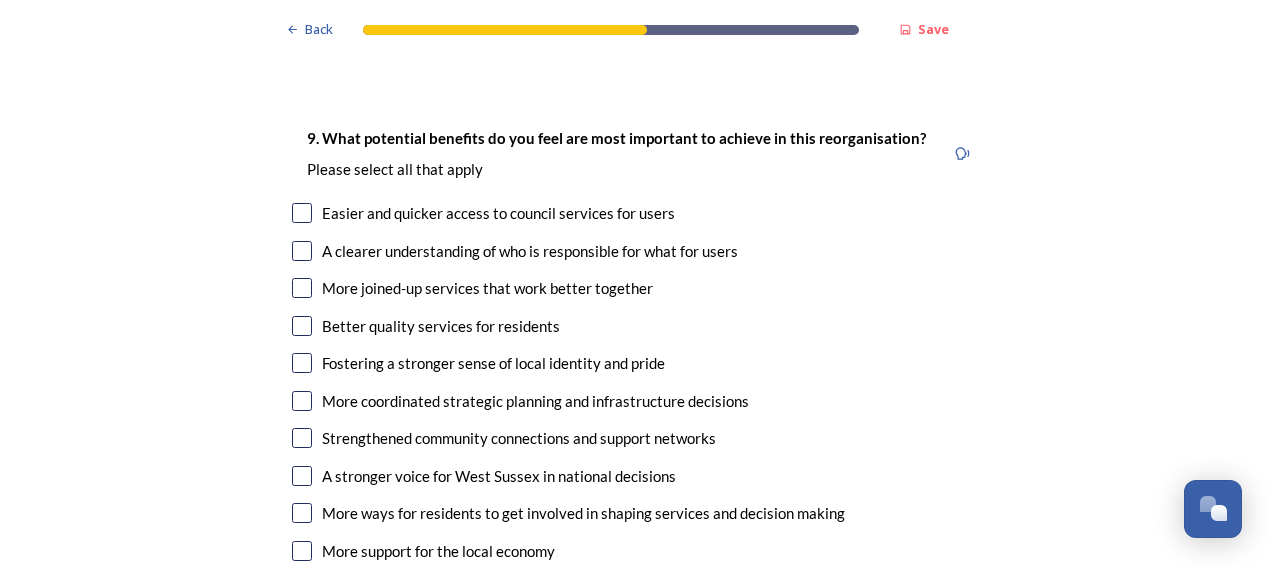 click at bounding box center (302, 213) 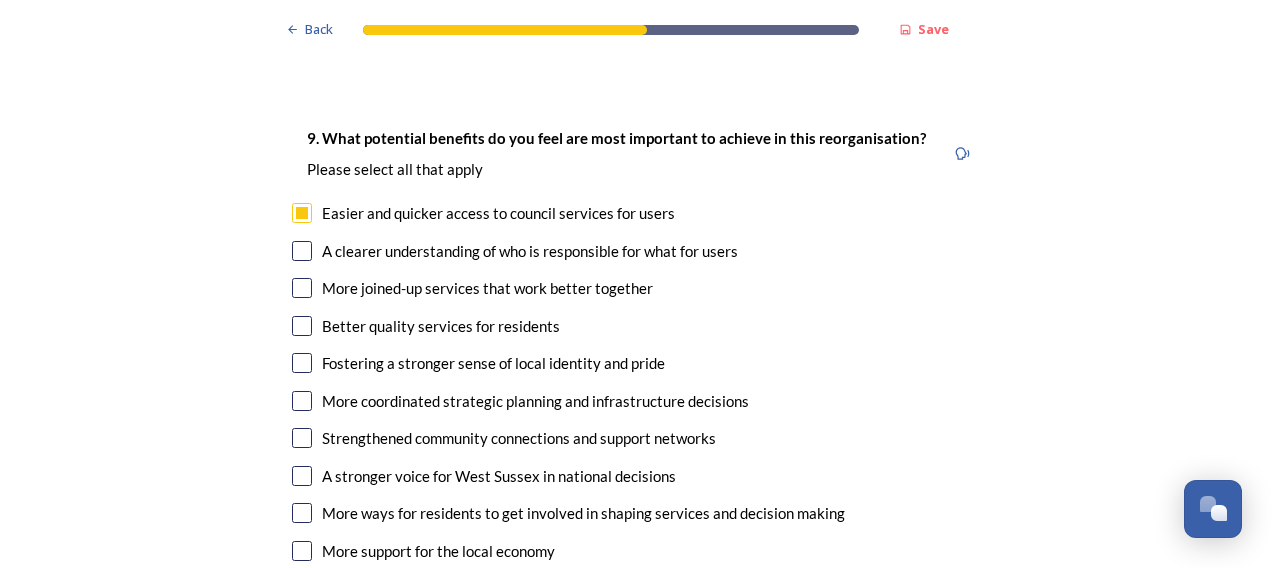 click at bounding box center [302, 288] 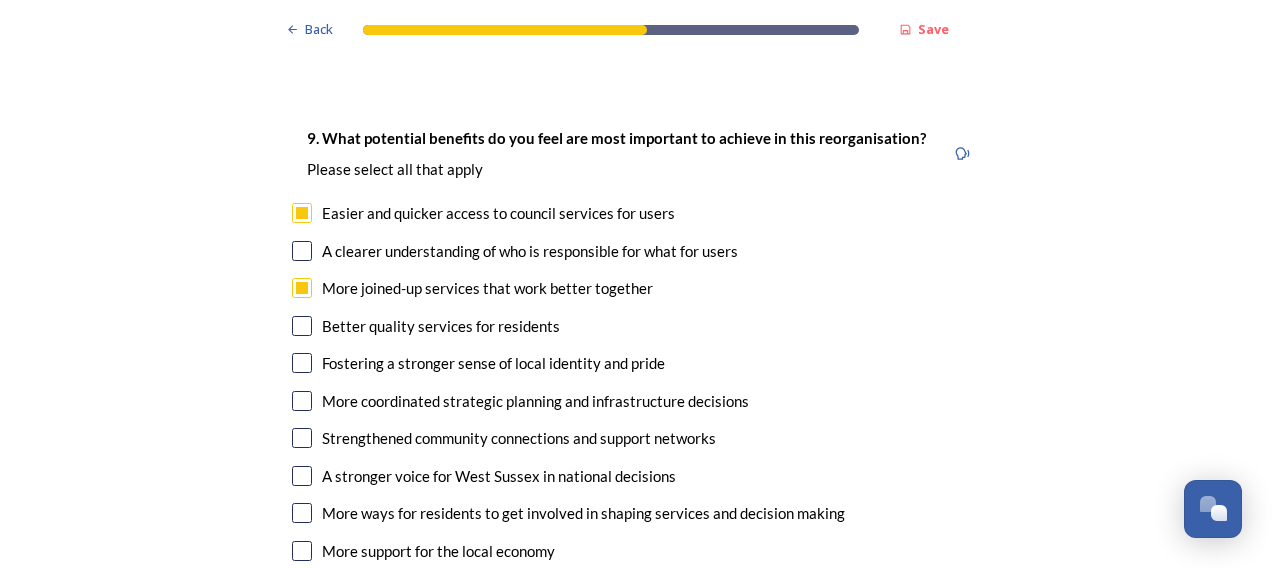click on "Better quality services for residents" at bounding box center (636, 326) 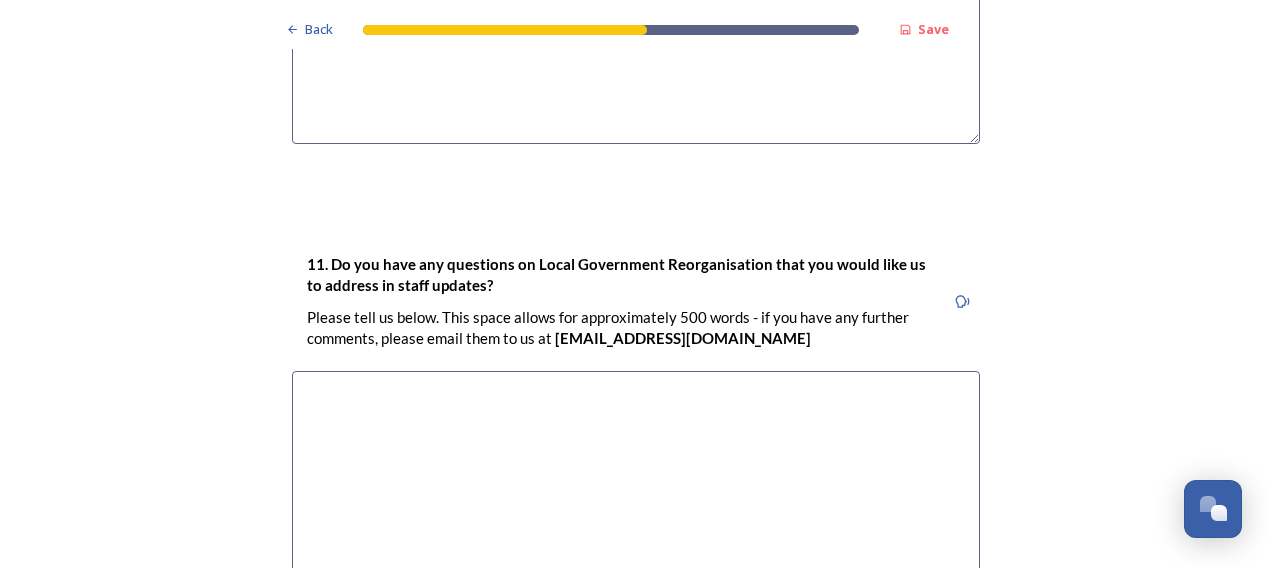 scroll, scrollTop: 6000, scrollLeft: 0, axis: vertical 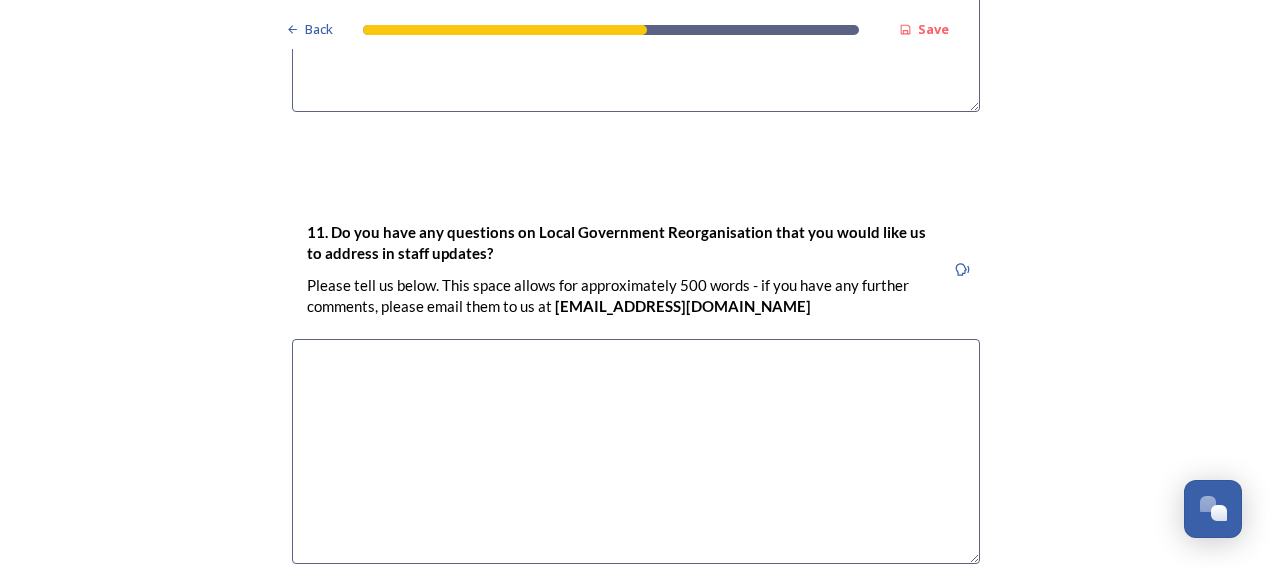 click at bounding box center (636, 451) 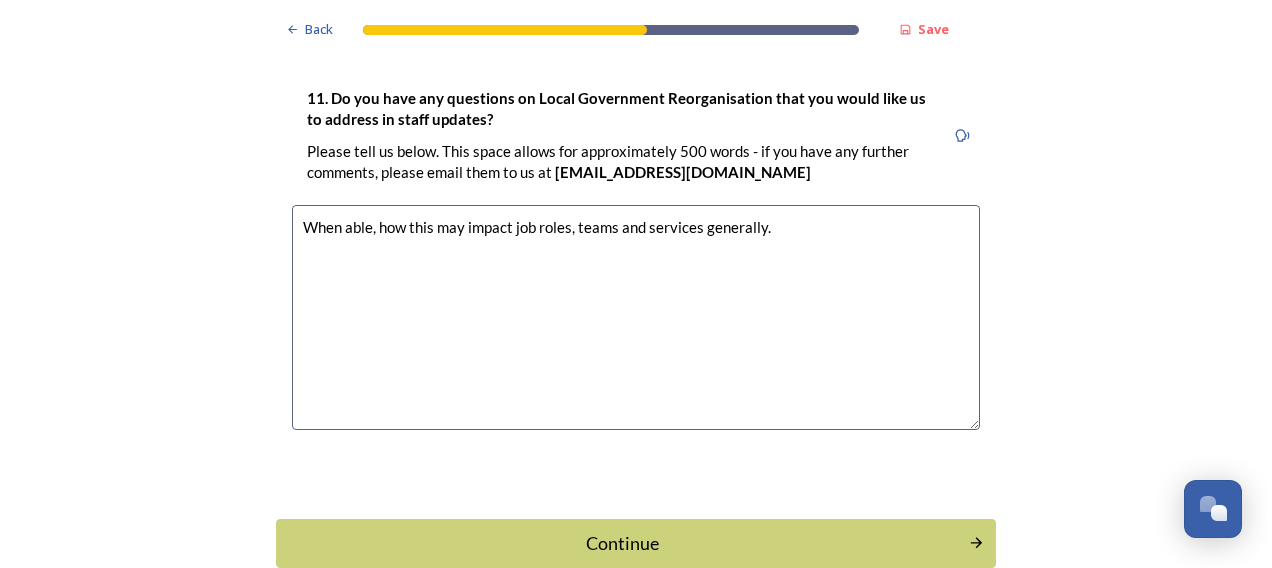 scroll, scrollTop: 6144, scrollLeft: 0, axis: vertical 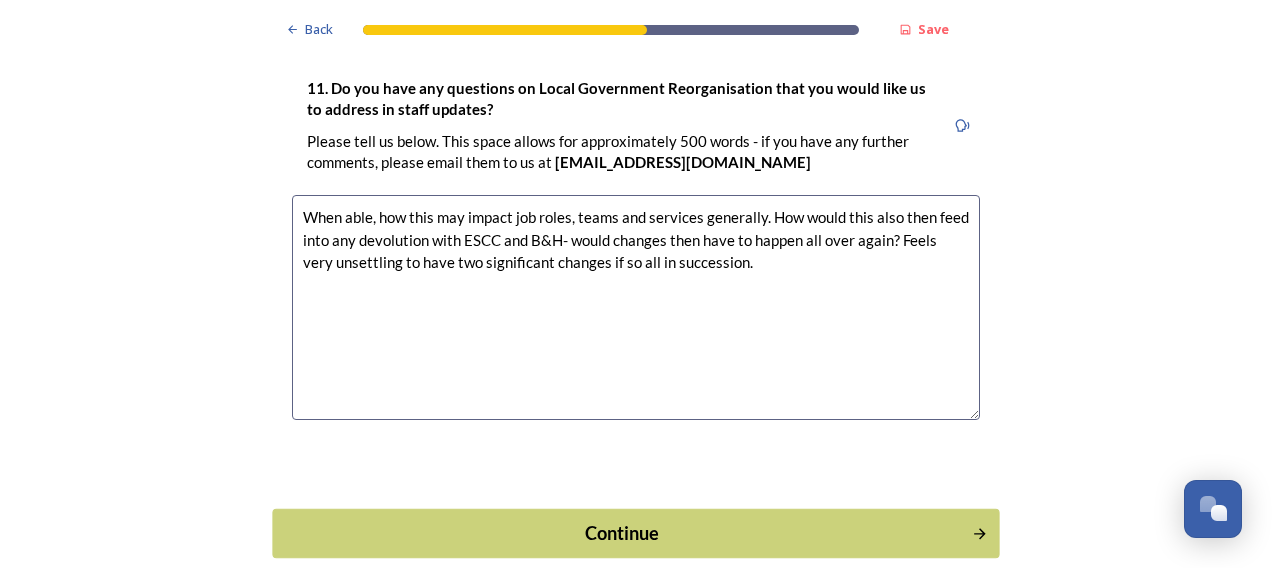 type on "When able, how this may impact job roles, teams and services generally. How would this also then feed into any devolution with ESCC and B&H- would changes then have to happen all over again? Feels very unsettling to have two significant changes if so all in succession." 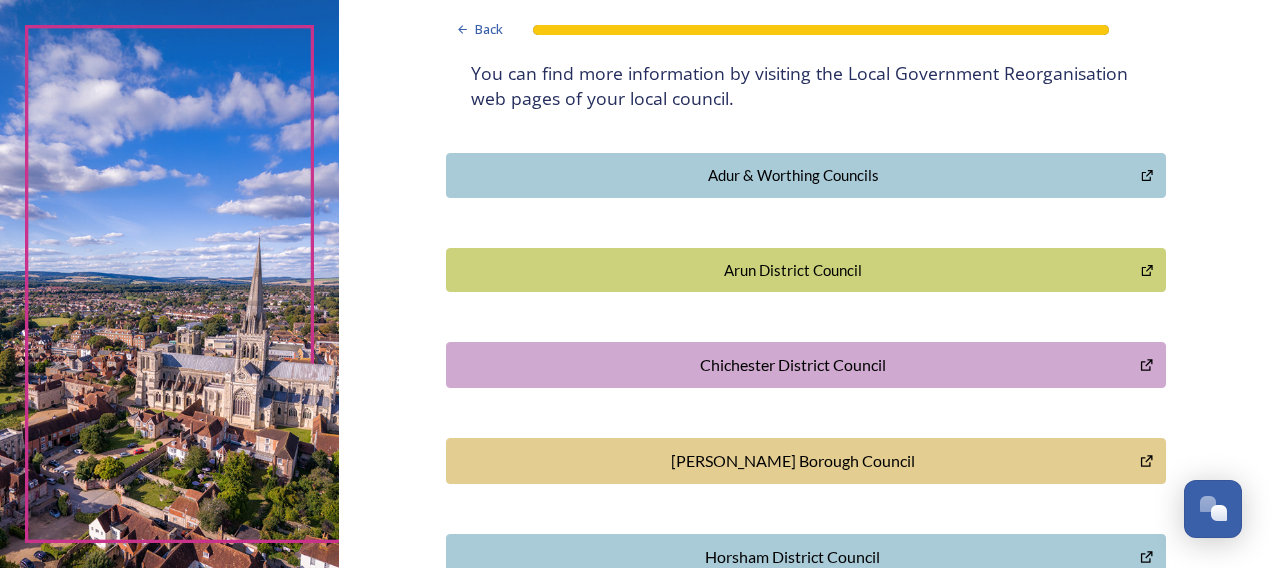 scroll, scrollTop: 0, scrollLeft: 0, axis: both 